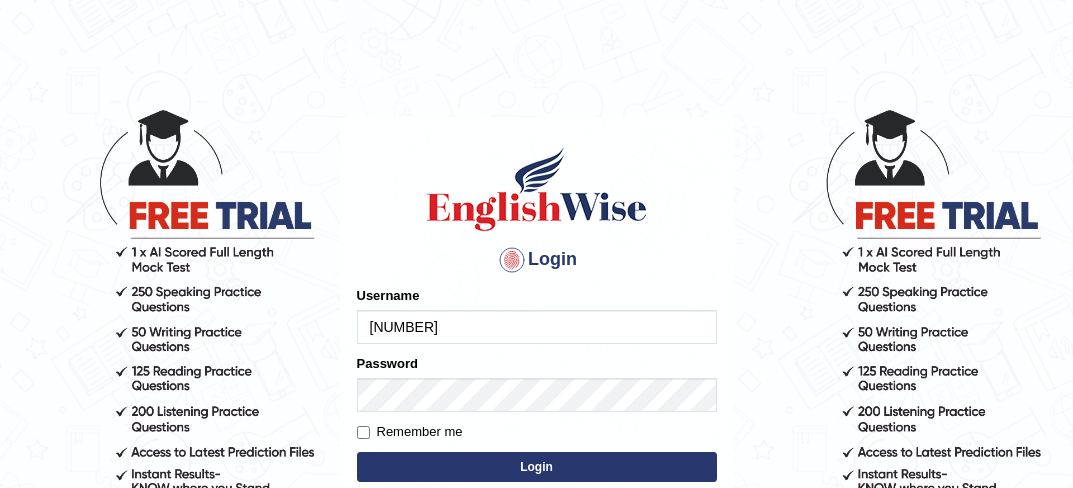 scroll, scrollTop: 0, scrollLeft: 0, axis: both 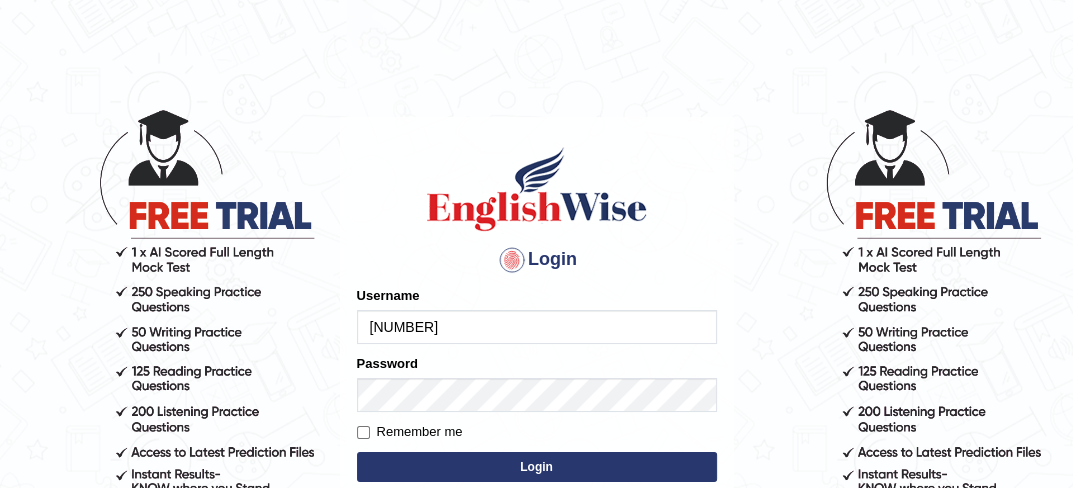 click on "0434928" at bounding box center (537, 327) 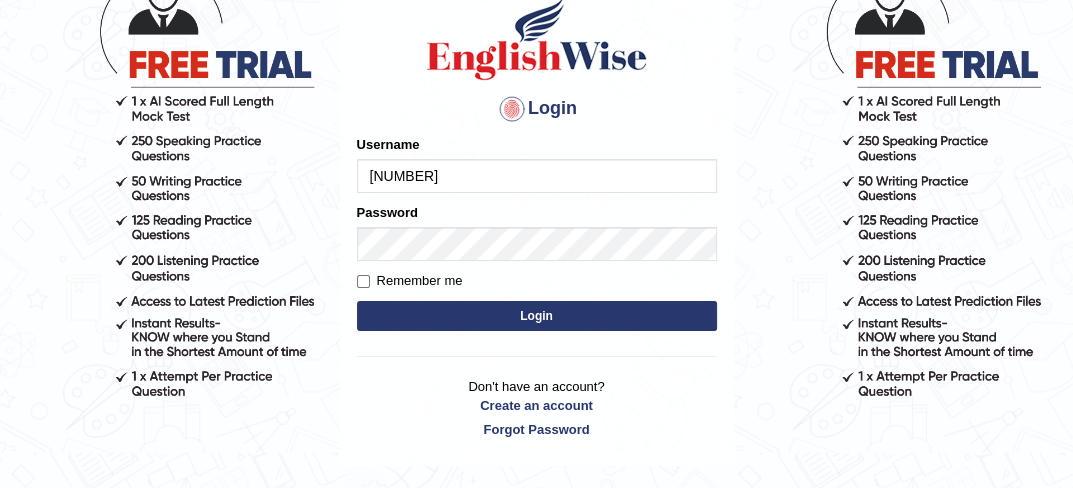 scroll, scrollTop: 160, scrollLeft: 0, axis: vertical 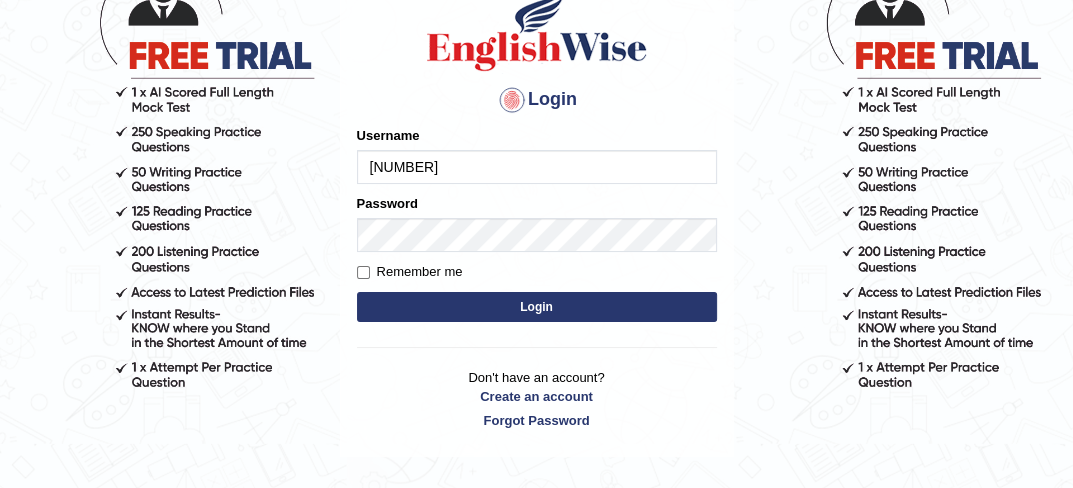 type on "0434928803" 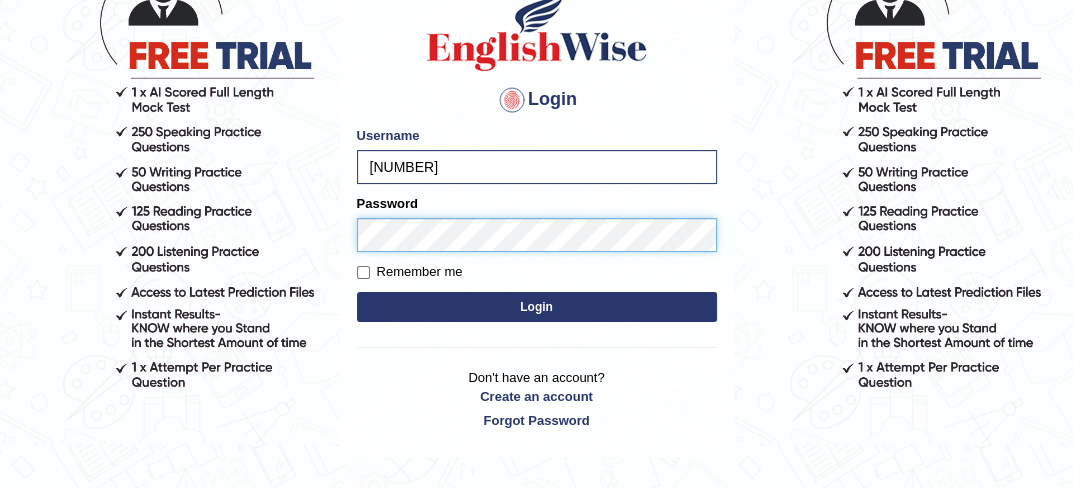 click on "Login" at bounding box center (537, 307) 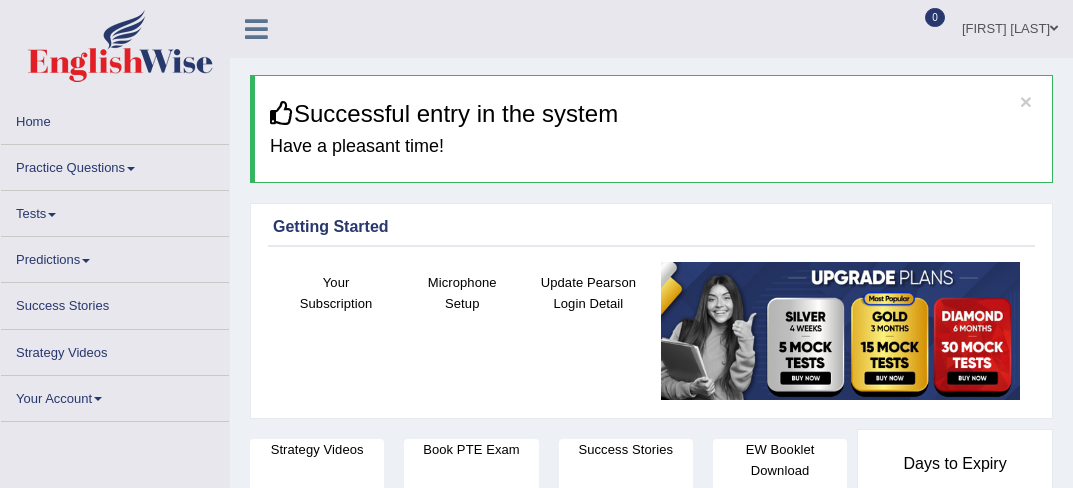 scroll, scrollTop: 0, scrollLeft: 0, axis: both 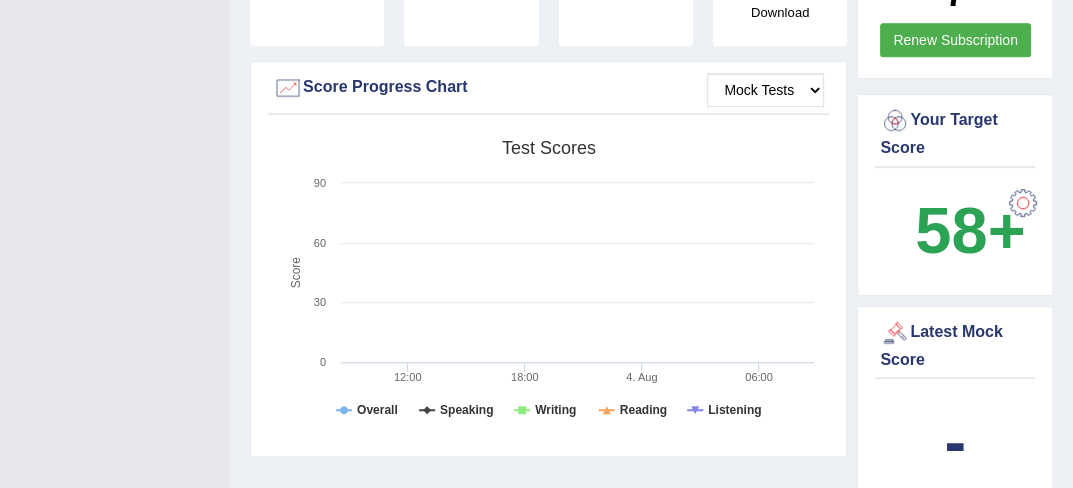 click at bounding box center (1023, 203) 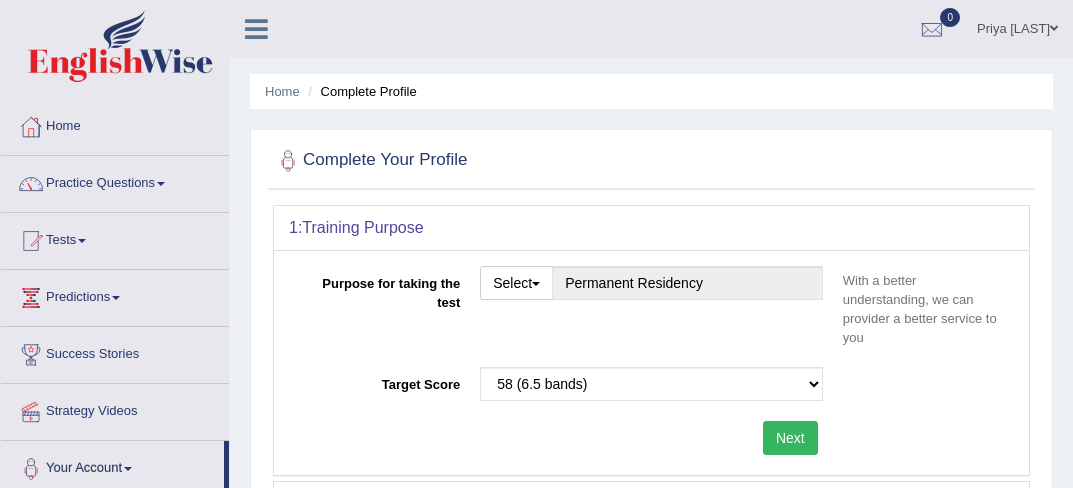 scroll, scrollTop: 0, scrollLeft: 0, axis: both 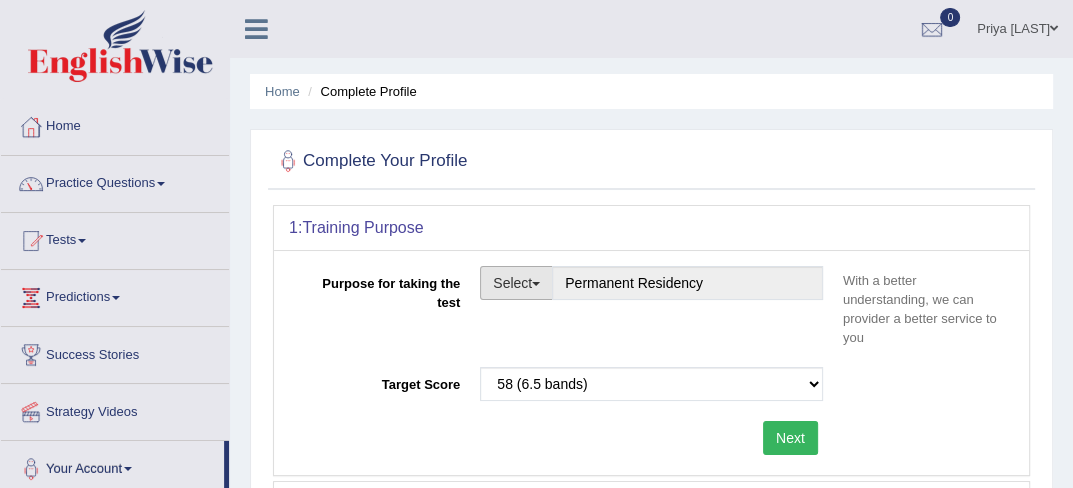 click at bounding box center (536, 284) 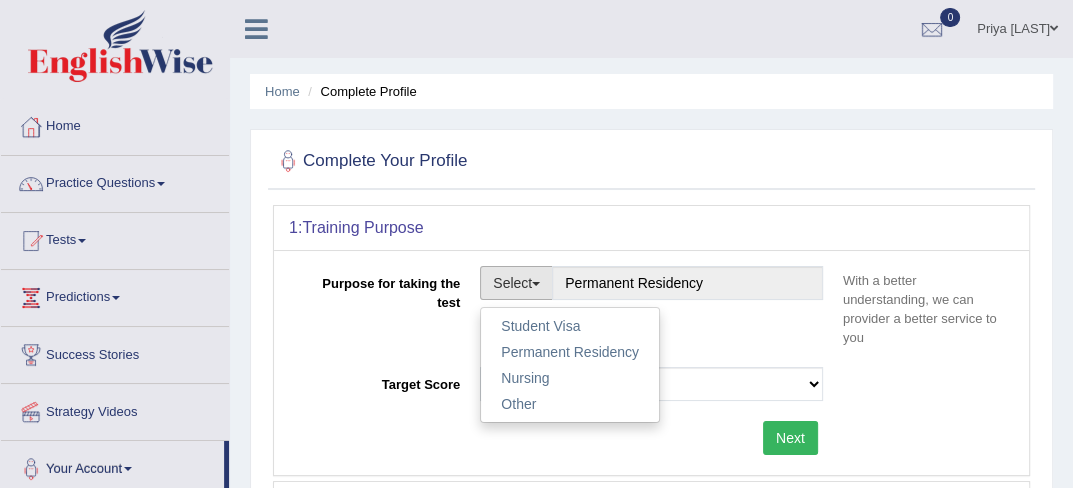click on "Purpose for taking the test
Select
Student Visa
Permanent Residency
Nursing
Other
Permanent Residency
With a better understanding, we can provider a better service to you
Target Score
Please select the correct value
50 (6 bands)
58 (6.5 bands)
65 (7 bands)
79 (8 bands)
Next" at bounding box center (651, 362) 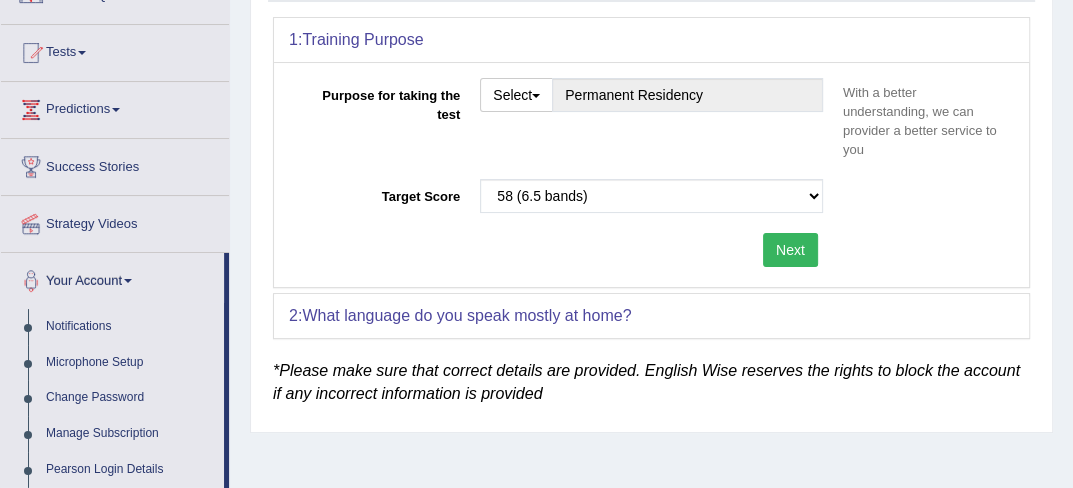 scroll, scrollTop: 200, scrollLeft: 0, axis: vertical 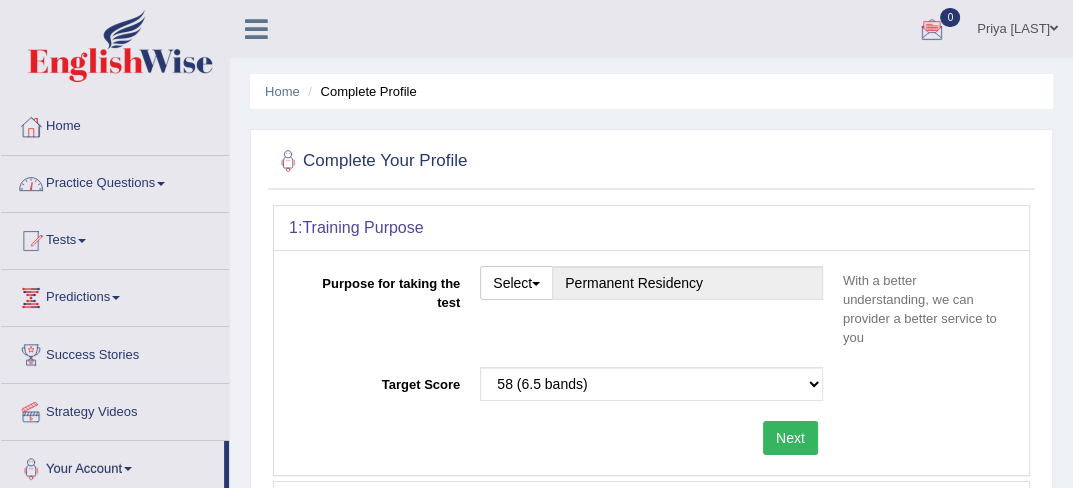 click on "Practice Questions" at bounding box center [115, 181] 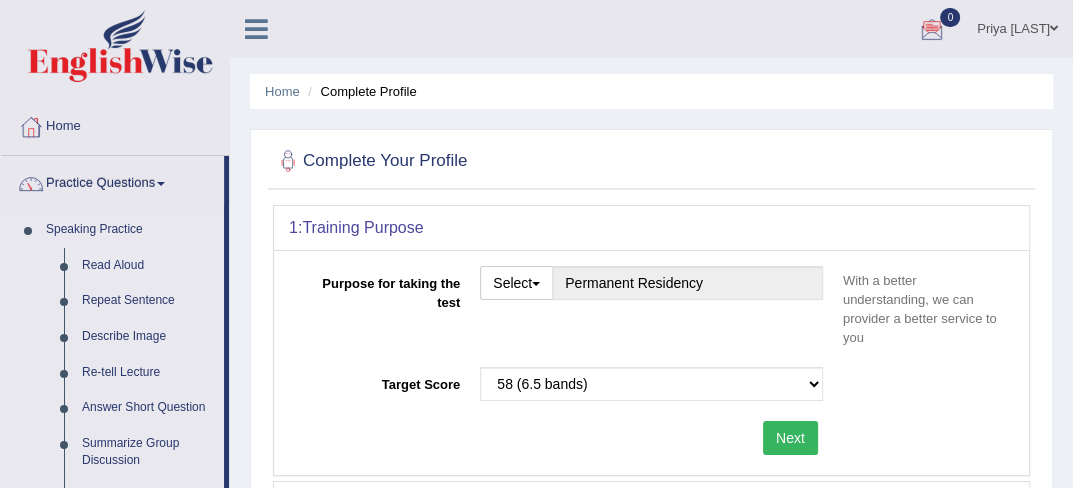 click on "Read Aloud" at bounding box center (148, 266) 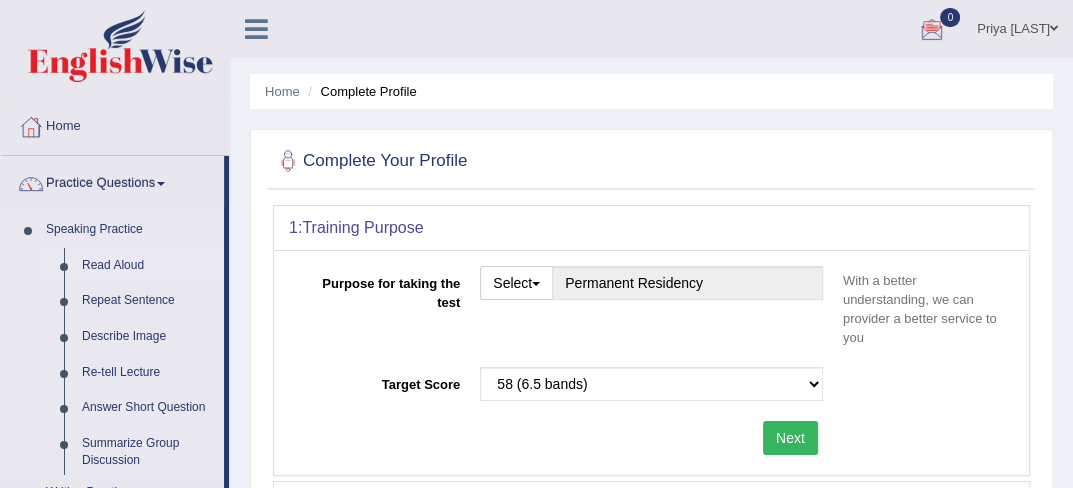click on "Read Aloud" at bounding box center (148, 266) 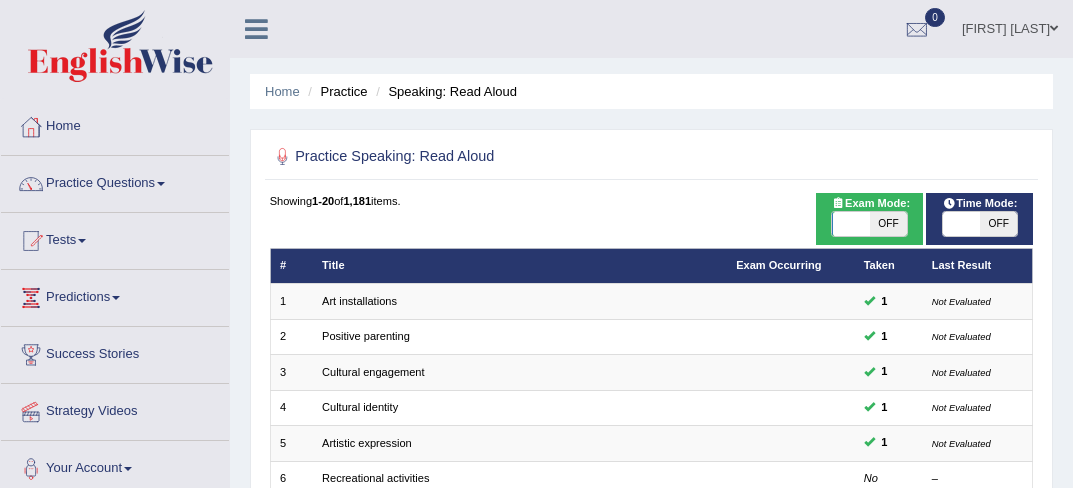 scroll, scrollTop: 0, scrollLeft: 0, axis: both 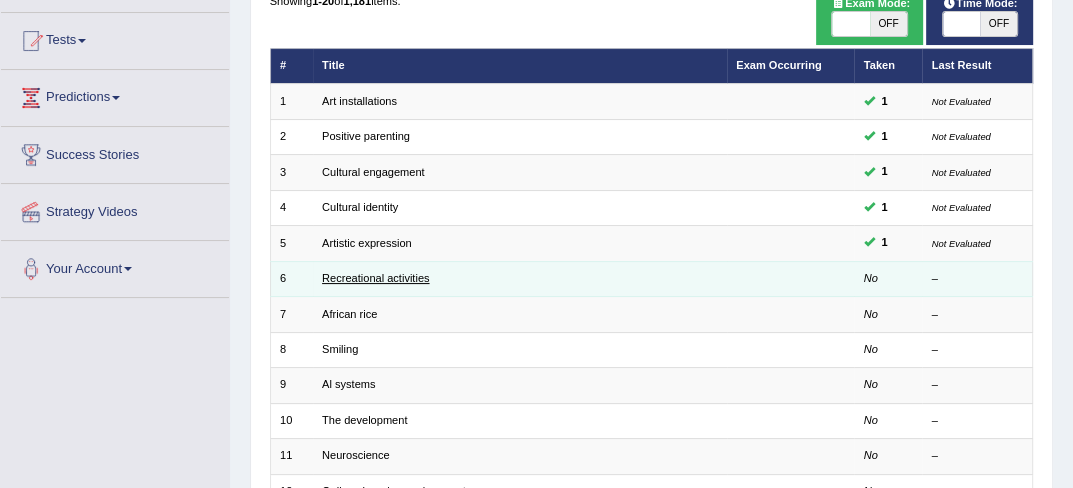 click on "Recreational activities" at bounding box center (375, 278) 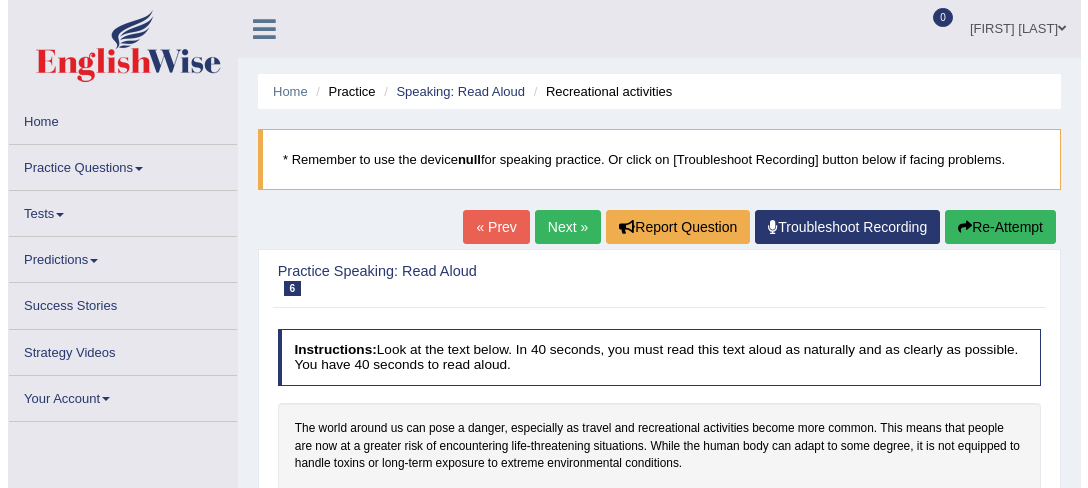 scroll, scrollTop: 0, scrollLeft: 0, axis: both 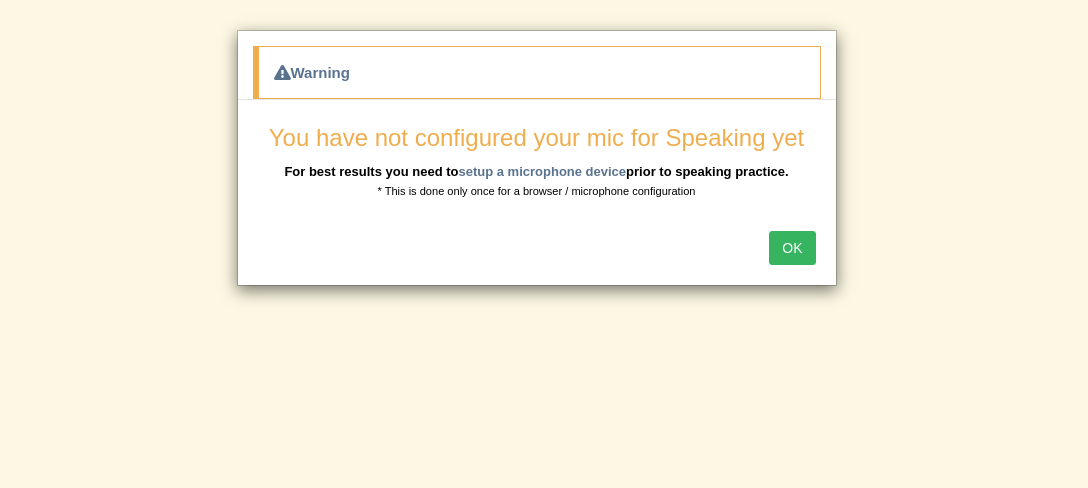 click on "OK" at bounding box center (792, 248) 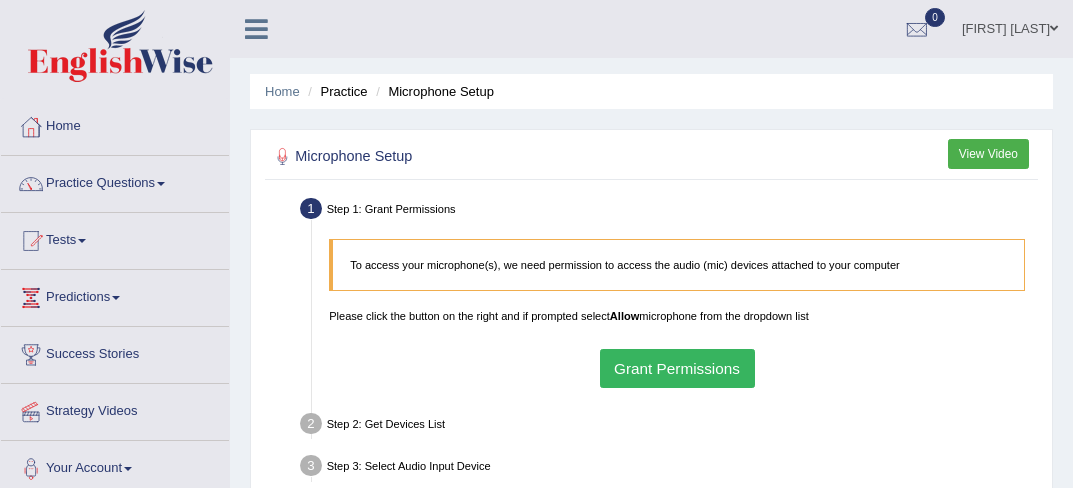 scroll, scrollTop: 0, scrollLeft: 0, axis: both 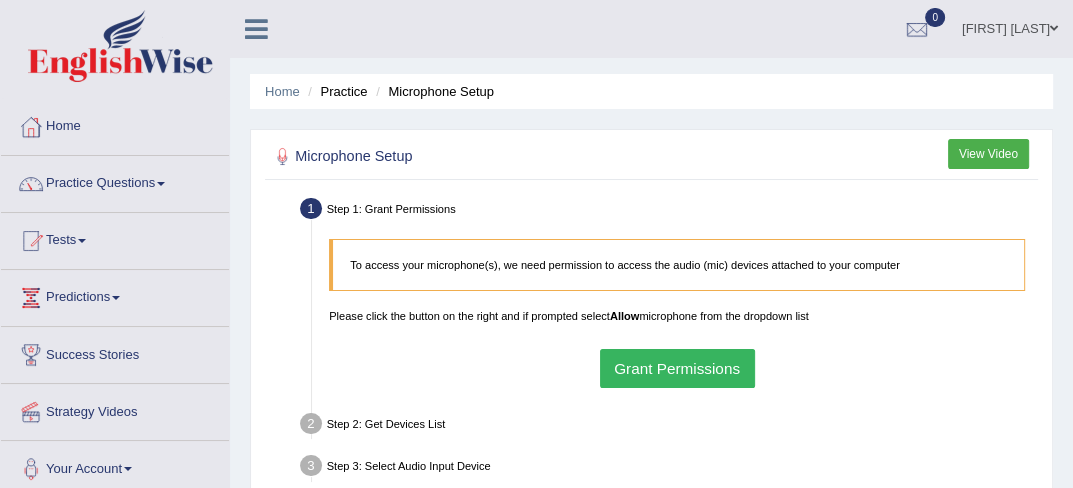 click on "Grant Permissions" at bounding box center [677, 368] 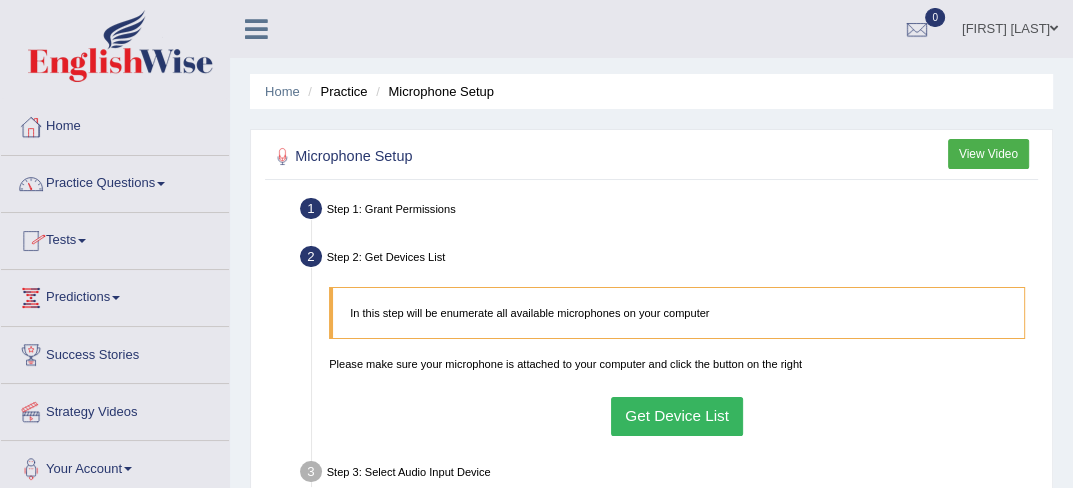 click on "Practice Questions" at bounding box center (115, 181) 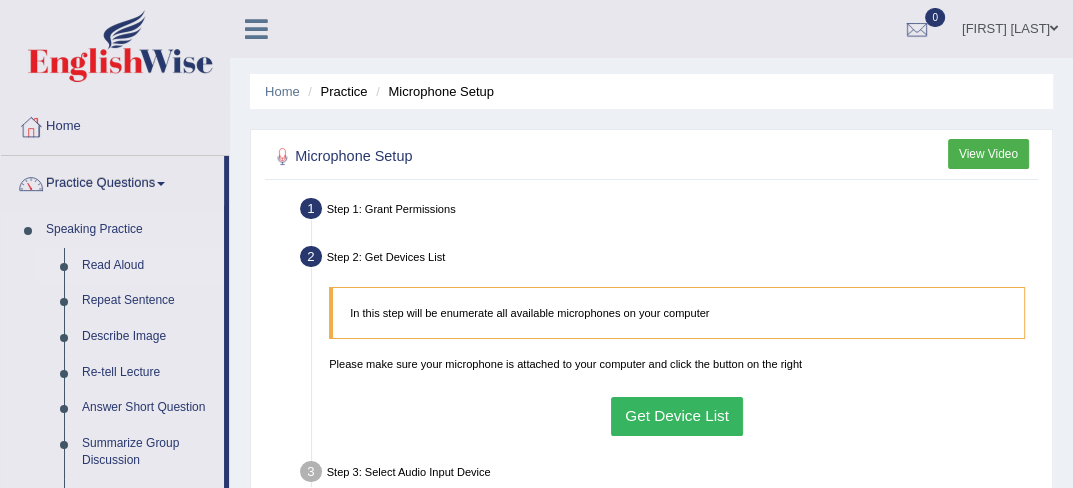 click on "Read Aloud" at bounding box center (148, 266) 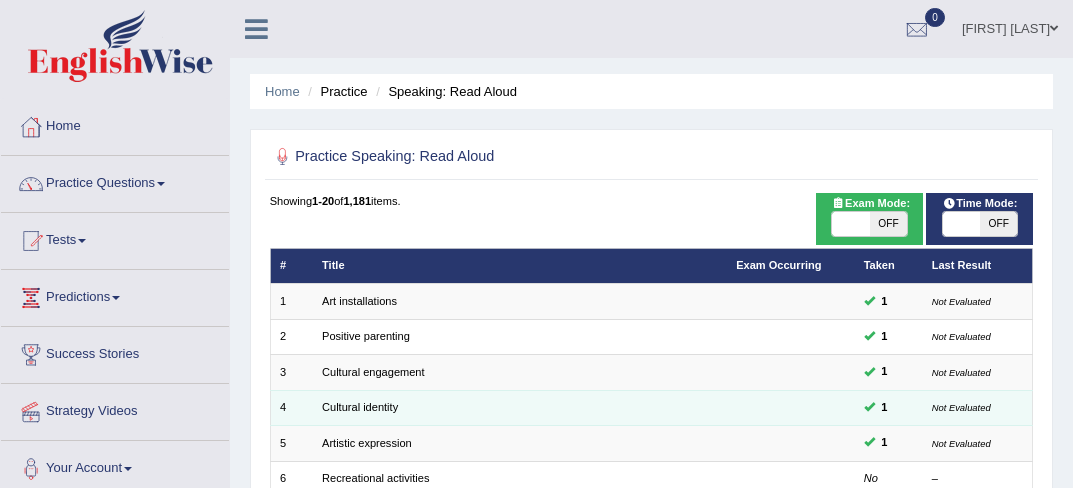 scroll, scrollTop: 0, scrollLeft: 0, axis: both 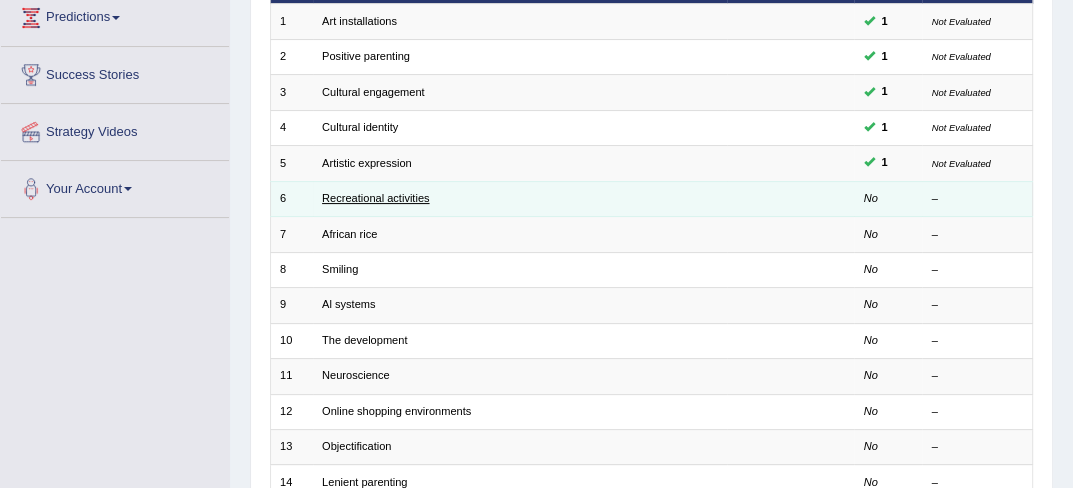 click on "Recreational activities" at bounding box center (375, 198) 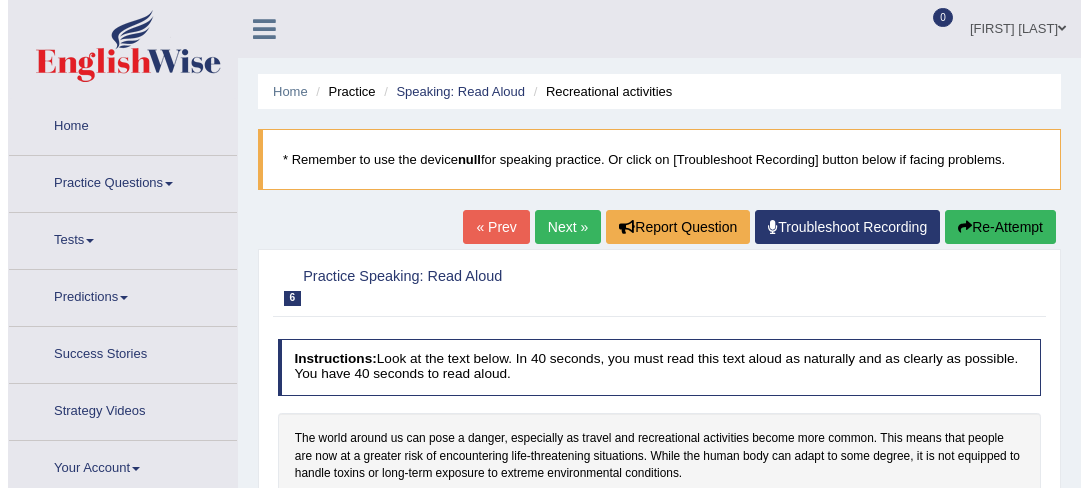 scroll, scrollTop: 0, scrollLeft: 0, axis: both 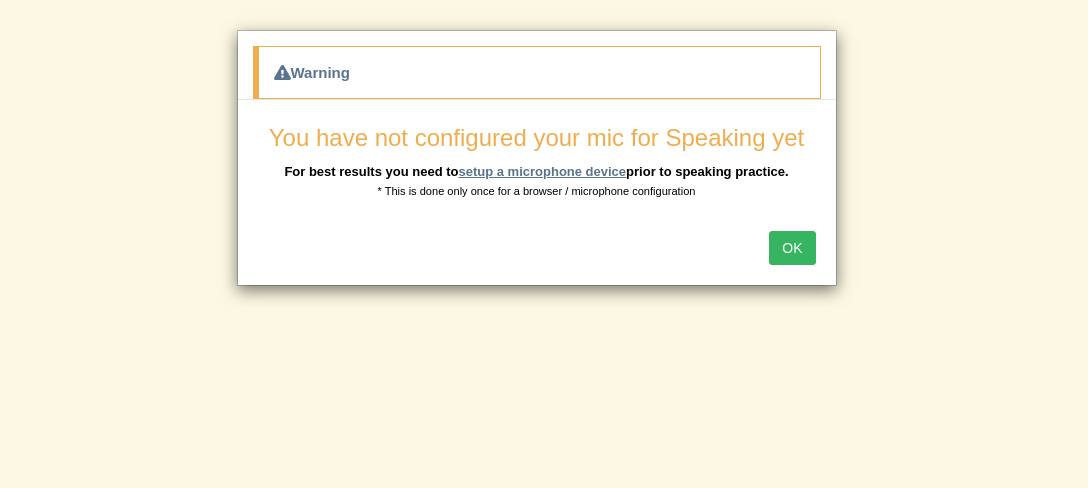 click on "setup a microphone device" at bounding box center [542, 171] 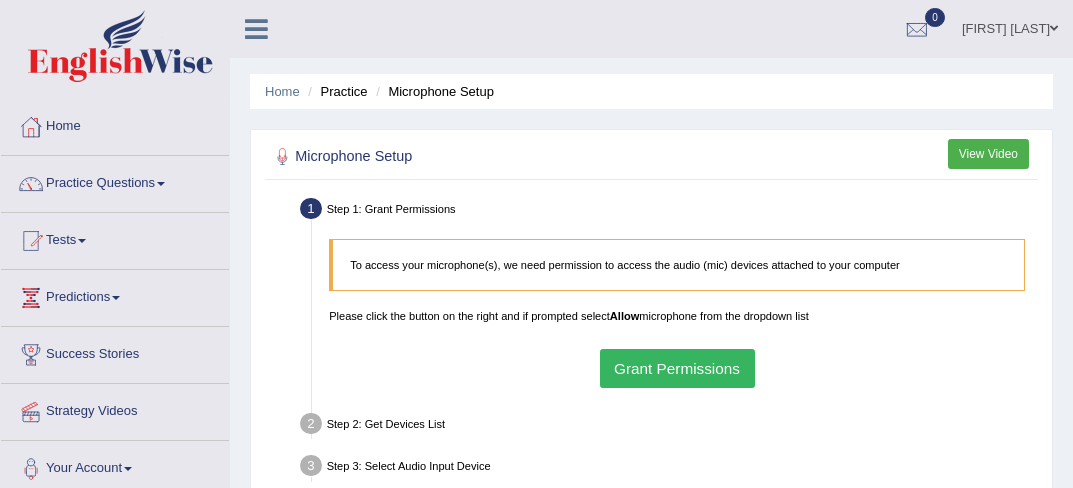 scroll, scrollTop: 0, scrollLeft: 0, axis: both 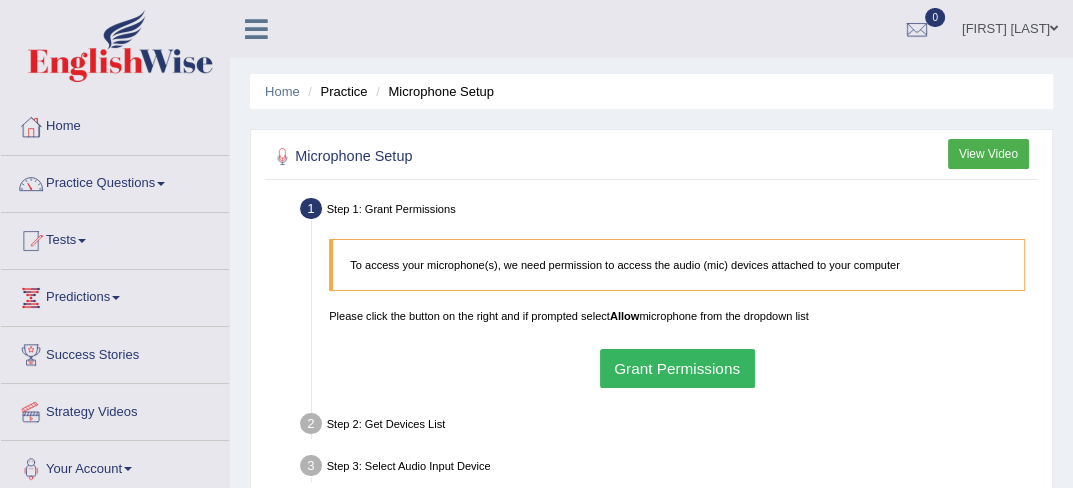 click on "Grant Permissions" at bounding box center (677, 368) 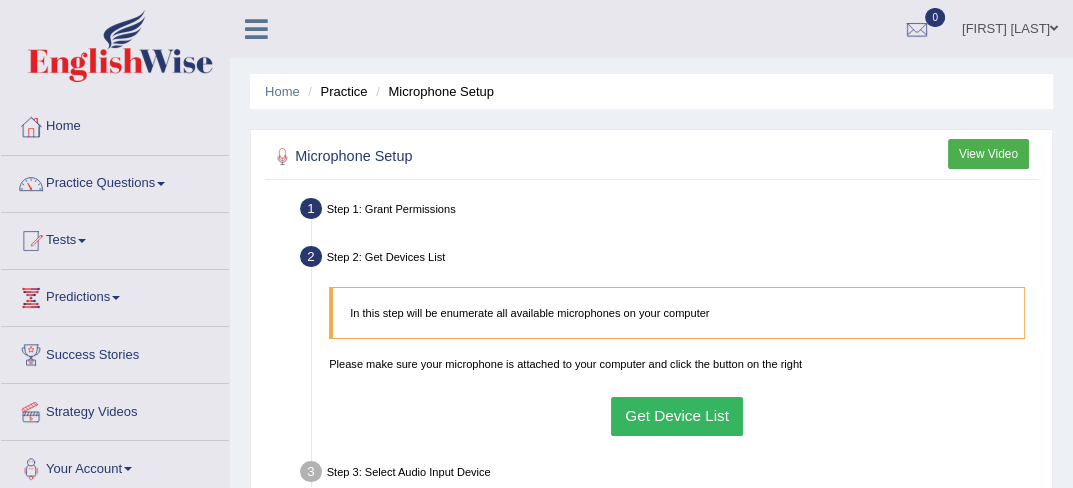 click on "Get Device List" at bounding box center [677, 416] 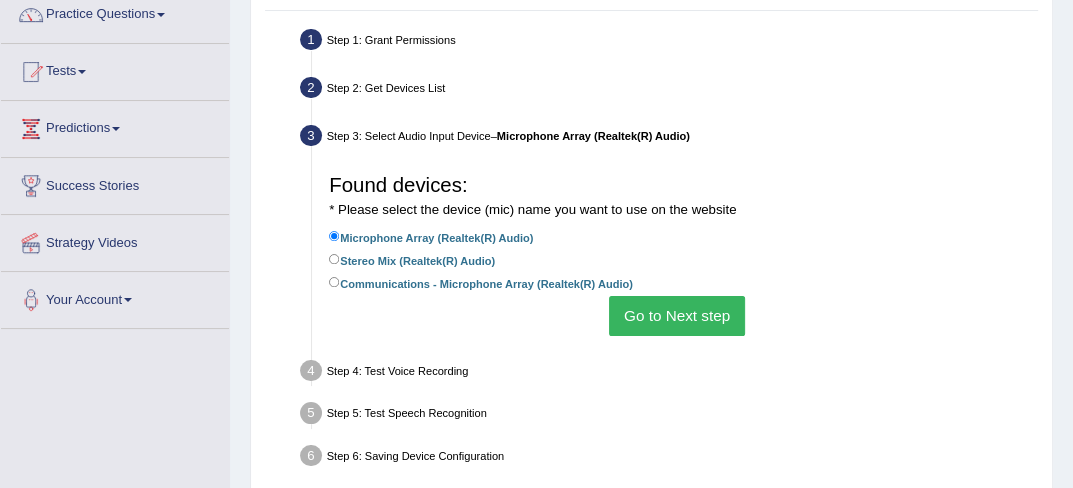 scroll, scrollTop: 200, scrollLeft: 0, axis: vertical 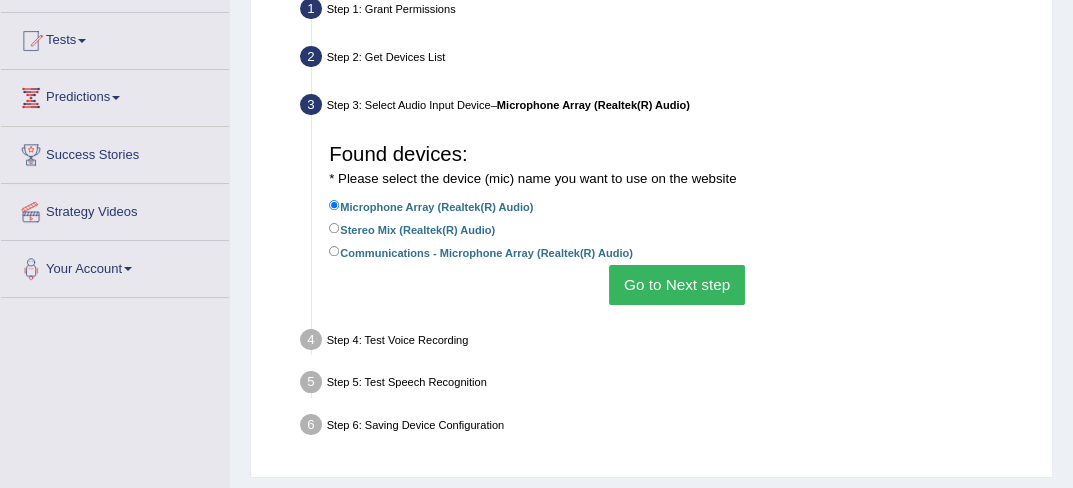 click on "Go to Next step" at bounding box center (676, 284) 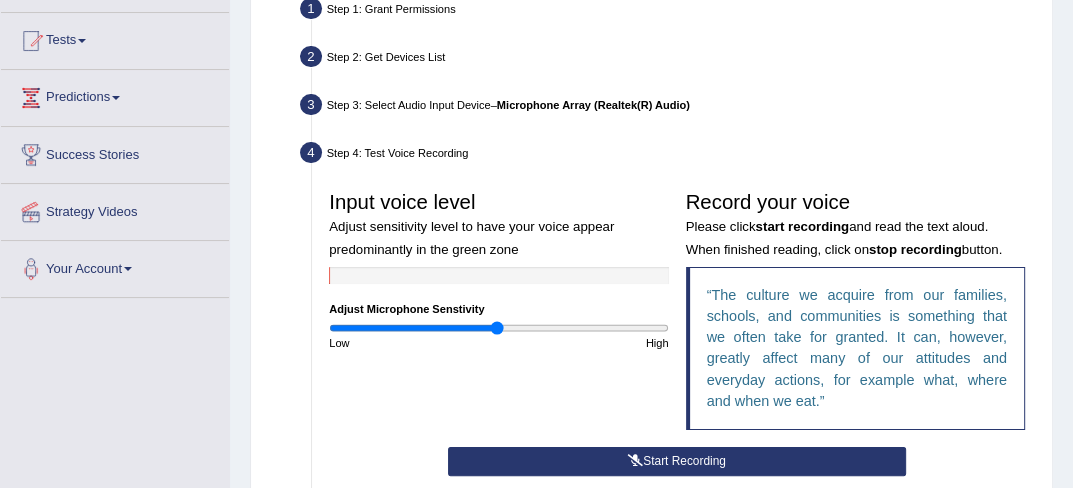 click on "Start Recording" at bounding box center [677, 461] 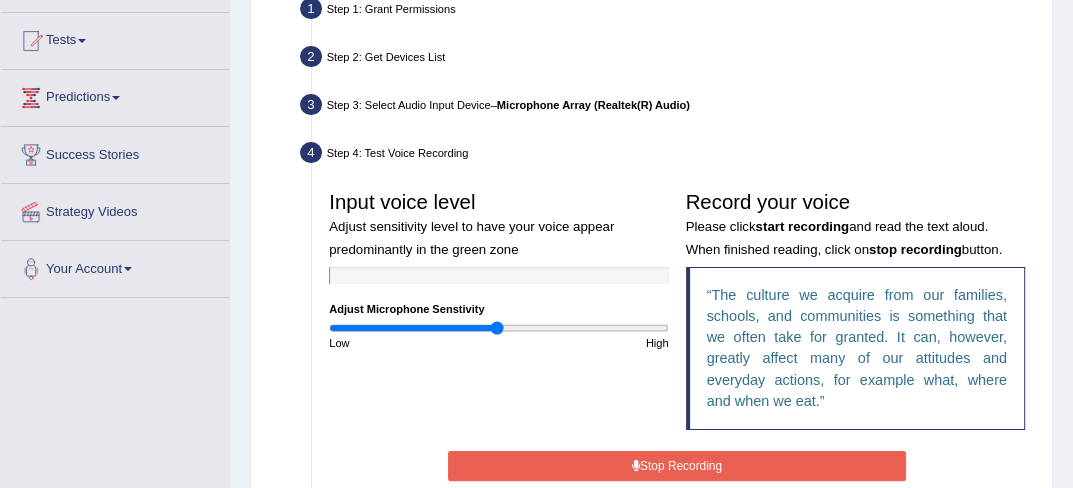click on "Stop Recording" at bounding box center [677, 465] 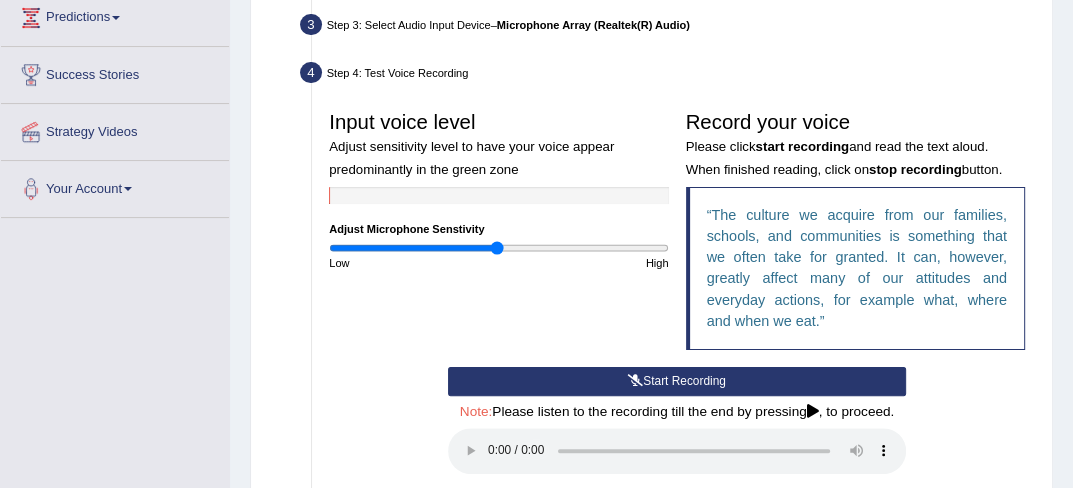 scroll, scrollTop: 333, scrollLeft: 0, axis: vertical 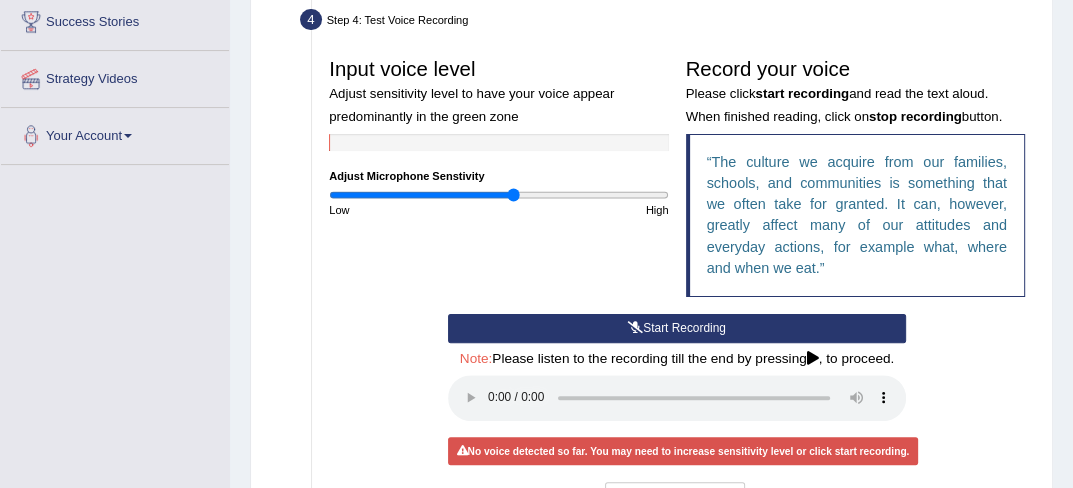 click at bounding box center [498, 195] 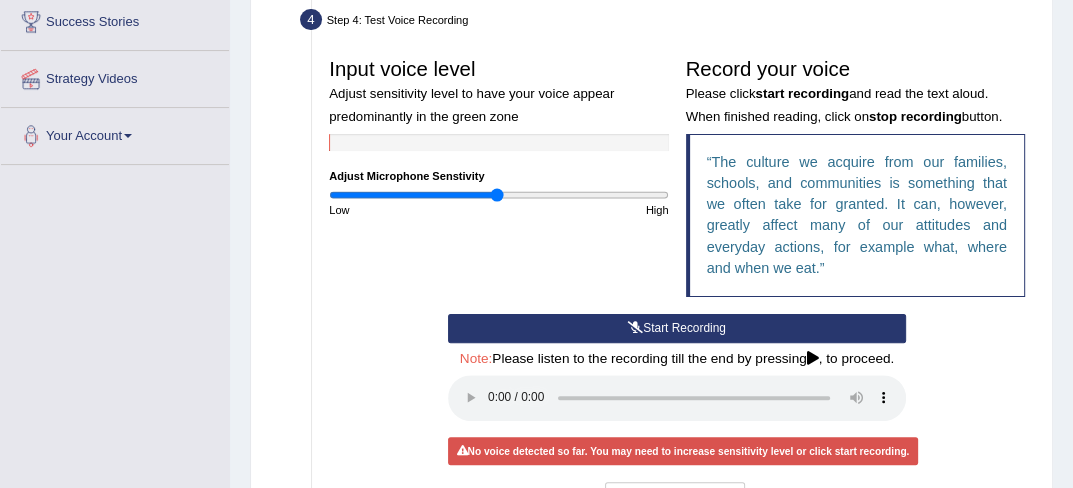click at bounding box center [498, 195] 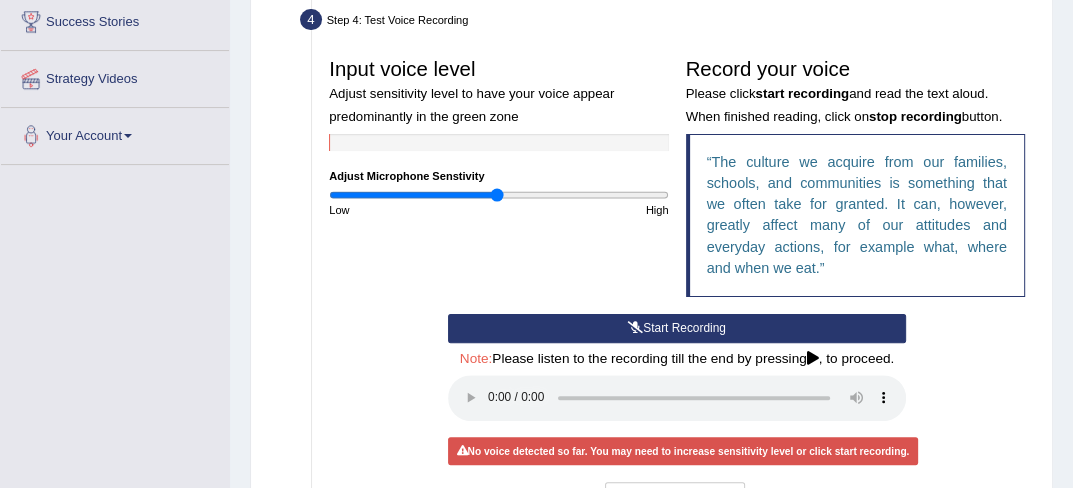 click at bounding box center [813, 359] 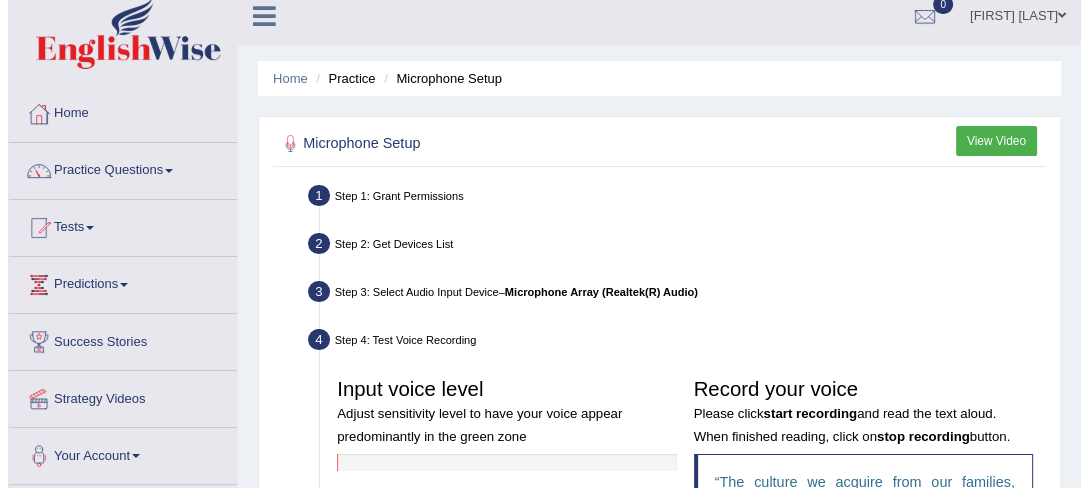 scroll, scrollTop: 0, scrollLeft: 0, axis: both 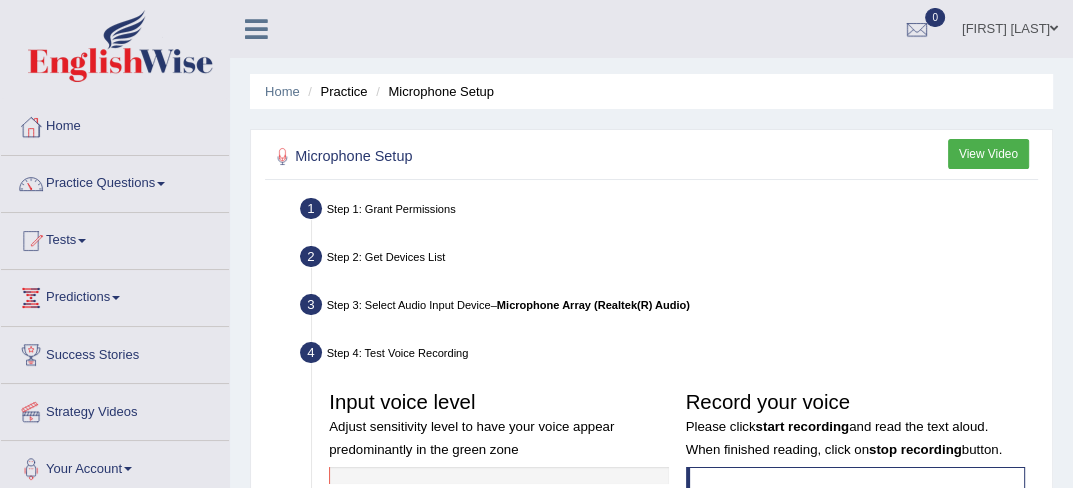 click on "View Video" at bounding box center [988, 153] 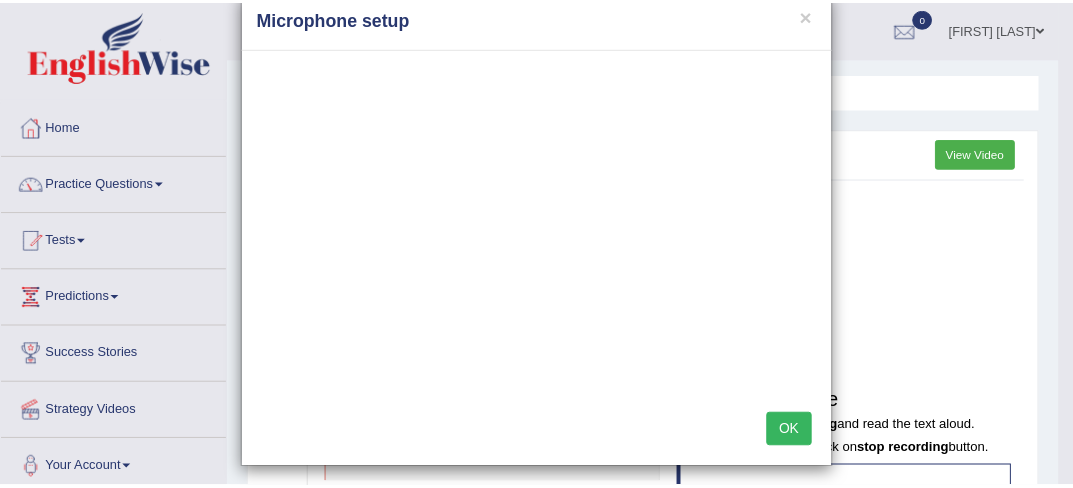 scroll, scrollTop: 50, scrollLeft: 0, axis: vertical 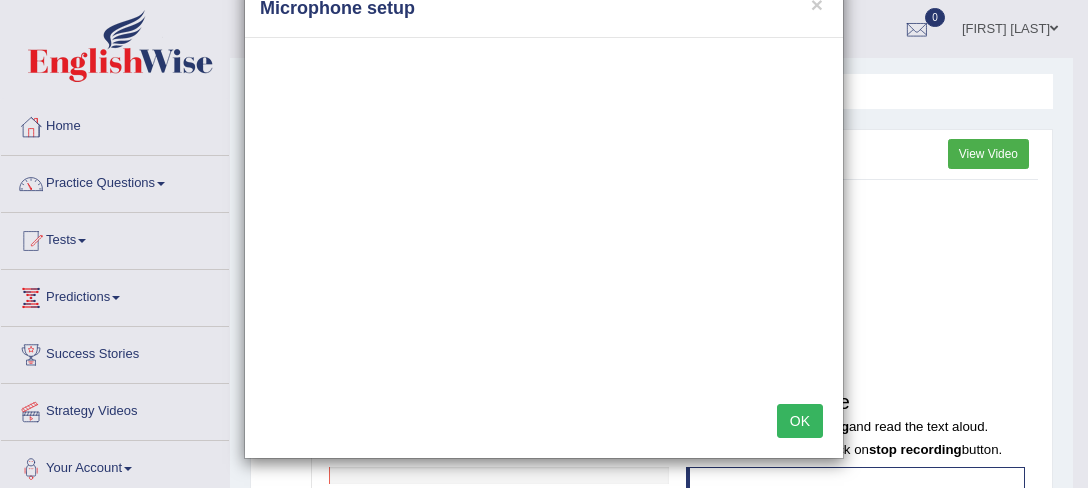 click on "OK" at bounding box center [800, 421] 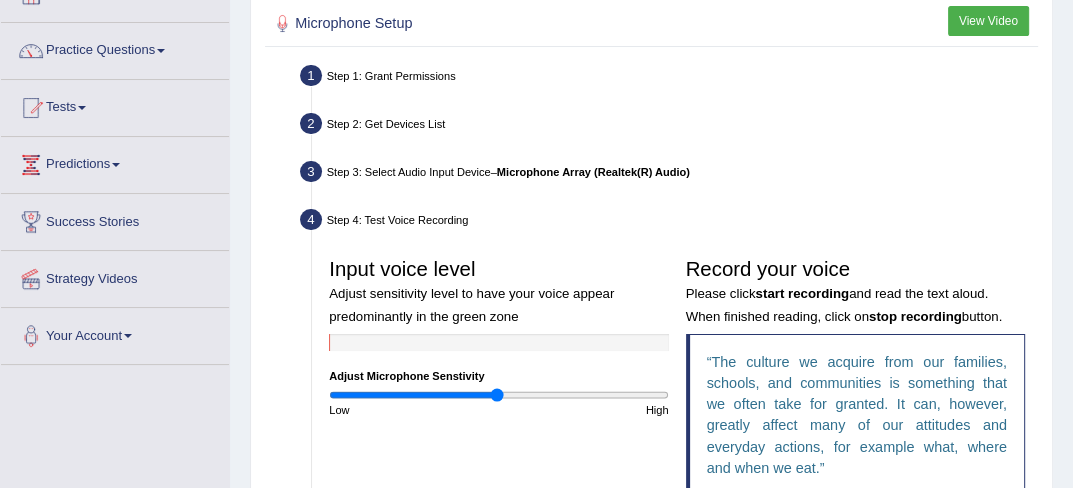scroll, scrollTop: 306, scrollLeft: 0, axis: vertical 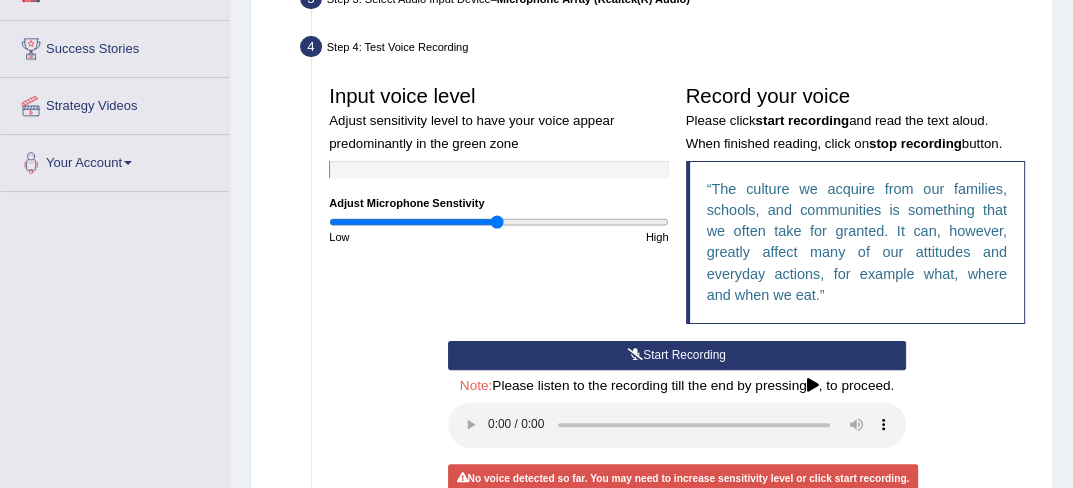click at bounding box center [635, 355] 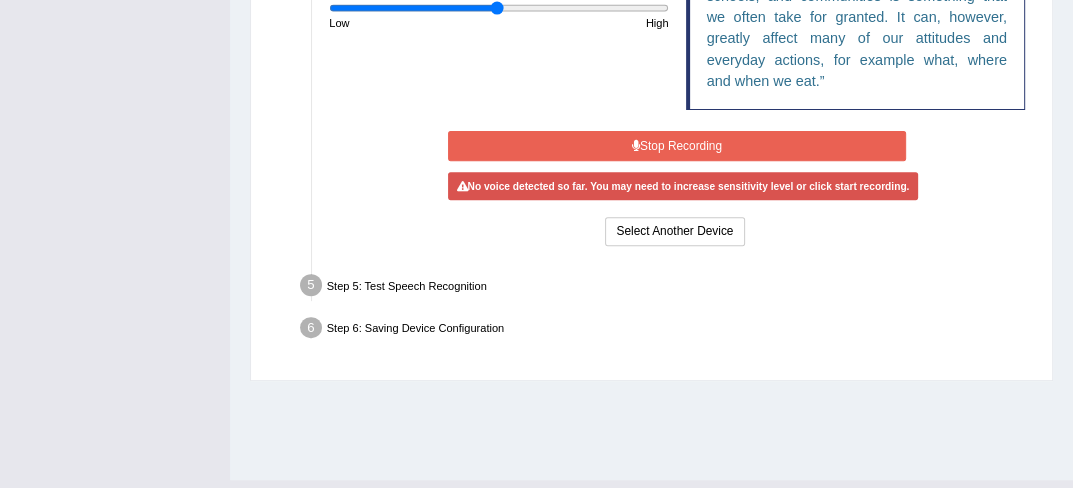scroll, scrollTop: 561, scrollLeft: 0, axis: vertical 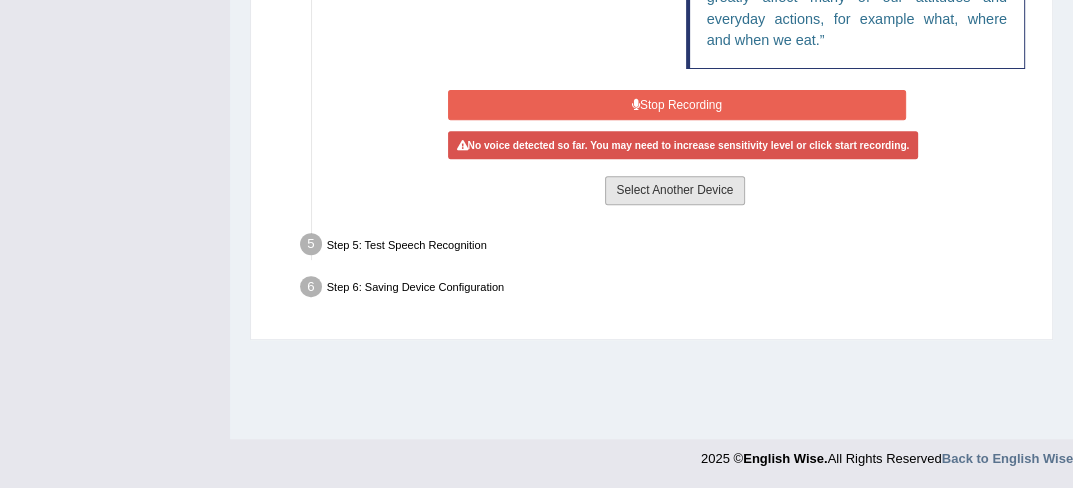 click on "Select Another Device" at bounding box center (674, 190) 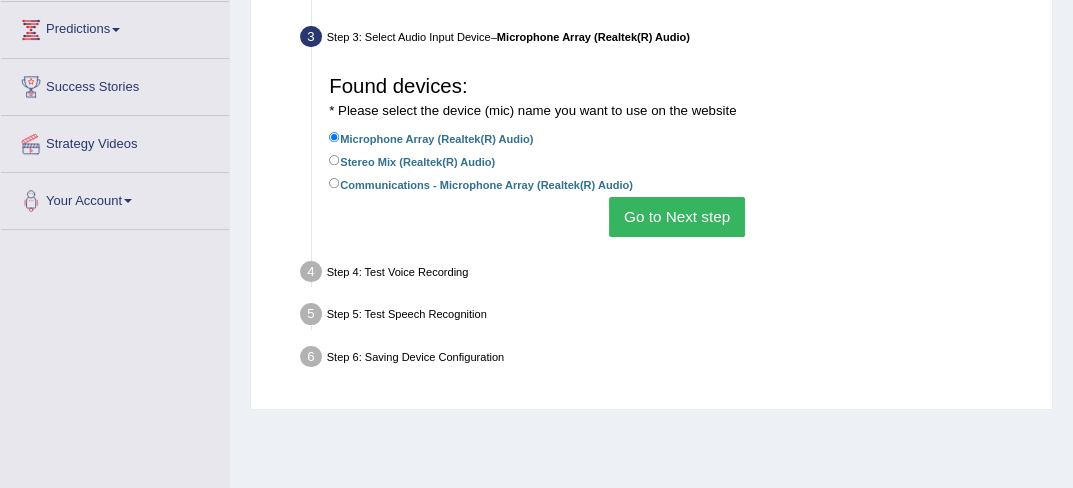 scroll, scrollTop: 188, scrollLeft: 0, axis: vertical 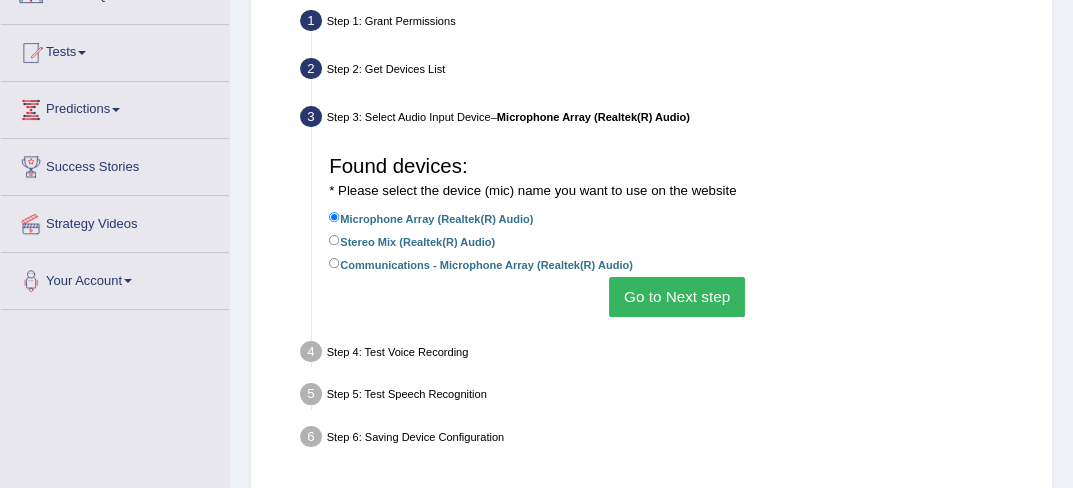 click on "Go to Next step" at bounding box center (676, 296) 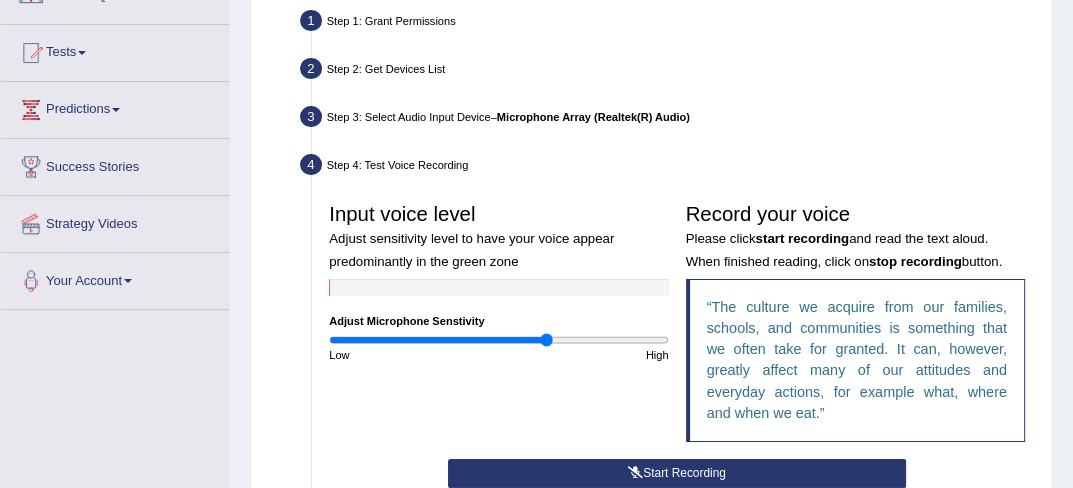 click at bounding box center (498, 340) 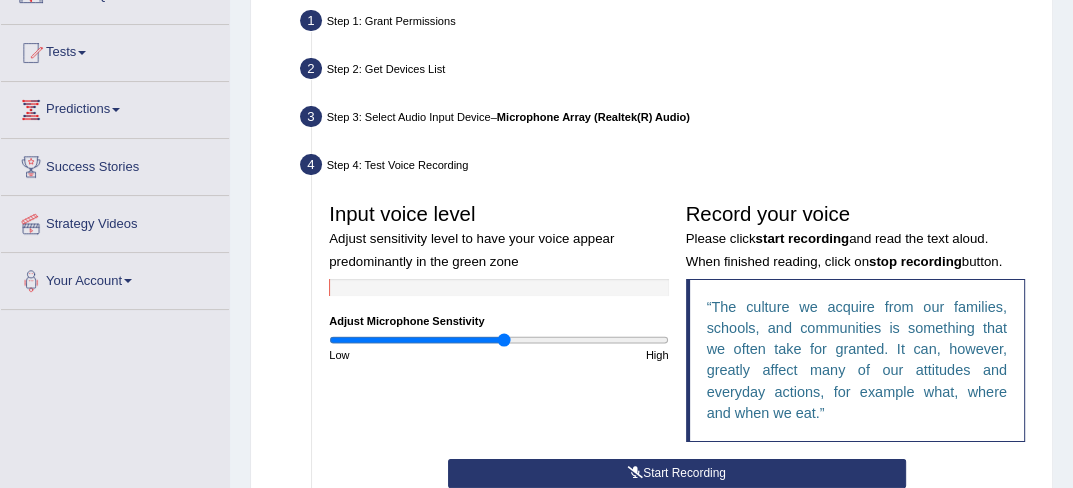 click at bounding box center (498, 340) 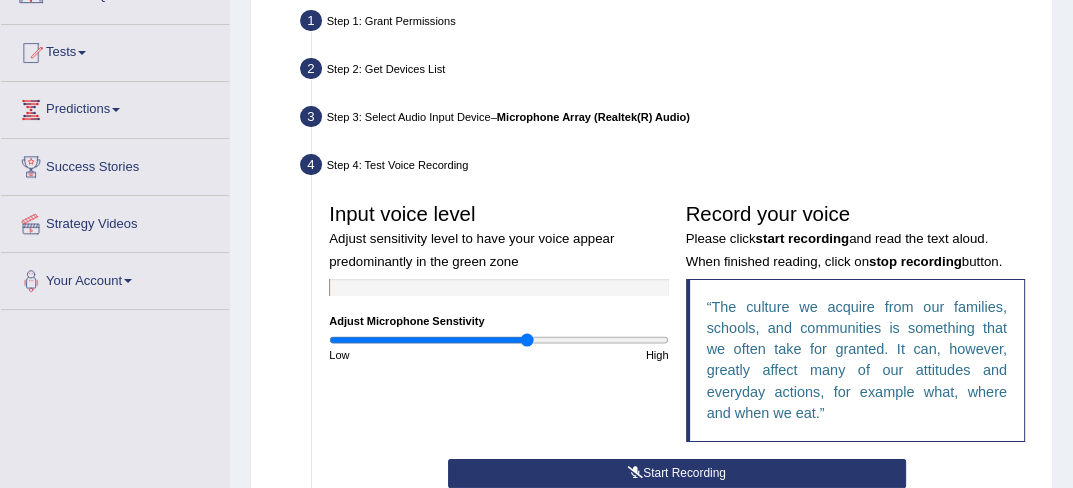 click at bounding box center (498, 340) 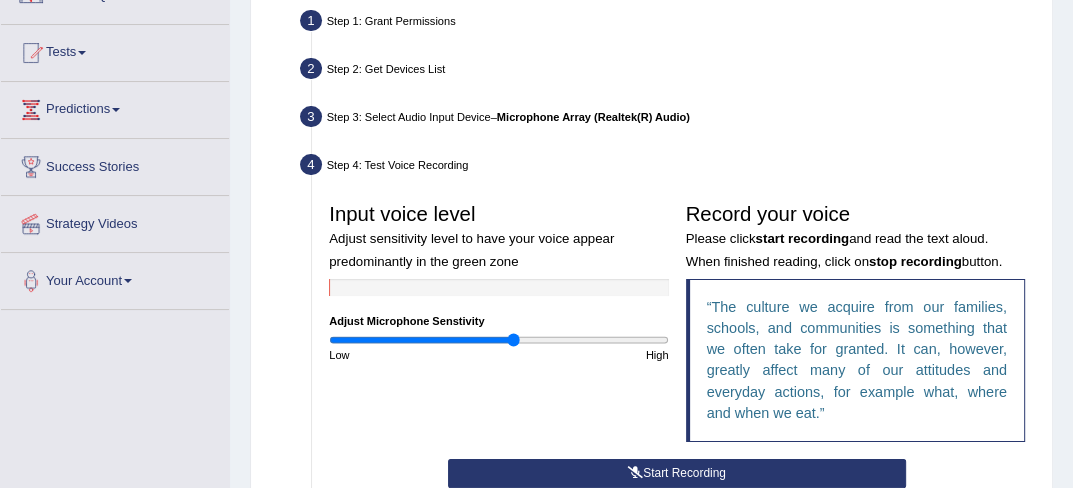 click at bounding box center [498, 340] 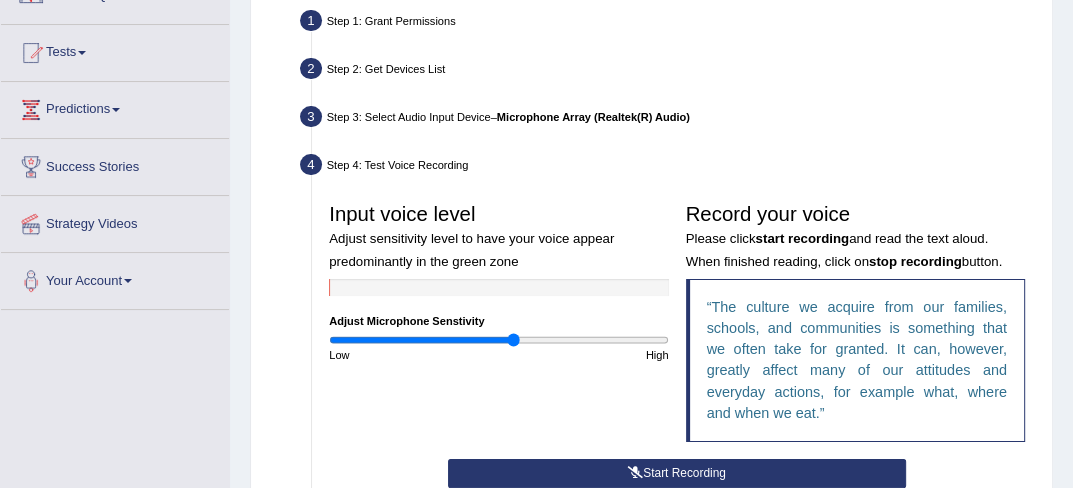 scroll, scrollTop: 562, scrollLeft: 0, axis: vertical 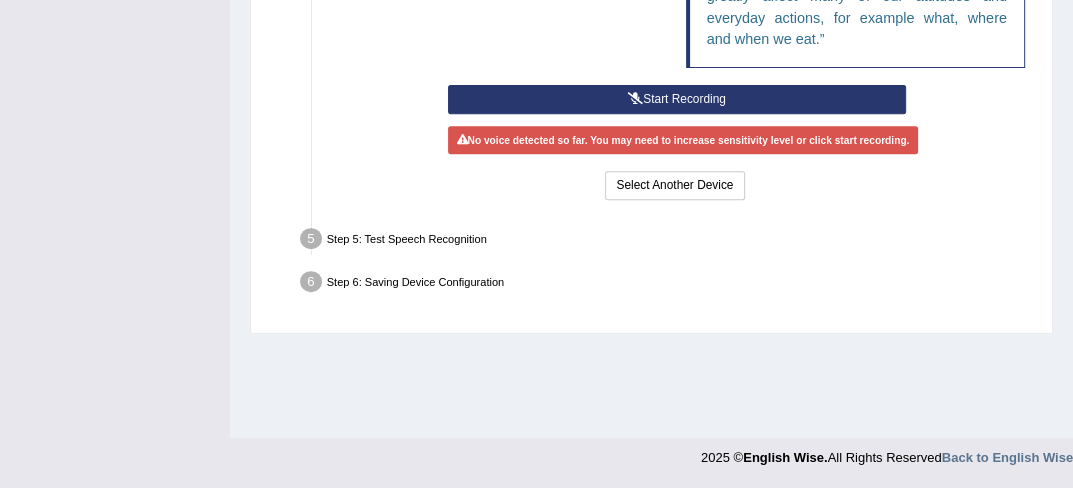 click at bounding box center [635, 99] 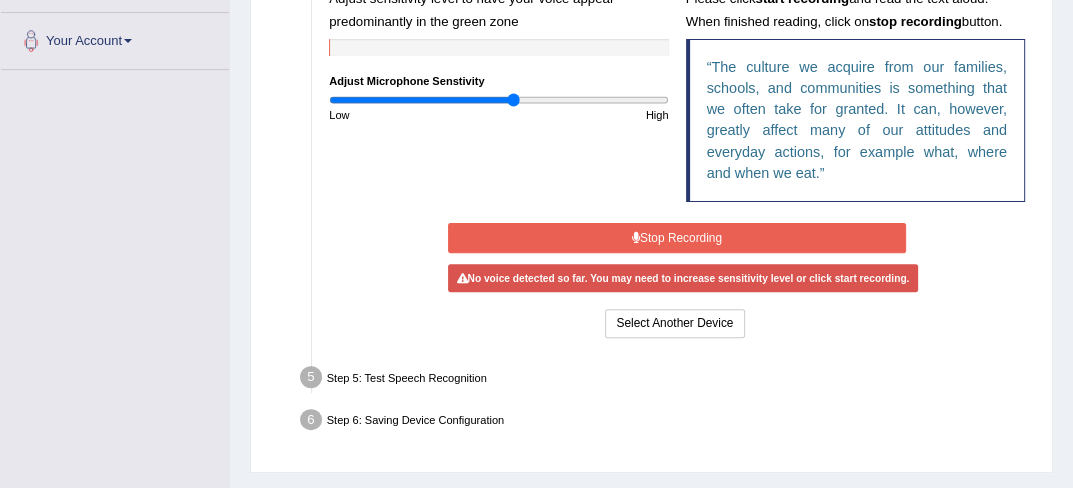 scroll, scrollTop: 416, scrollLeft: 0, axis: vertical 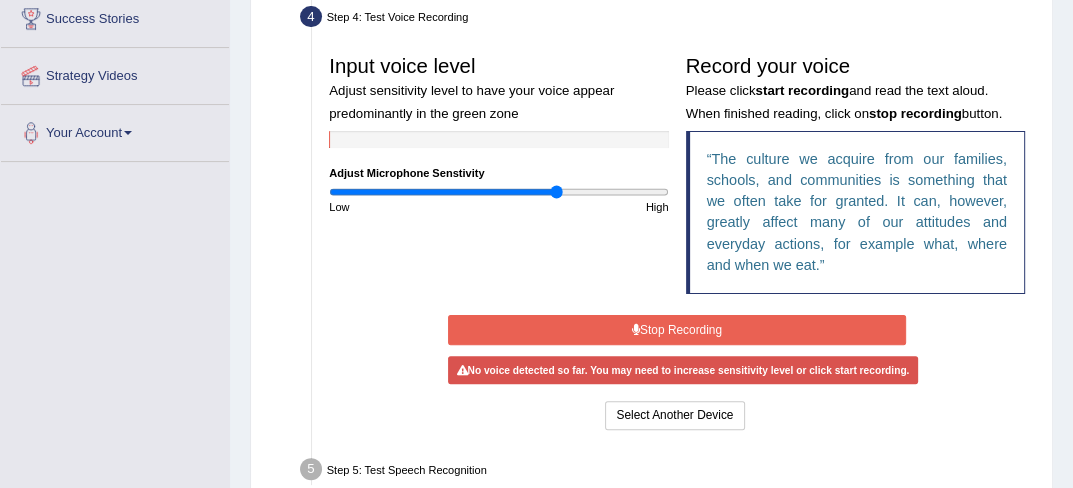 click at bounding box center (498, 192) 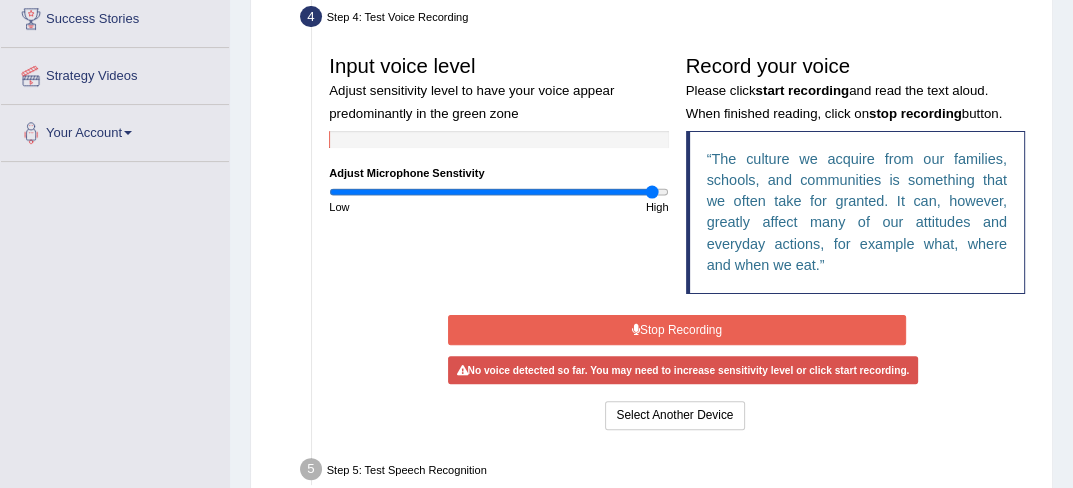 click at bounding box center (498, 192) 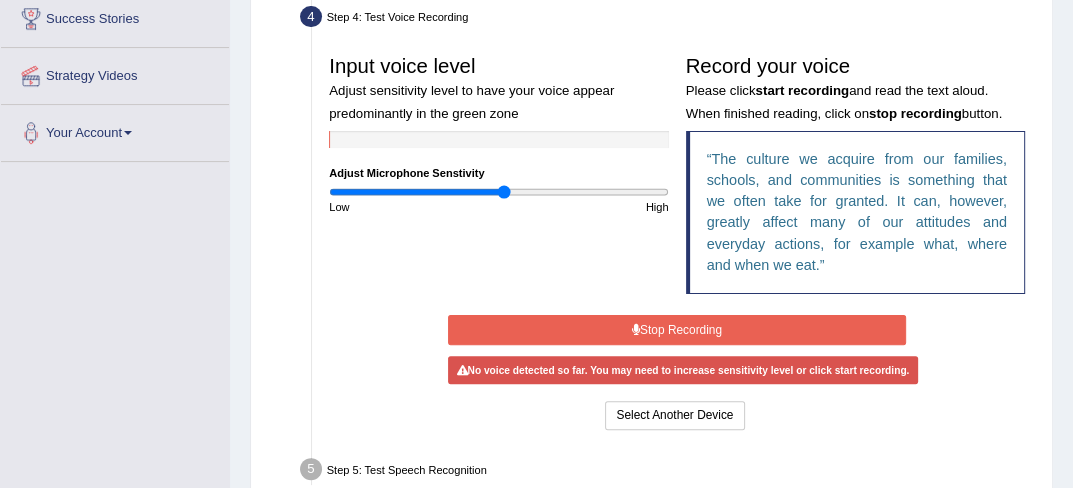 click at bounding box center [498, 192] 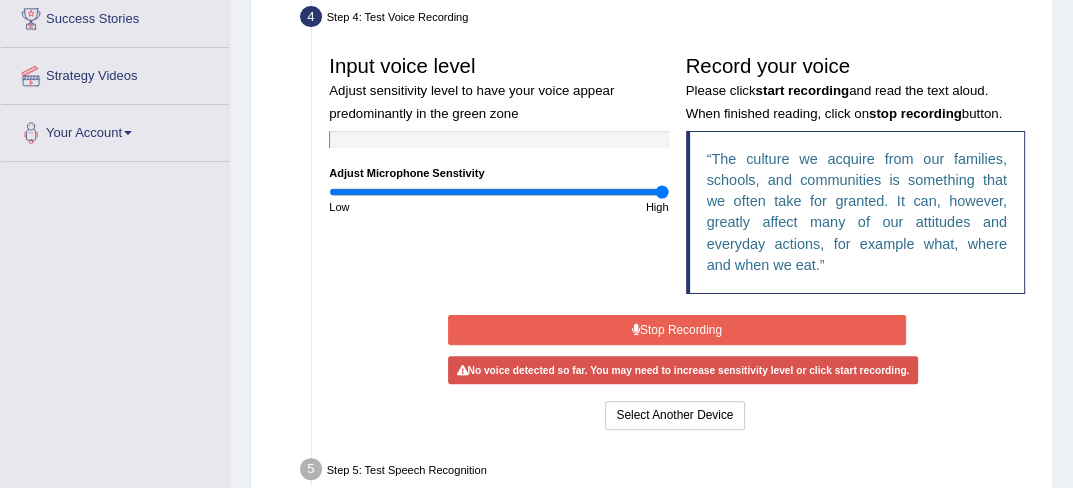 type on "2" 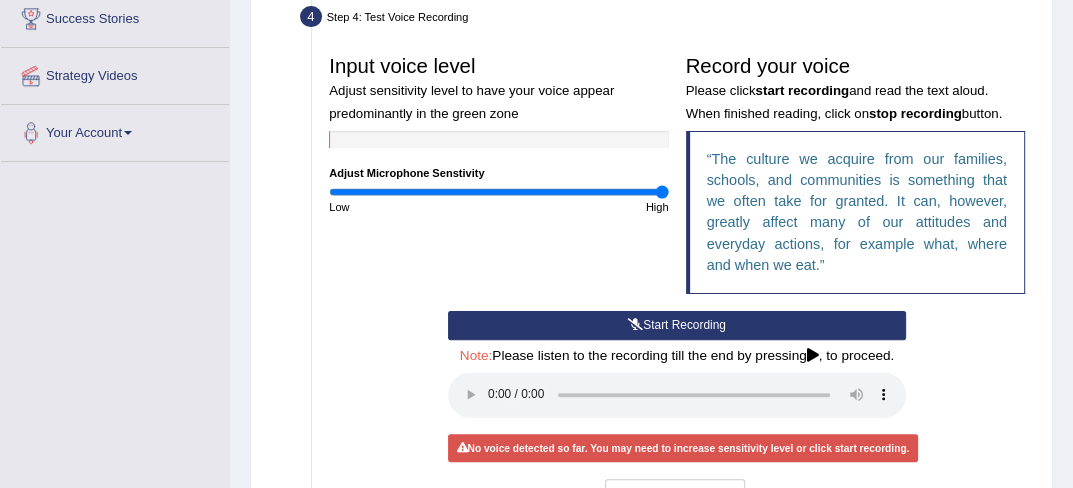 click at bounding box center [635, 325] 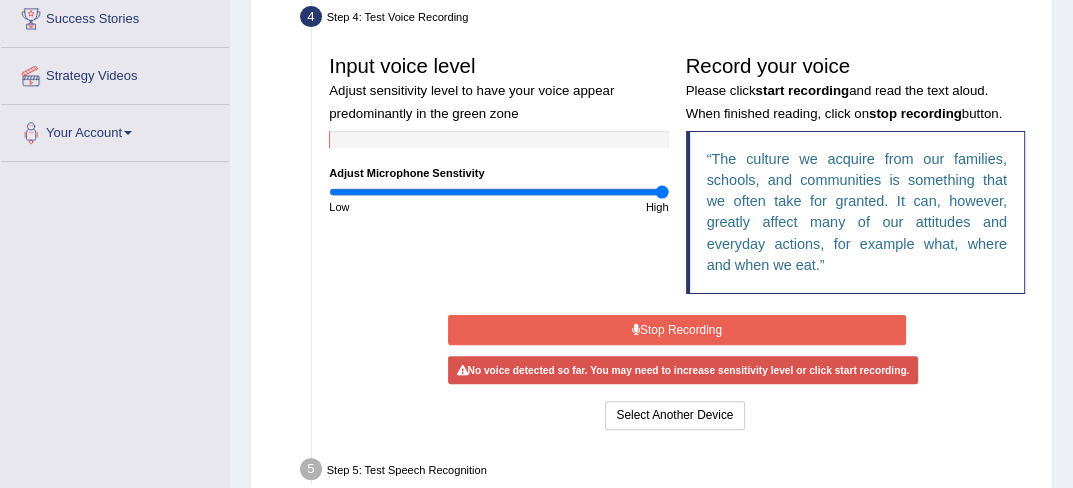 click on "Input voice level   Adjust sensitivity level to have your voice appear predominantly in the green zone     Adjust Microphone Senstivity     Low   High   Record your voice Please click  start recording  and read the text aloud. When finished reading, click on  stop recording  button.   The culture we acquire from our families, schools, and communities is something that we often take for granted. It can, however, greatly affect many of our attitudes and everyday actions, for example what, where and when we eat." at bounding box center (677, 178) 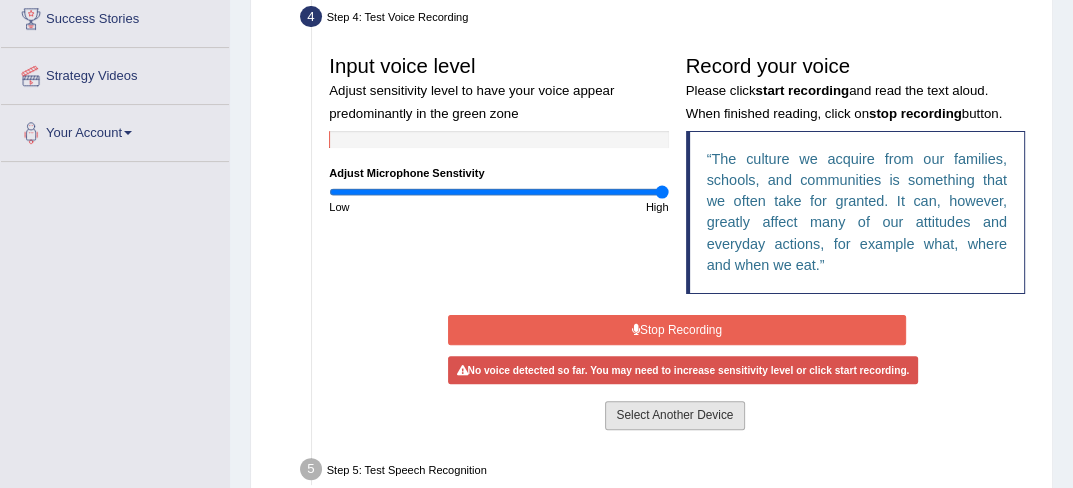 click on "Select Another Device" at bounding box center (674, 415) 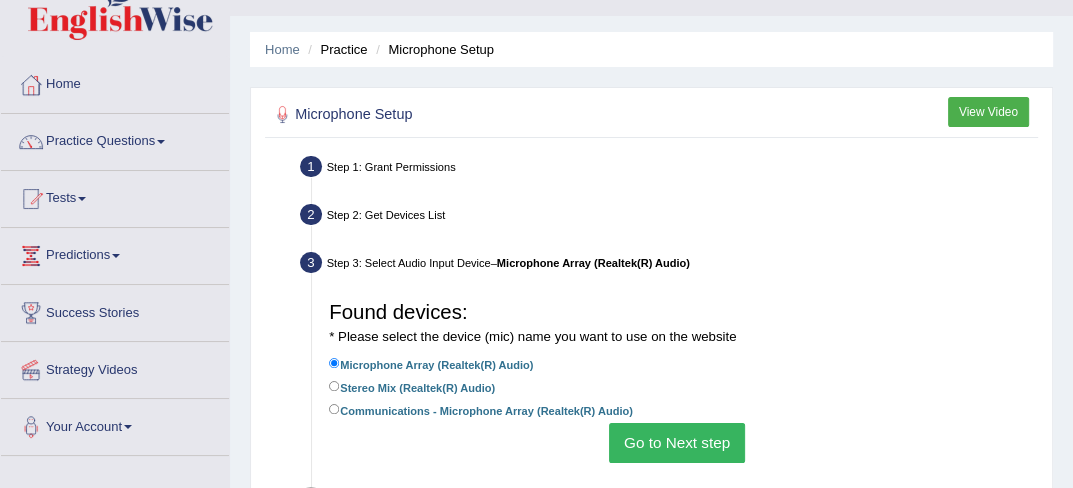 scroll, scrollTop: 0, scrollLeft: 0, axis: both 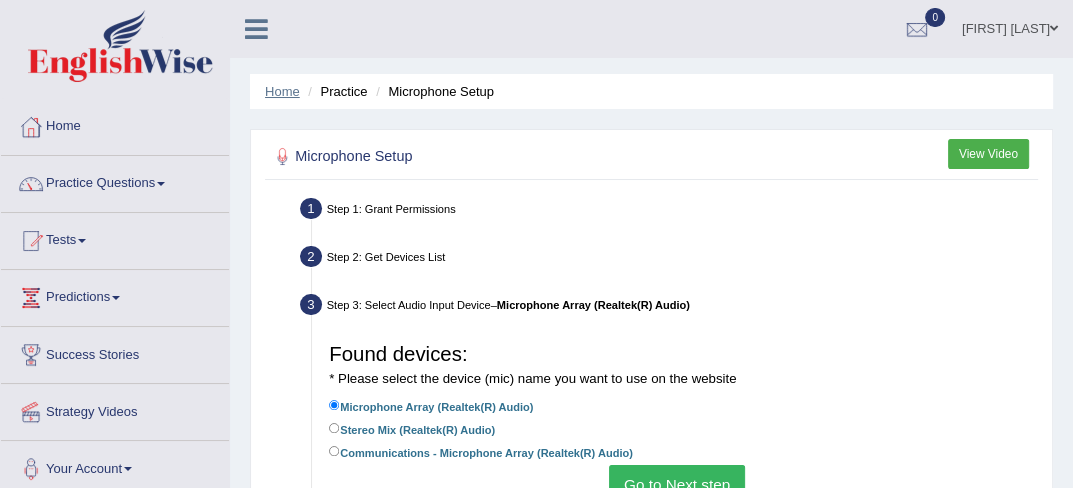 click on "Home" at bounding box center [282, 91] 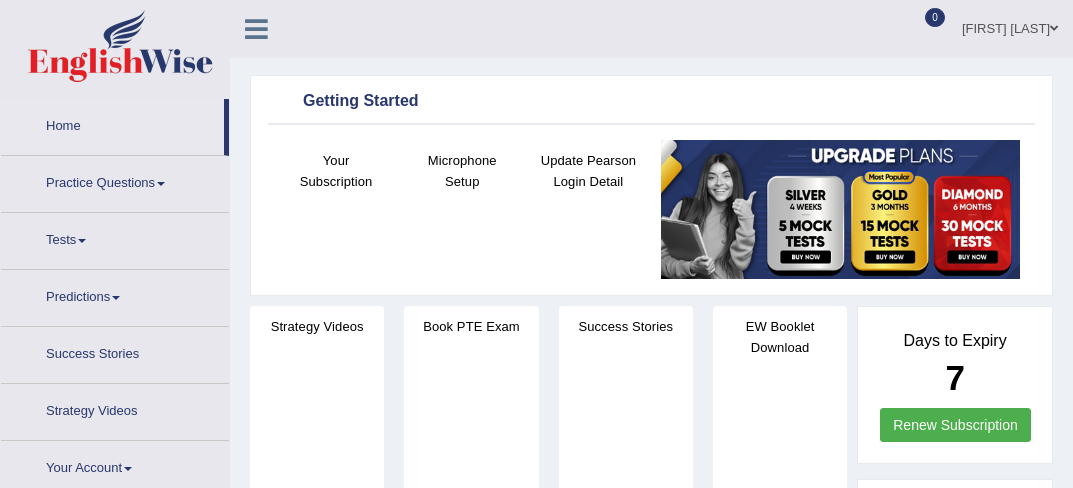 scroll, scrollTop: 0, scrollLeft: 0, axis: both 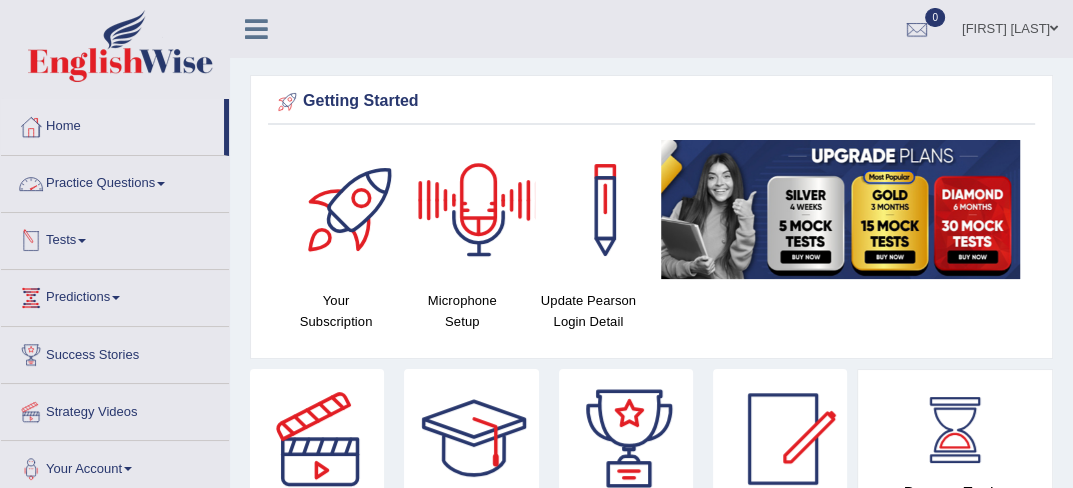 click on "Practice Questions" at bounding box center [115, 181] 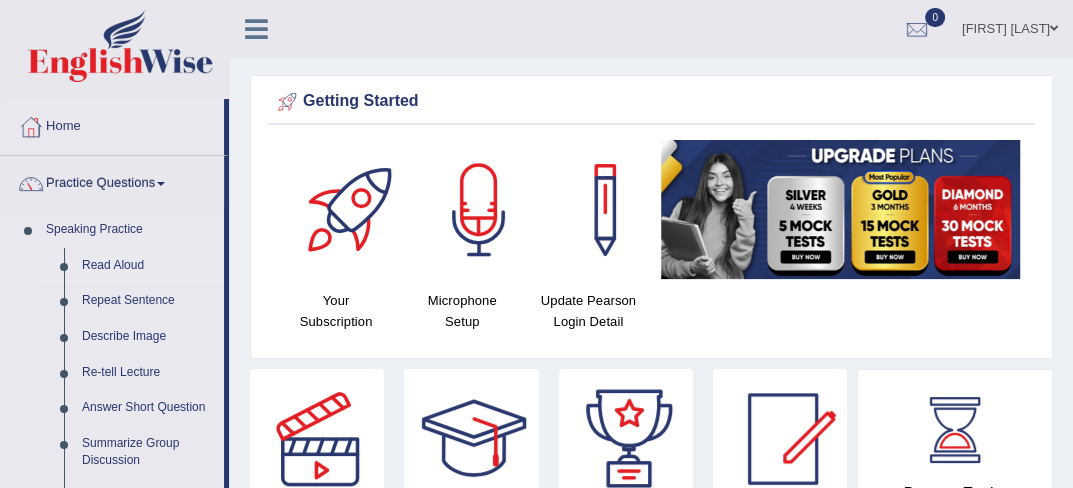 click on "Read Aloud" at bounding box center (148, 266) 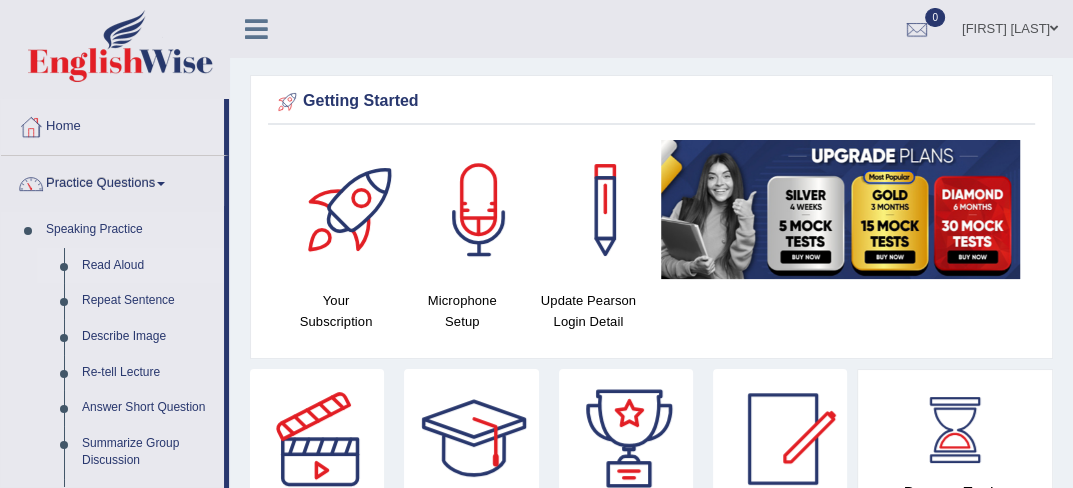click on "Read Aloud" at bounding box center [148, 266] 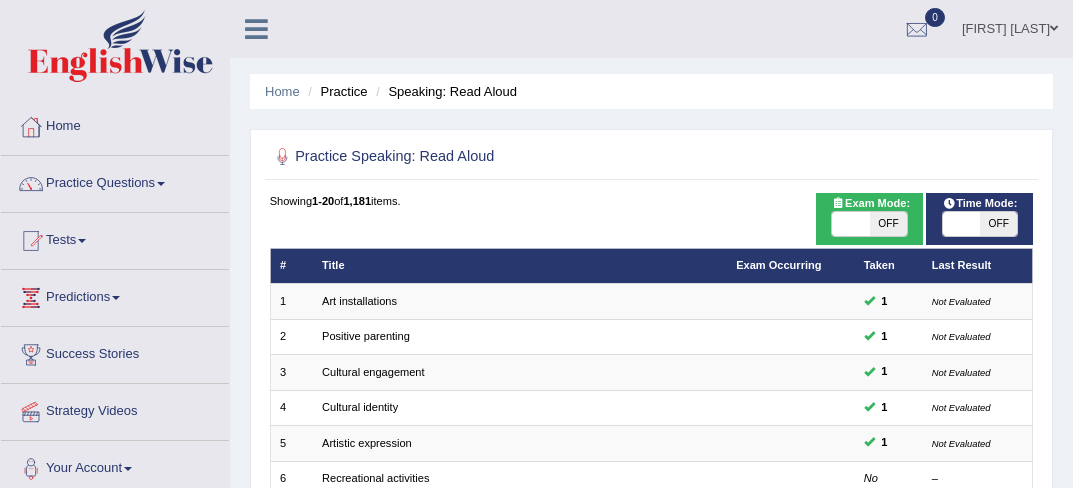 scroll, scrollTop: 0, scrollLeft: 0, axis: both 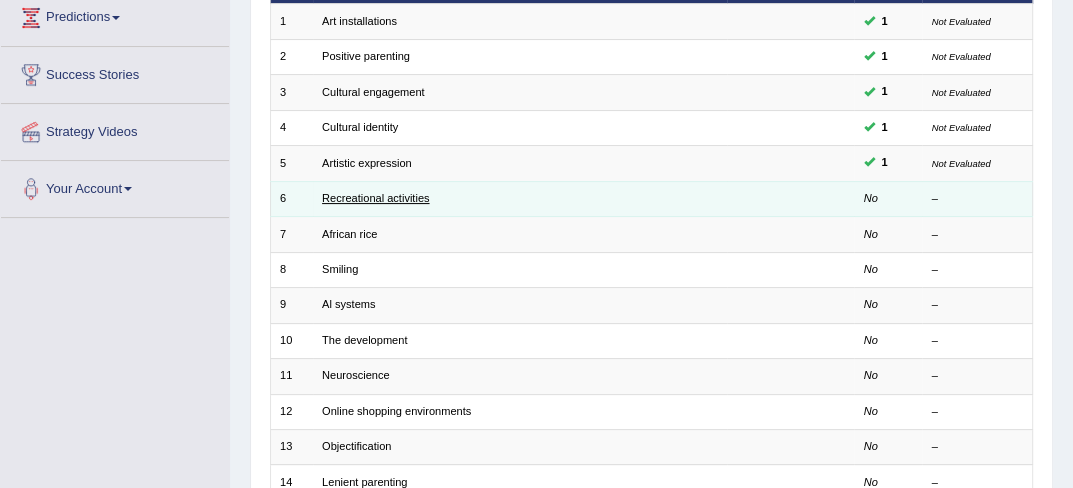 click on "Recreational activities" at bounding box center [375, 198] 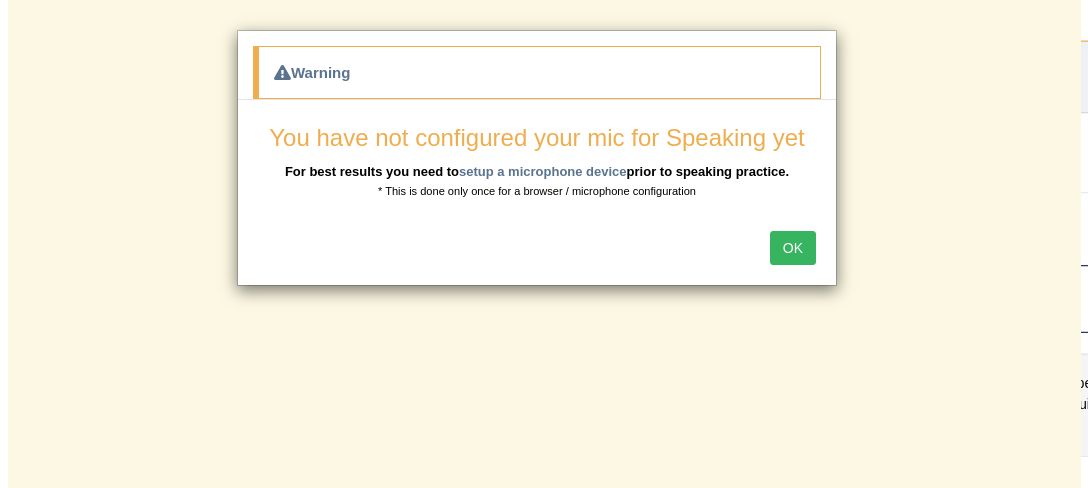 scroll, scrollTop: 0, scrollLeft: 0, axis: both 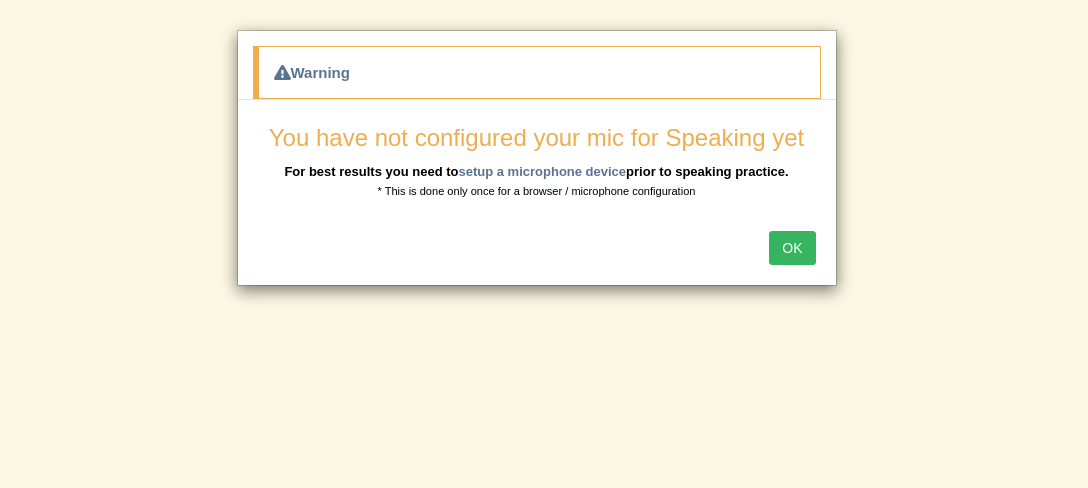 click on "OK" at bounding box center (792, 248) 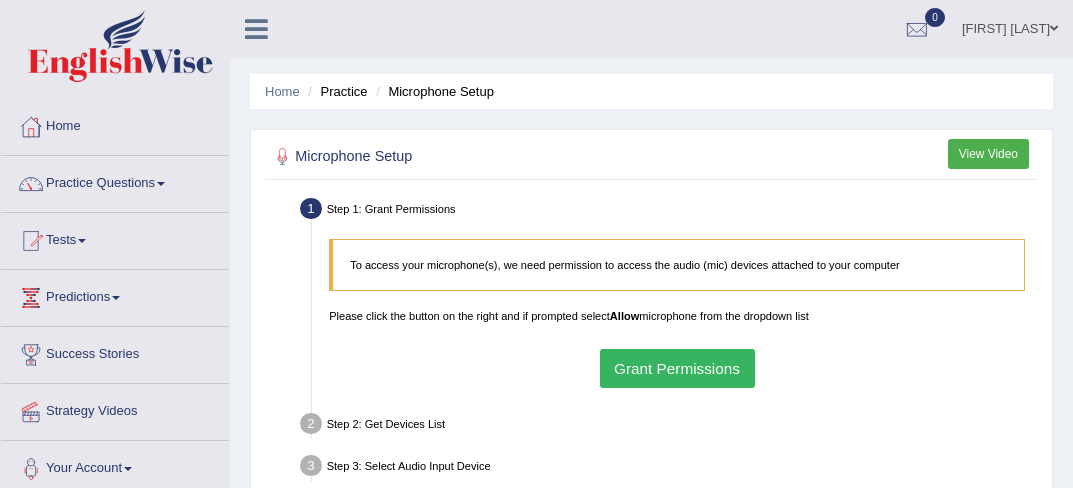 scroll, scrollTop: 0, scrollLeft: 0, axis: both 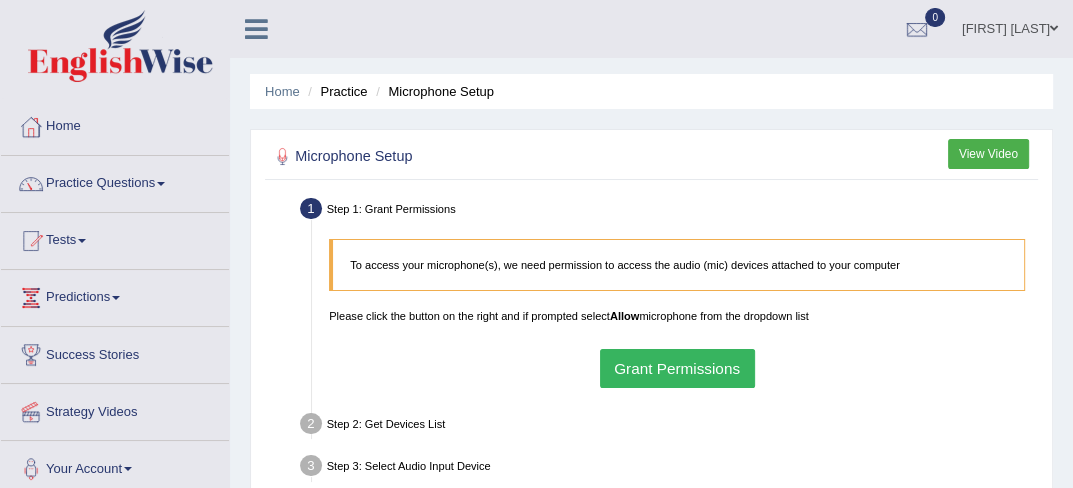 click on "Grant Permissions" at bounding box center [677, 368] 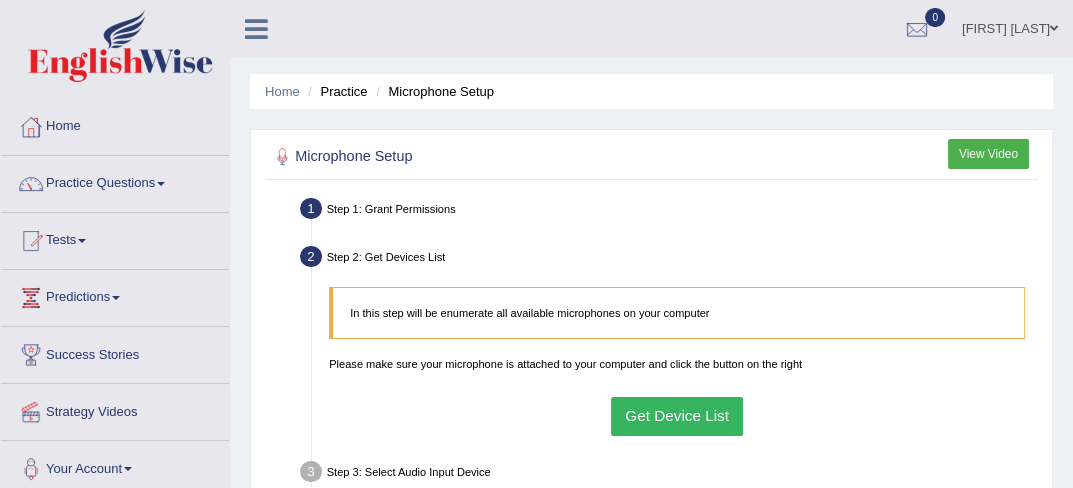click on "Get Device List" at bounding box center [677, 416] 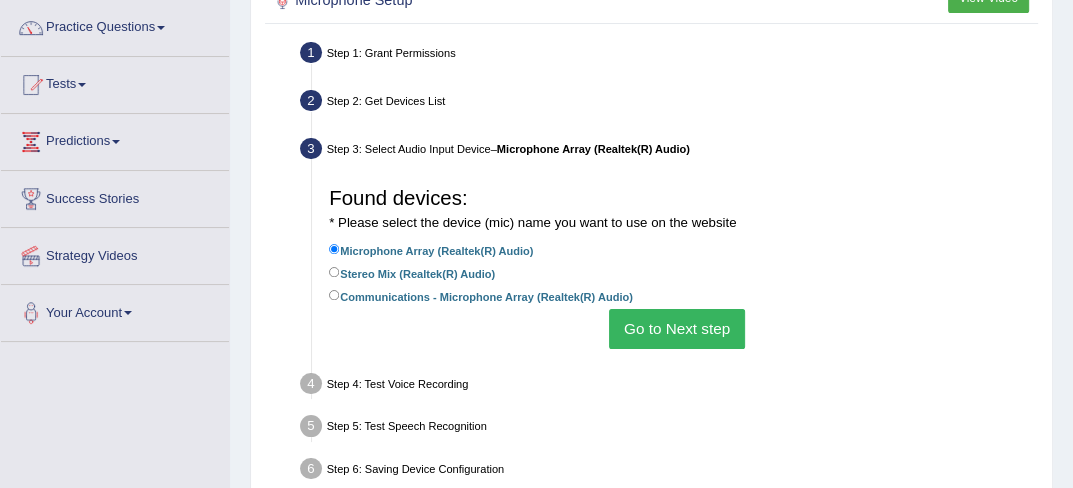 scroll, scrollTop: 160, scrollLeft: 0, axis: vertical 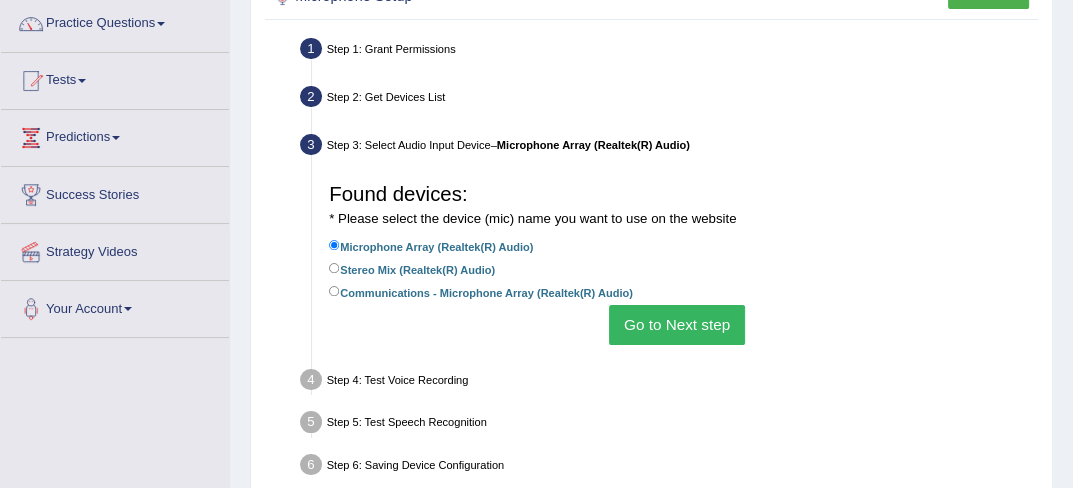 click on "Go to Next step" at bounding box center [676, 324] 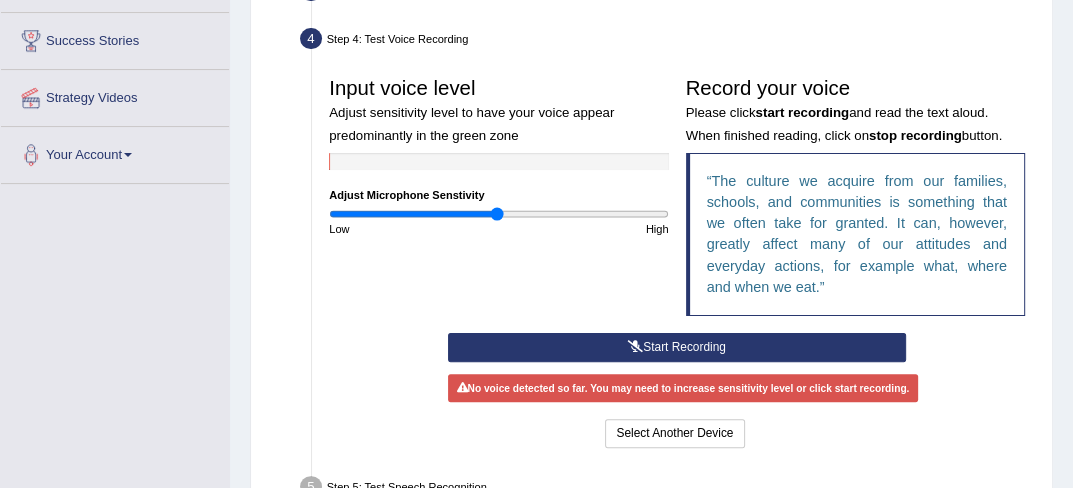 scroll, scrollTop: 320, scrollLeft: 0, axis: vertical 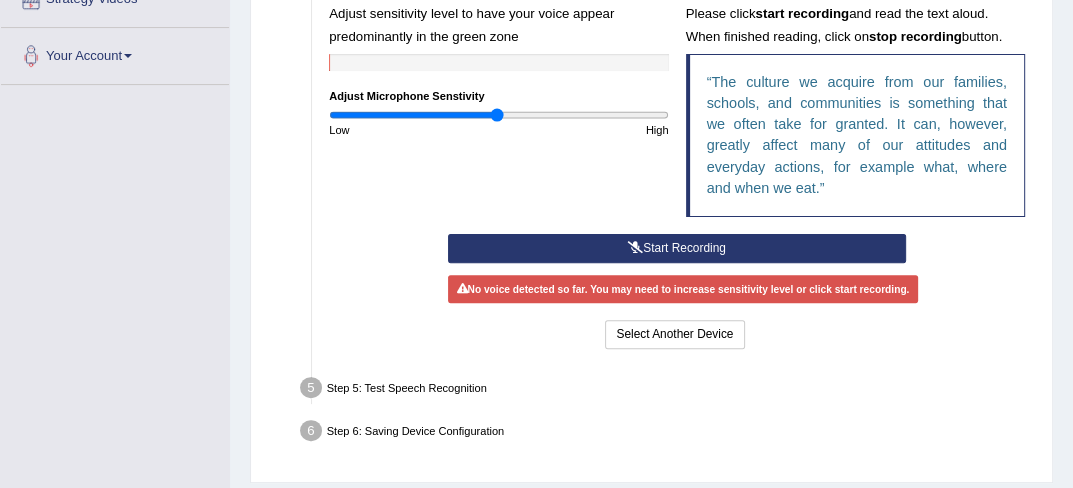 click at bounding box center (635, 248) 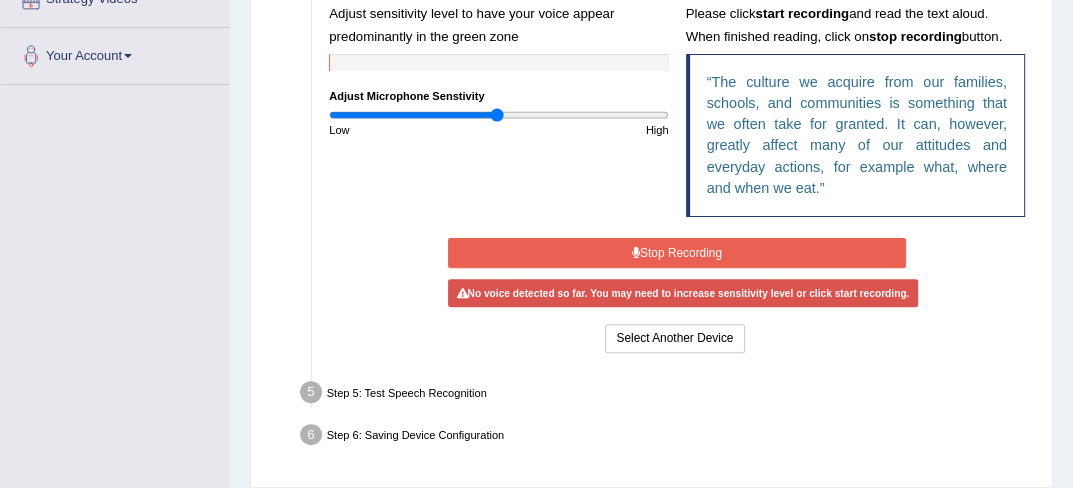 click at bounding box center (636, 253) 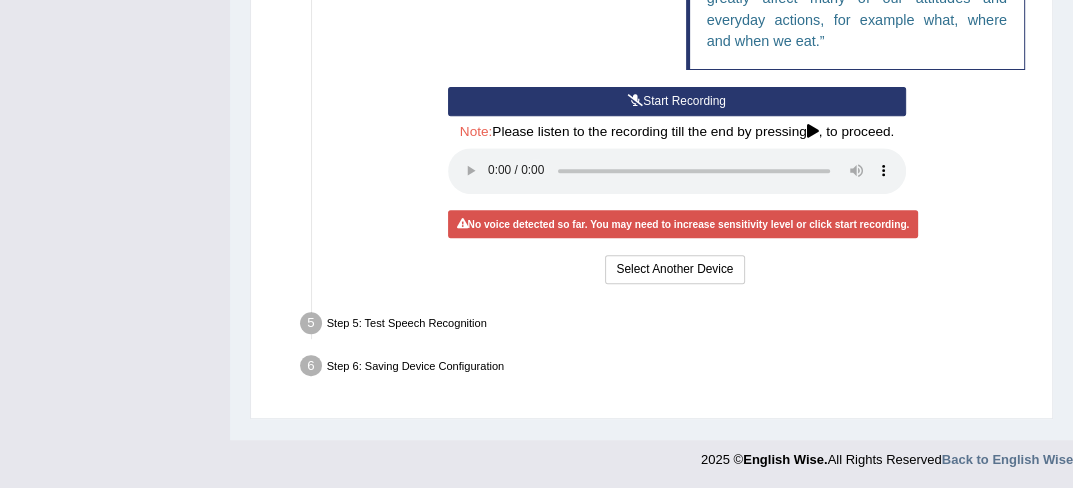 scroll, scrollTop: 562, scrollLeft: 0, axis: vertical 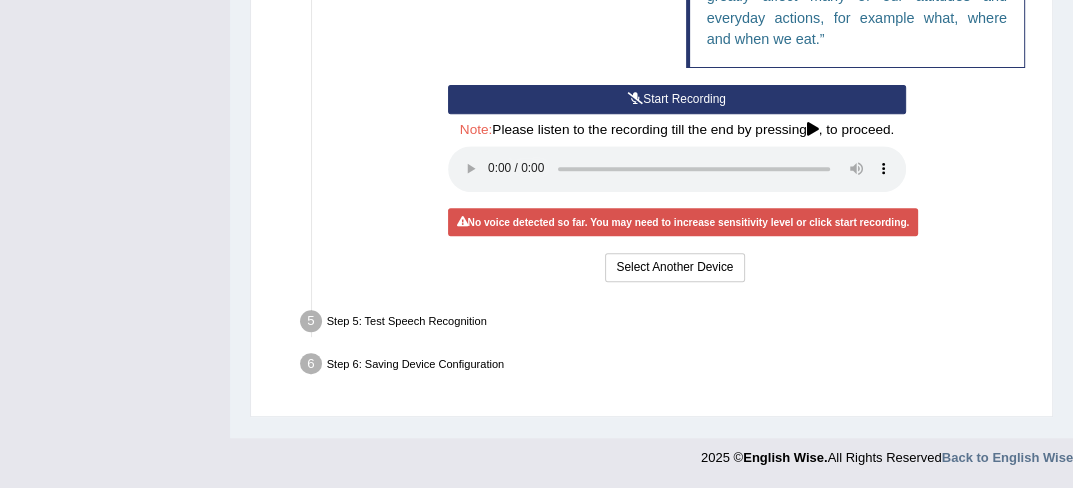click on "Step 5: Test Speech Recognition" at bounding box center (669, 323) 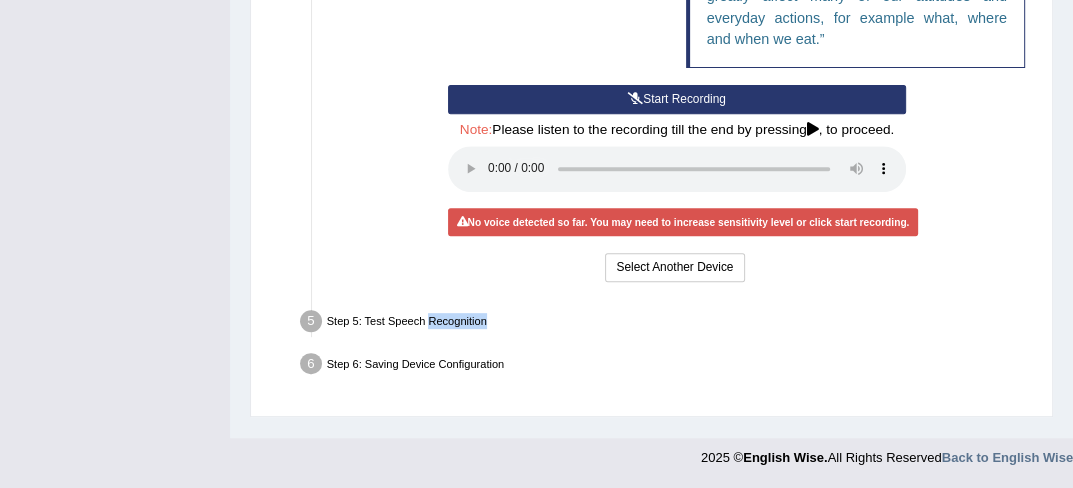click on "Step 5: Test Speech Recognition" at bounding box center (669, 323) 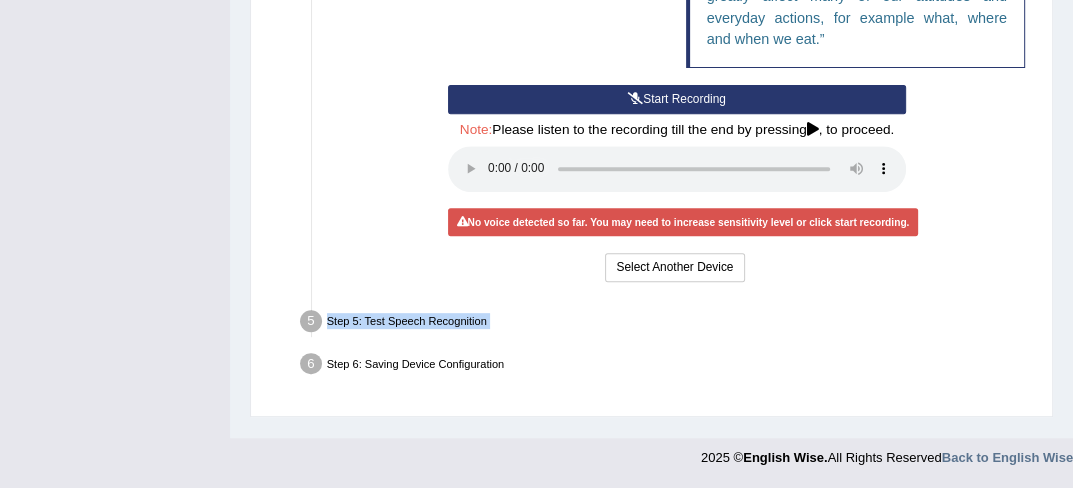 click on "Step 5: Test Speech Recognition" at bounding box center (669, 323) 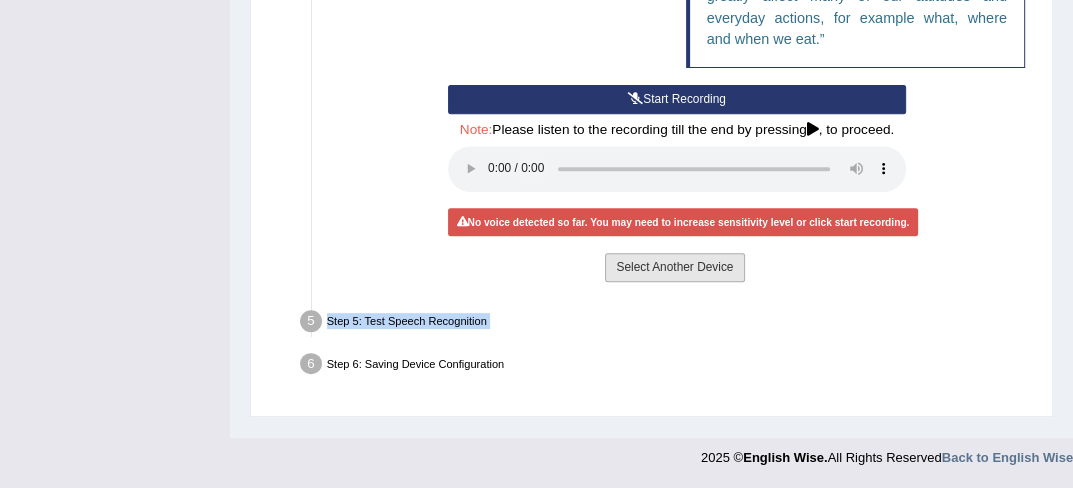 click on "Select Another Device" at bounding box center (674, 267) 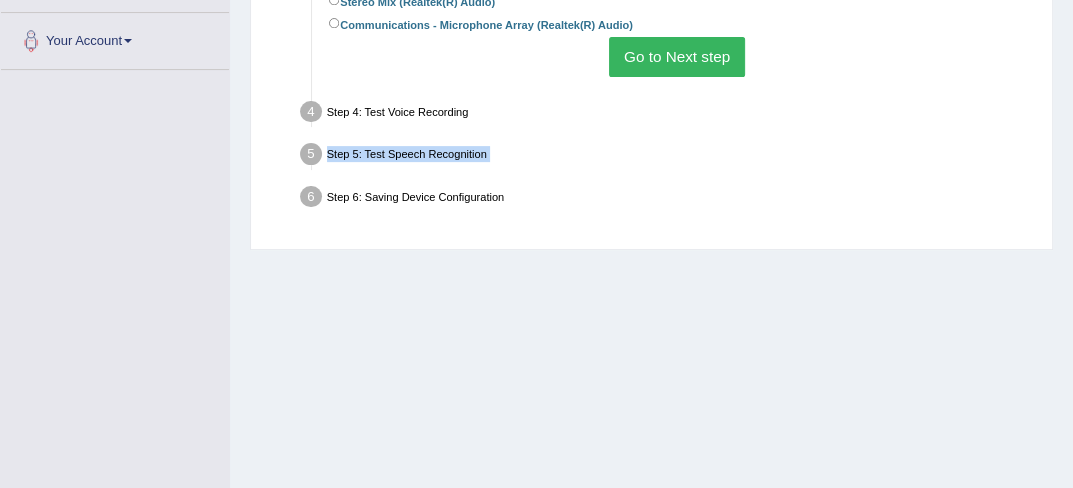 scroll, scrollTop: 269, scrollLeft: 0, axis: vertical 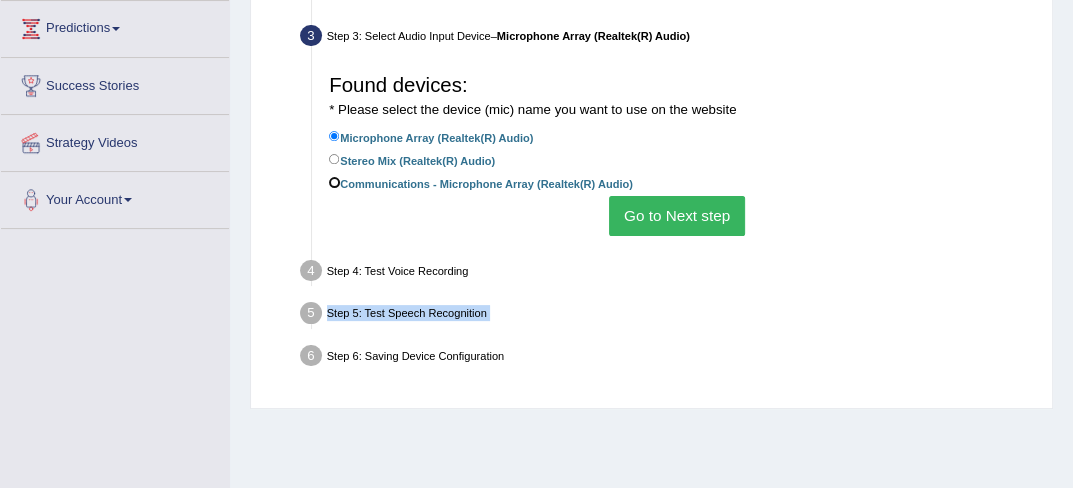 click on "Communications - Microphone Array (Realtek(R) Audio)" at bounding box center [334, 182] 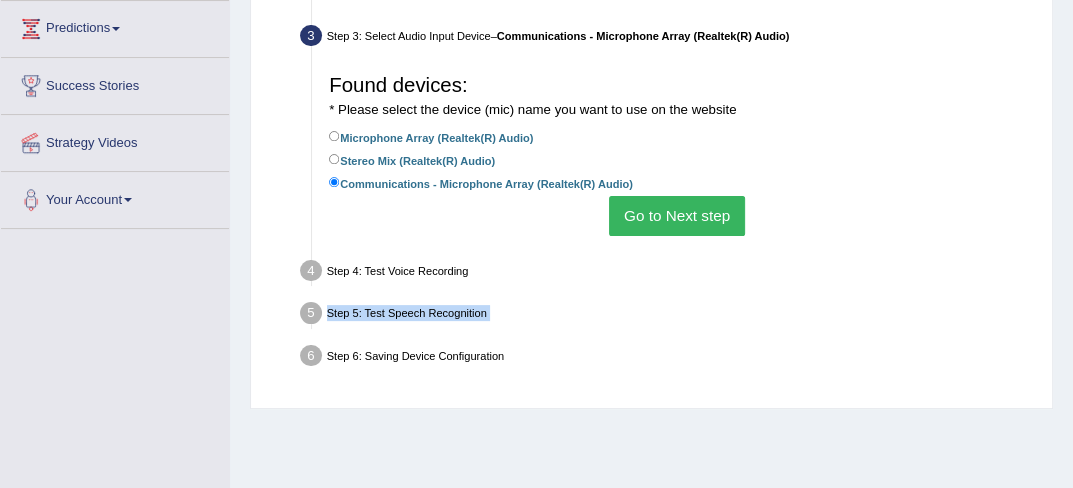 click on "Go to Next step" at bounding box center [676, 215] 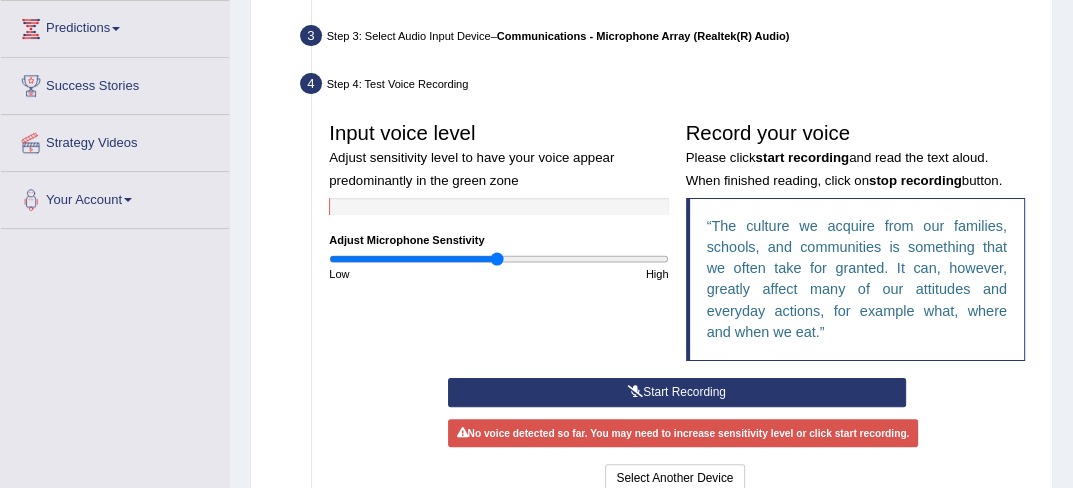 click on "Toggle navigation
Home
Practice Questions   Speaking Practice Read Aloud
Repeat Sentence
Describe Image
Re-tell Lecture
Answer Short Question
Summarize Group Discussion
Respond To A Situation
Writing Practice  Summarize Written Text
Write Essay
Reading Practice  Reading & Writing: Fill In The Blanks
Choose Multiple Answers
Re-order Paragraphs
Fill In The Blanks
Choose Single Answer
Listening Practice  Summarize Spoken Text
Highlight Incorrect Words
Highlight Correct Summary
Select Missing Word
Choose Single Answer
Choose Multiple Answers
Fill In The Blanks
Write From Dictation
Pronunciation
Tests  Take Practice Sectional Test
Take Mock Test" at bounding box center (536, 251) 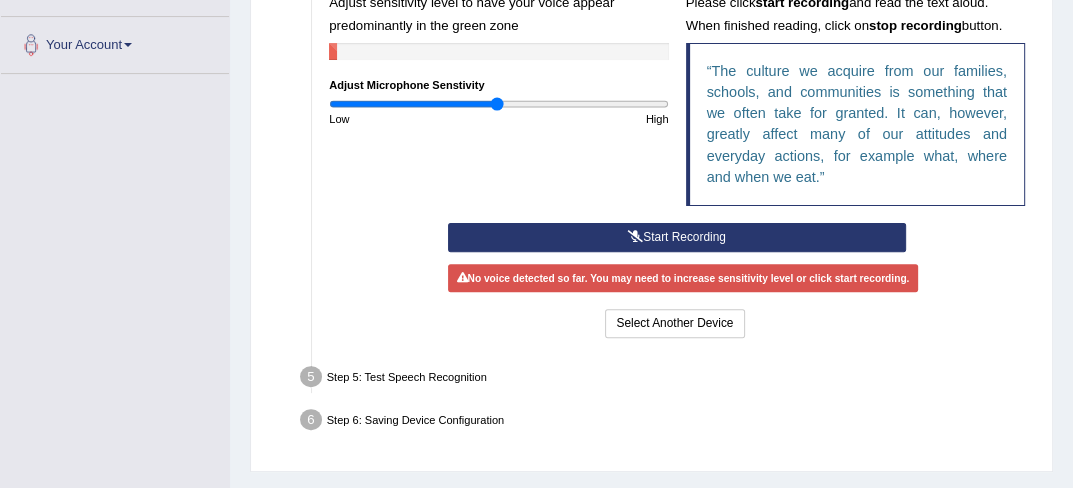 scroll, scrollTop: 442, scrollLeft: 0, axis: vertical 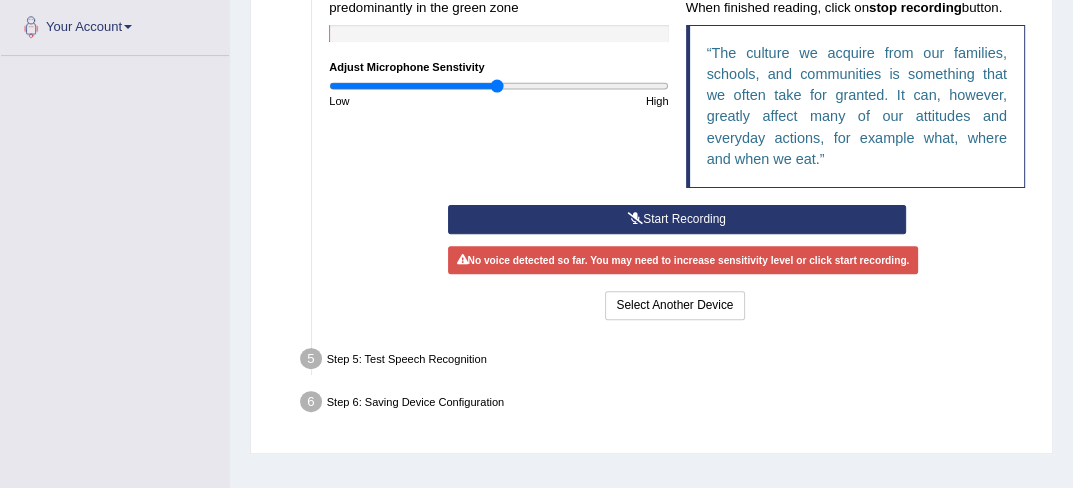 click on "No voice detected so far. You may need to increase sensitivity level or click start recording." at bounding box center (683, 260) 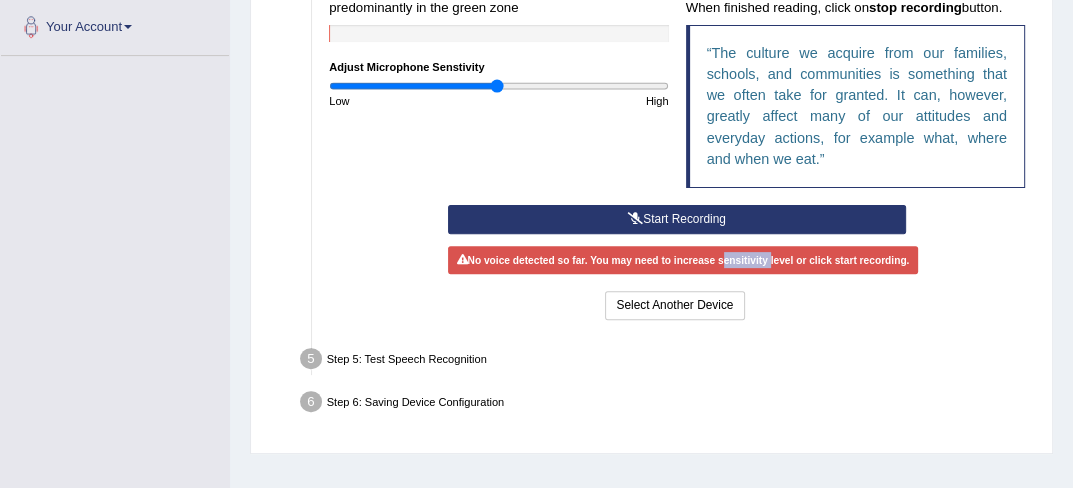 click on "No voice detected so far. You may need to increase sensitivity level or click start recording." at bounding box center [683, 260] 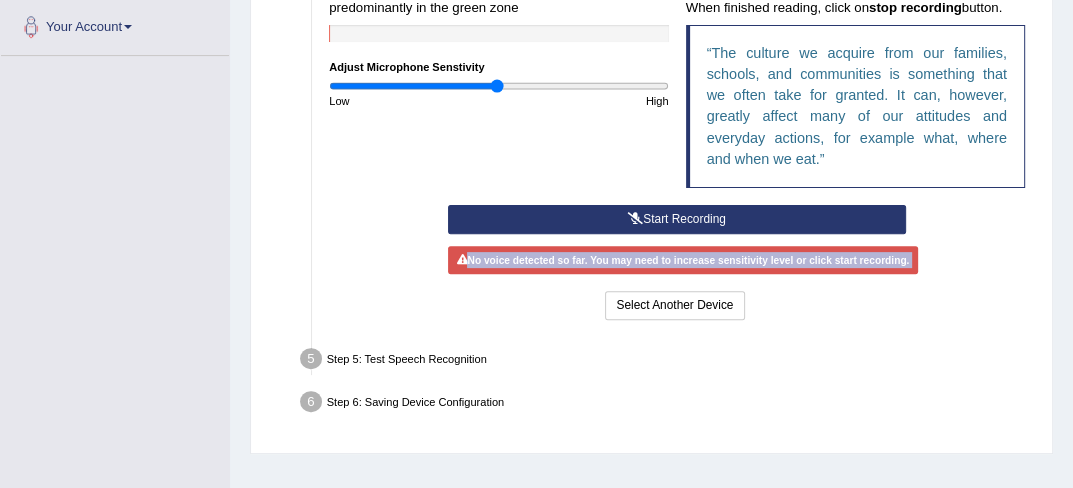 click on "No voice detected so far. You may need to increase sensitivity level or click start recording." at bounding box center (683, 260) 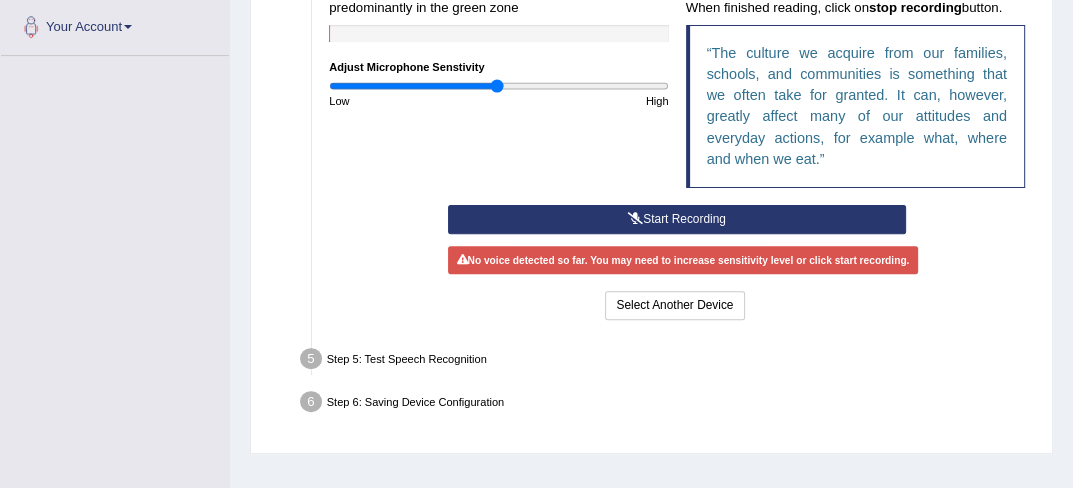 click on "Step 5: Test Speech Recognition" at bounding box center [669, 361] 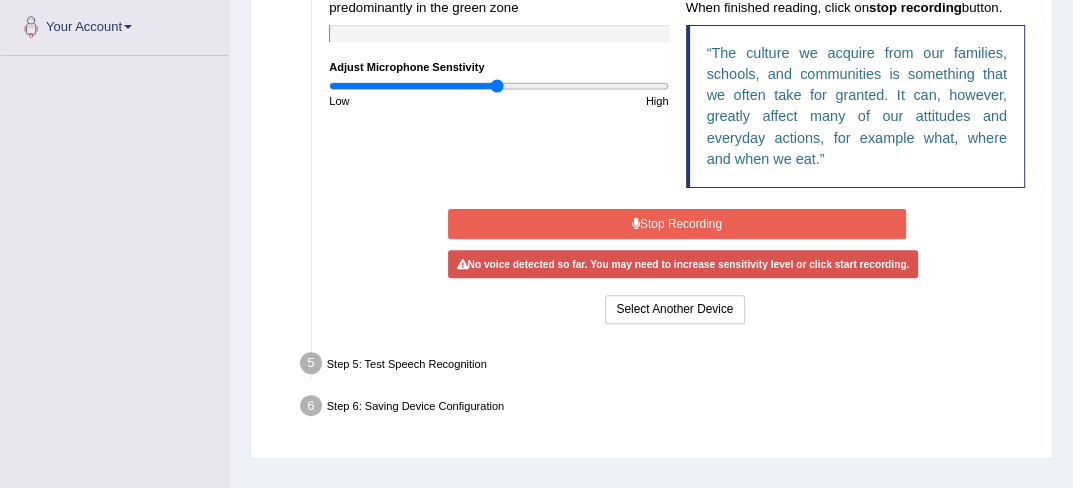 click on "Start Recording    Stop Recording   Note:  Please listen to the recording till the end by pressing  , to proceed.       No voice detected so far. You may need to increase sensitivity level or click start recording.     Voice level is too low yet. Please increase the sensitivity level from the bar on the left.     Your voice is strong enough for our A.I. to detect    Voice level is too high. Please reduce the sensitivity level from the bar on the left.     Select Another Device   Voice is ok. Go to Next step" at bounding box center (676, 266) 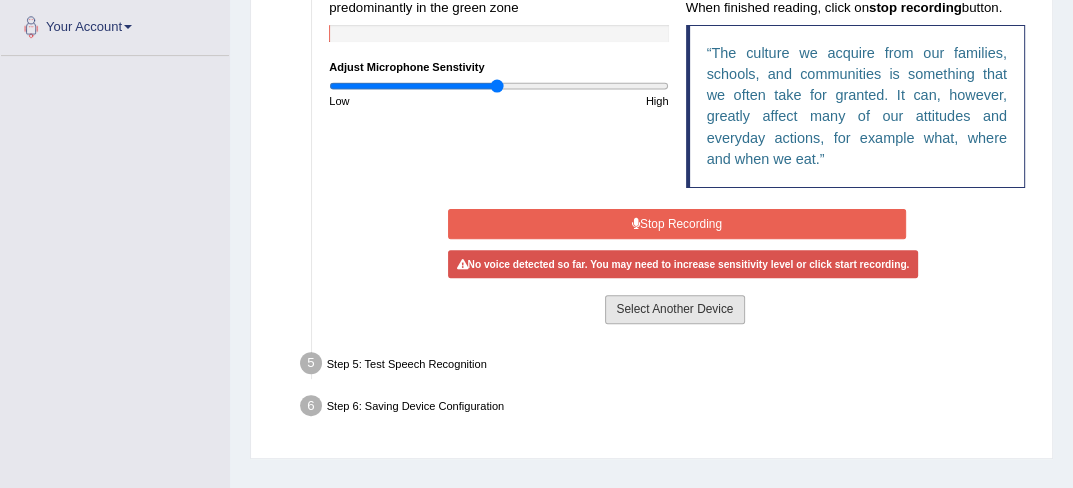 click on "Select Another Device" at bounding box center [674, 309] 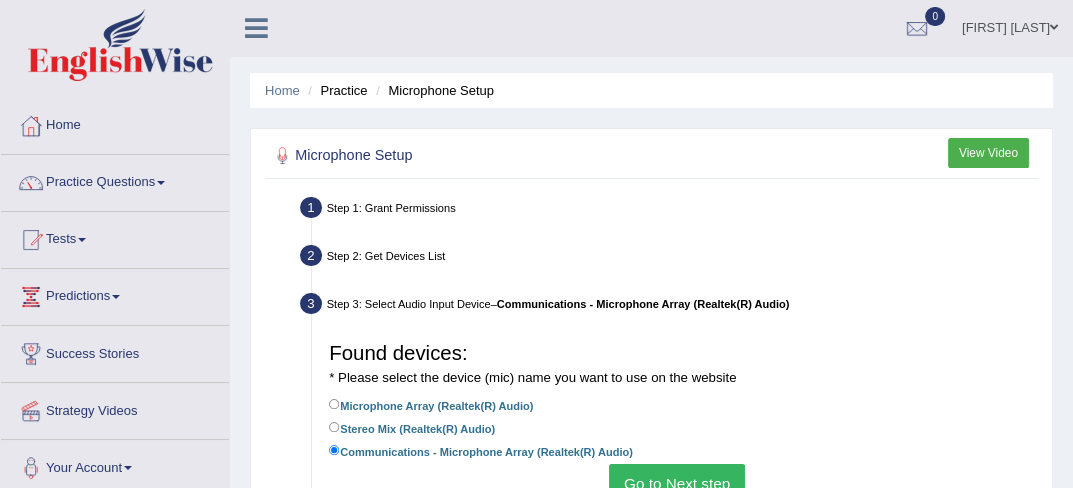 scroll, scrollTop: 0, scrollLeft: 0, axis: both 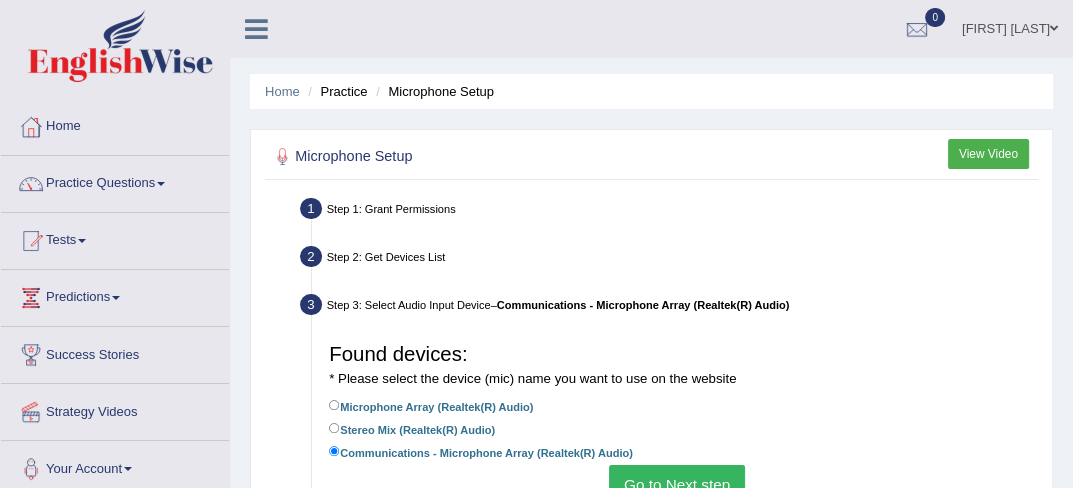 click on "Microphone Setup" at bounding box center (432, 91) 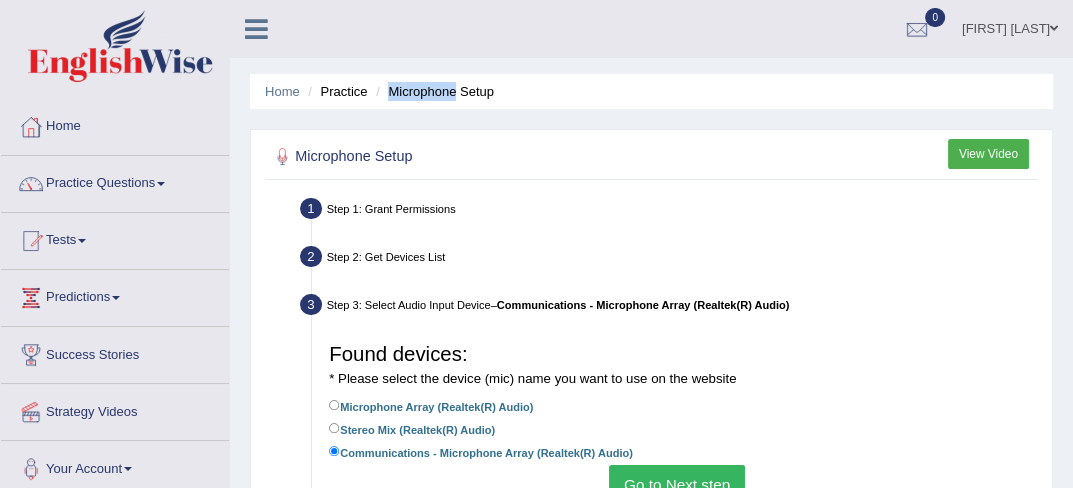 click on "Microphone Setup" at bounding box center (432, 91) 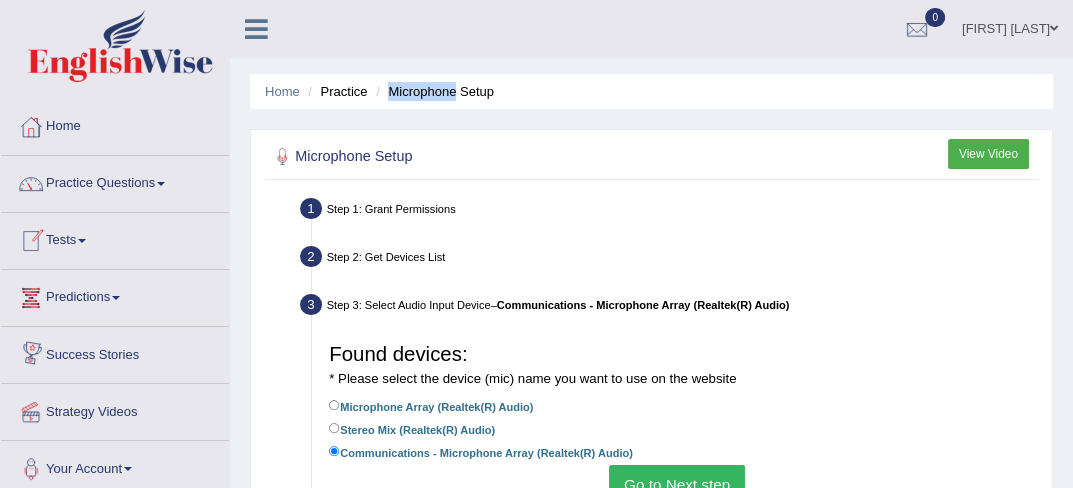 click on "Predictions" at bounding box center [115, 295] 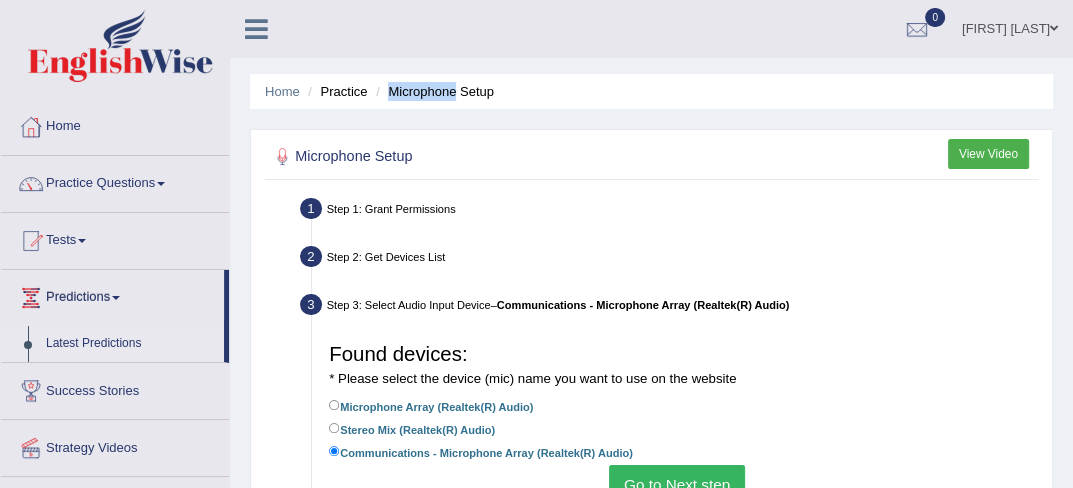 click on "Latest Predictions" at bounding box center [130, 344] 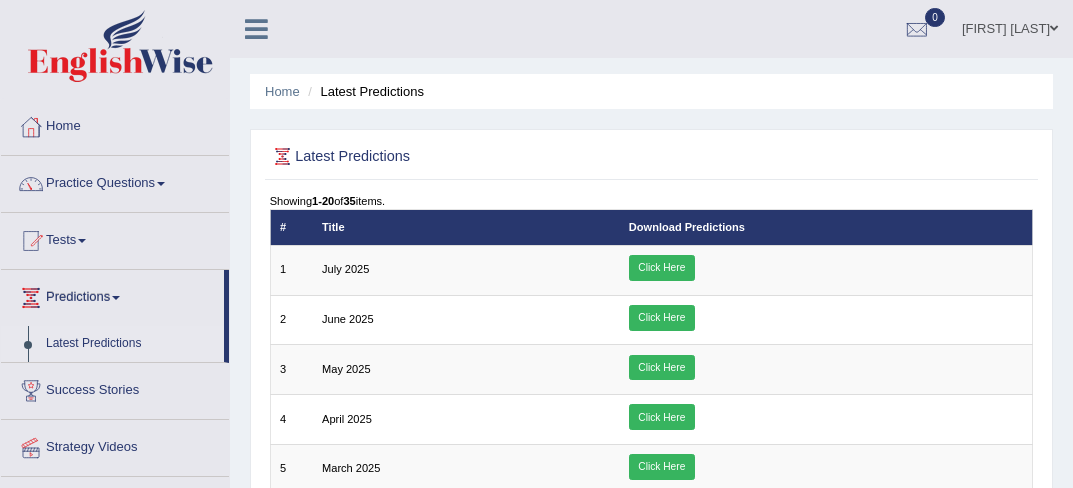 scroll, scrollTop: 0, scrollLeft: 0, axis: both 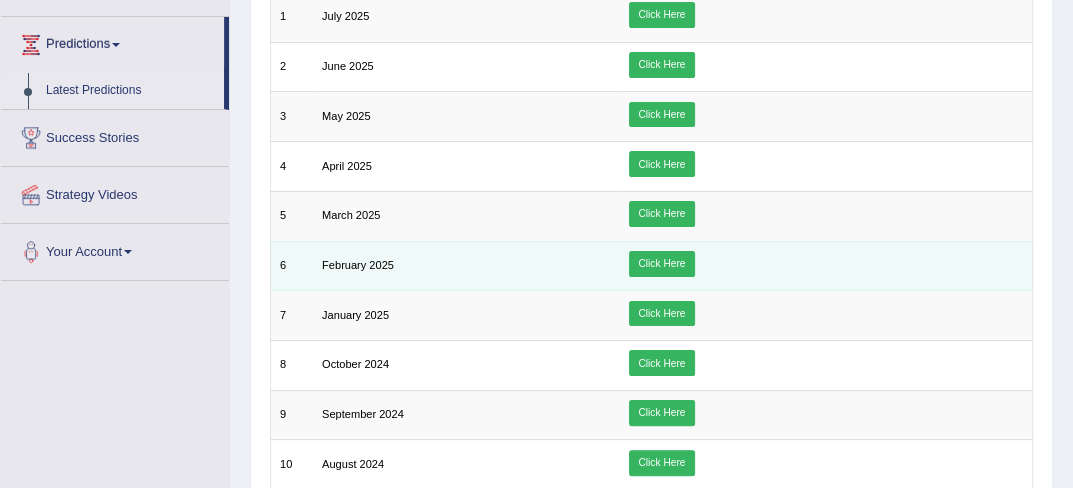 click on "February 2025" at bounding box center [358, 265] 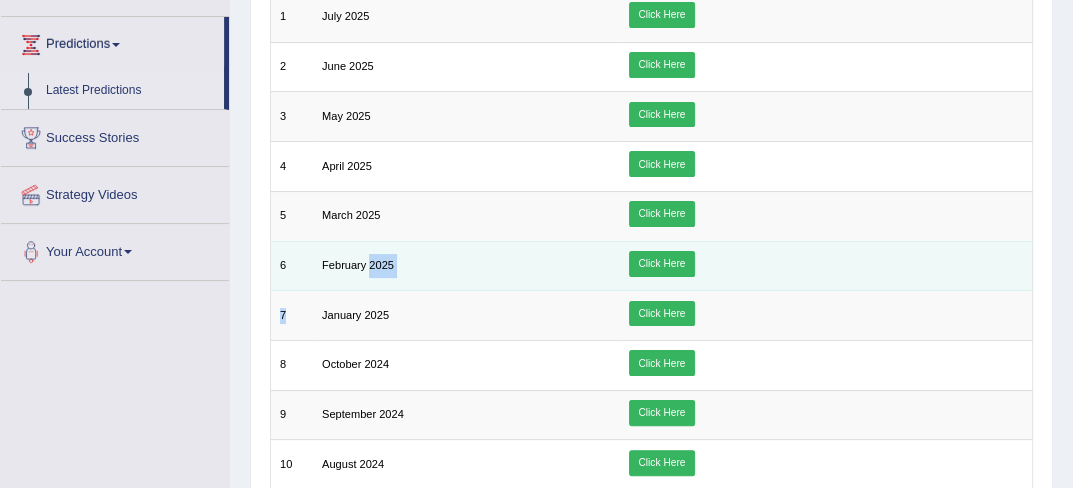 drag, startPoint x: 372, startPoint y: 264, endPoint x: 662, endPoint y: 257, distance: 290.08447 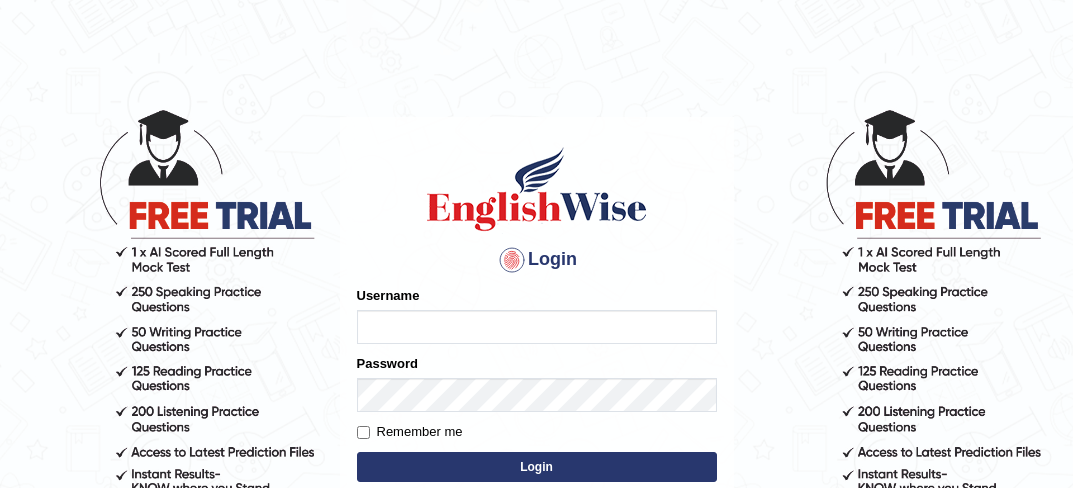 scroll, scrollTop: 0, scrollLeft: 0, axis: both 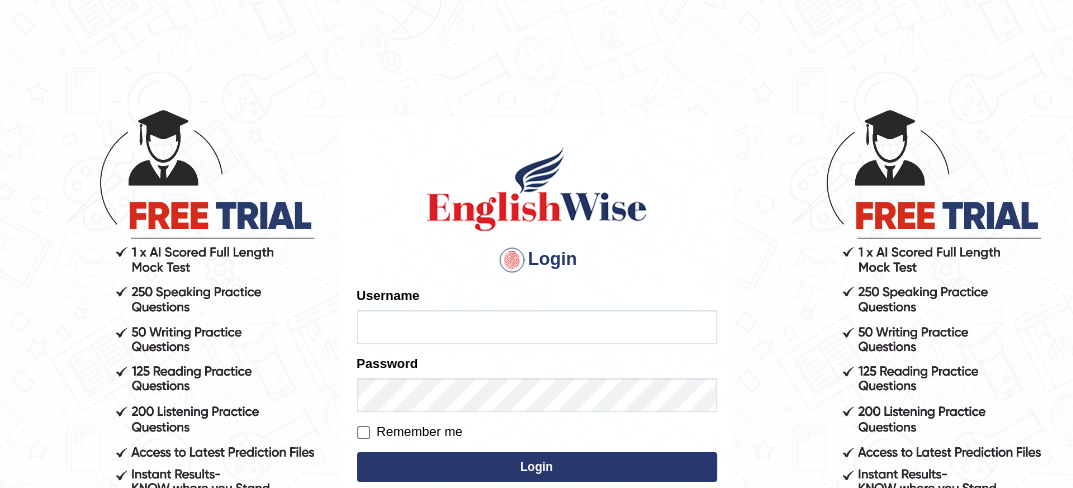 click on "Username" at bounding box center (537, 327) 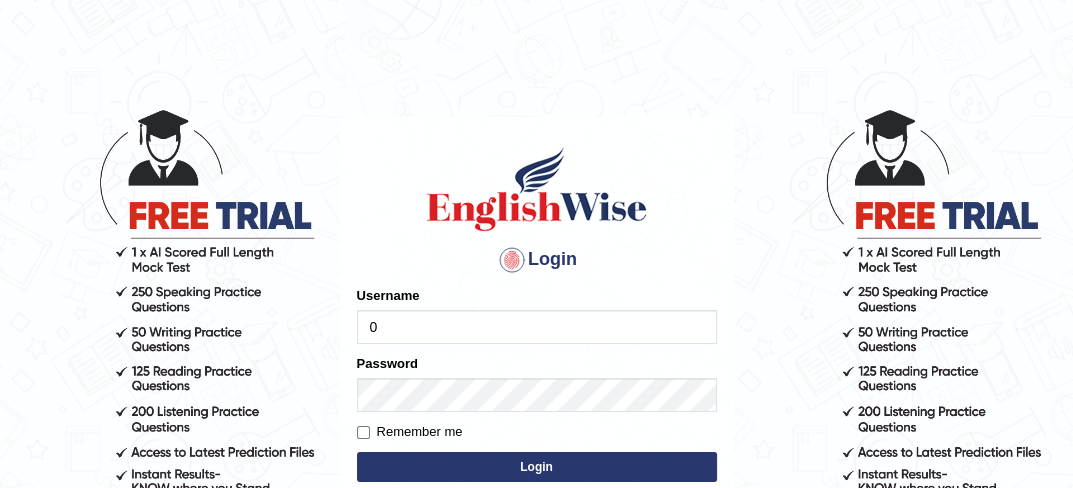 type on "[PHONE]" 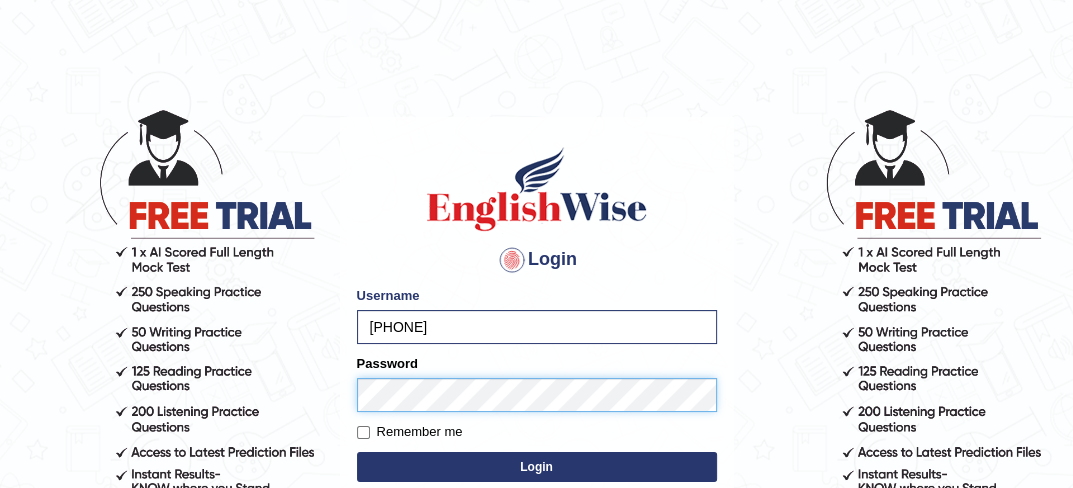 click on "Login" at bounding box center (537, 467) 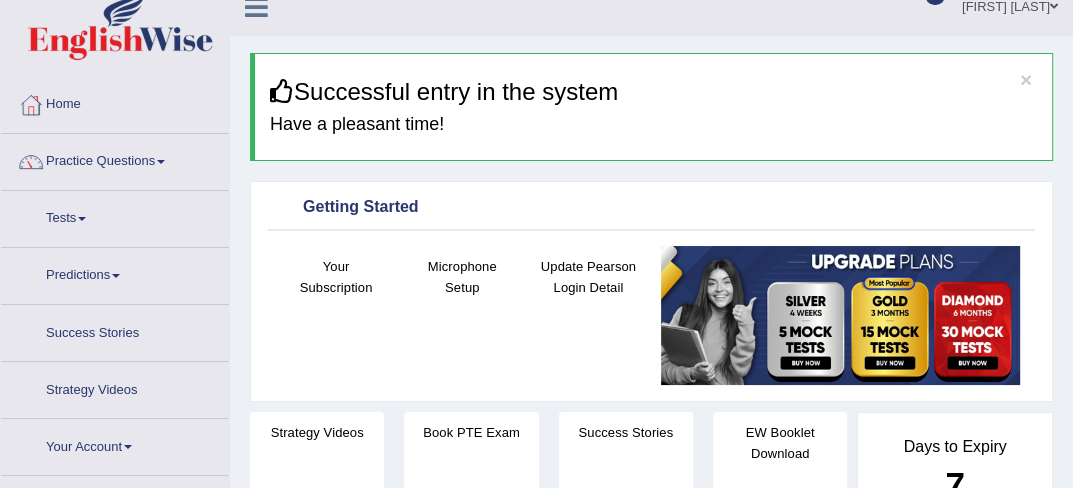 scroll, scrollTop: 120, scrollLeft: 0, axis: vertical 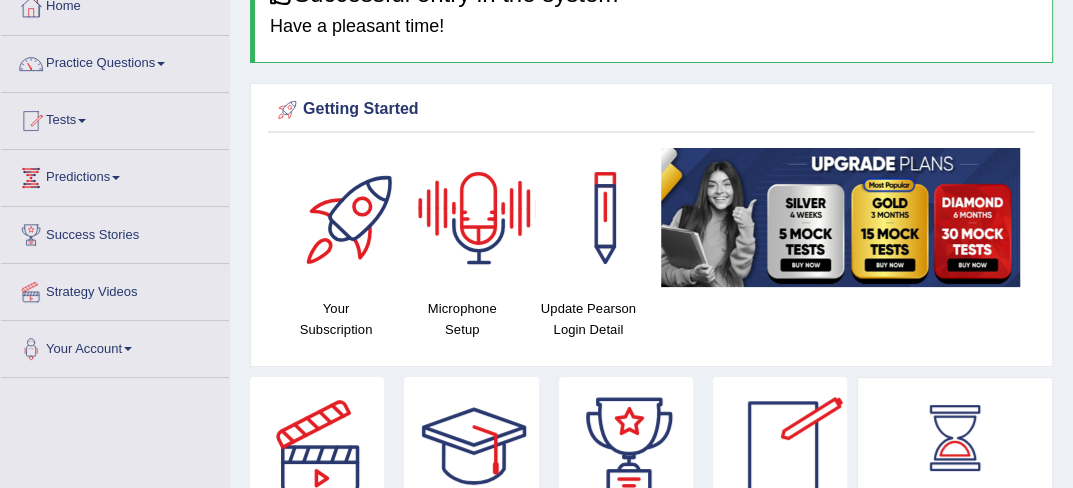 click at bounding box center (479, 218) 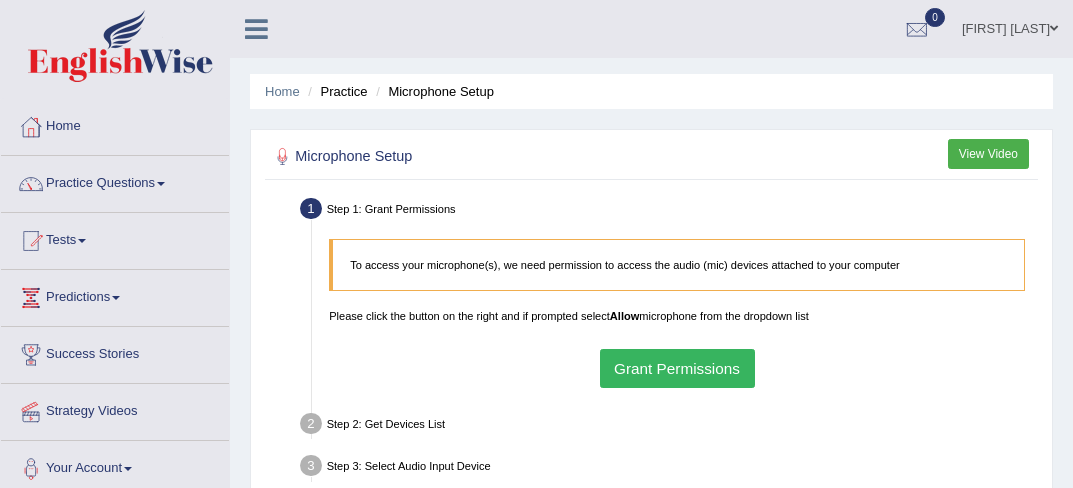 scroll, scrollTop: 0, scrollLeft: 0, axis: both 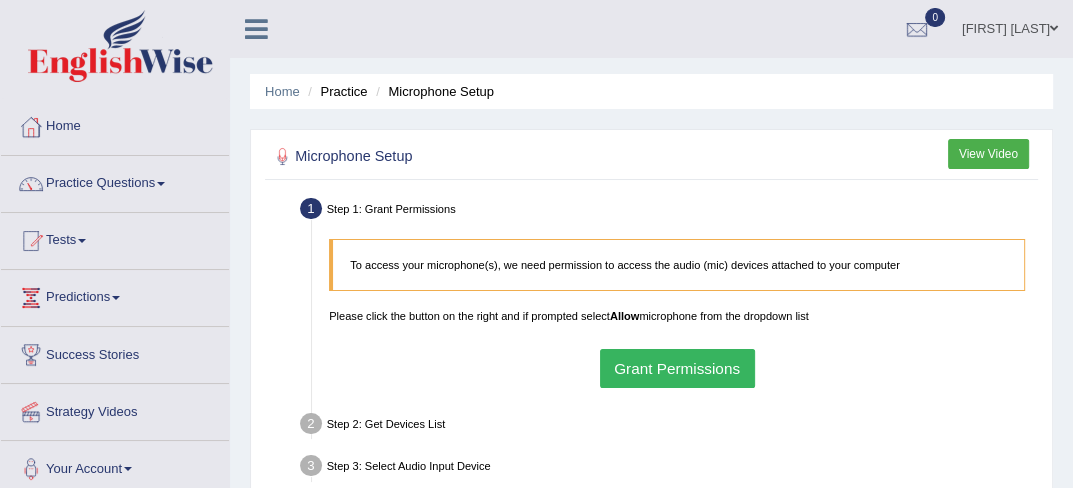 click on "View Video" at bounding box center (988, 153) 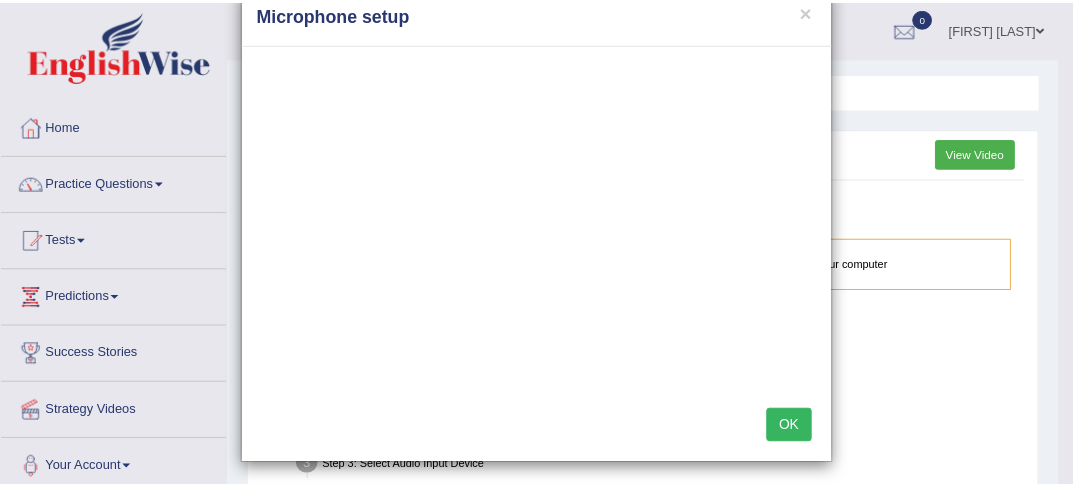 scroll, scrollTop: 50, scrollLeft: 0, axis: vertical 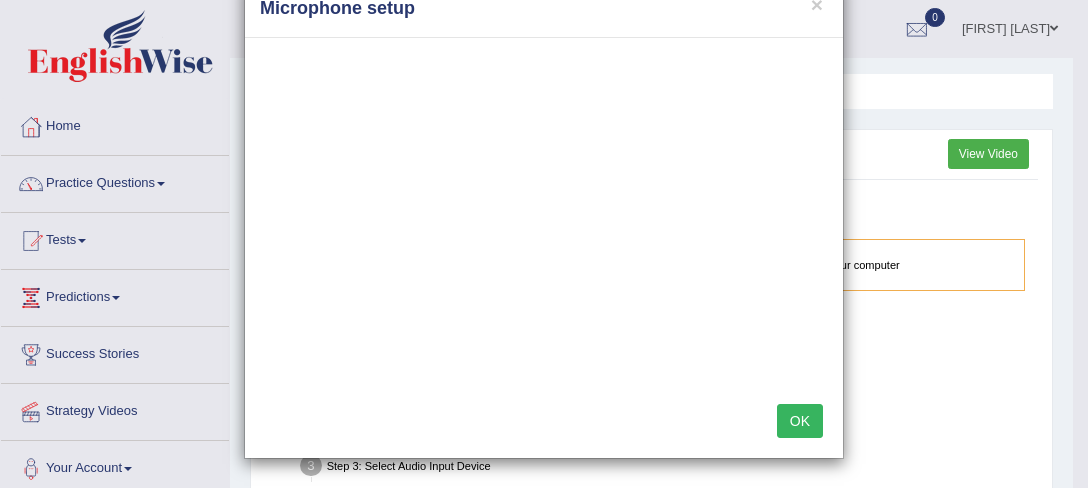 click on "× Microphone setup OK" at bounding box center (544, 244) 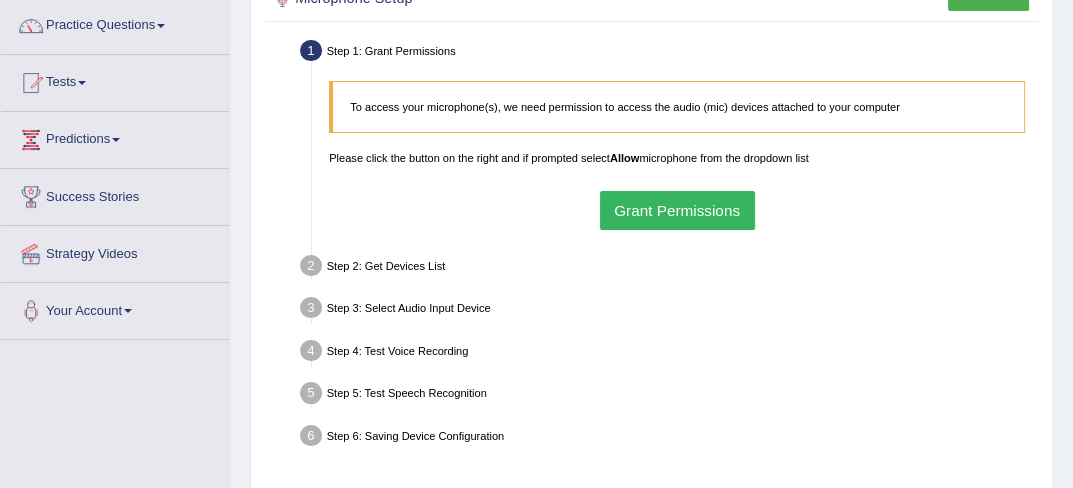 scroll, scrollTop: 160, scrollLeft: 0, axis: vertical 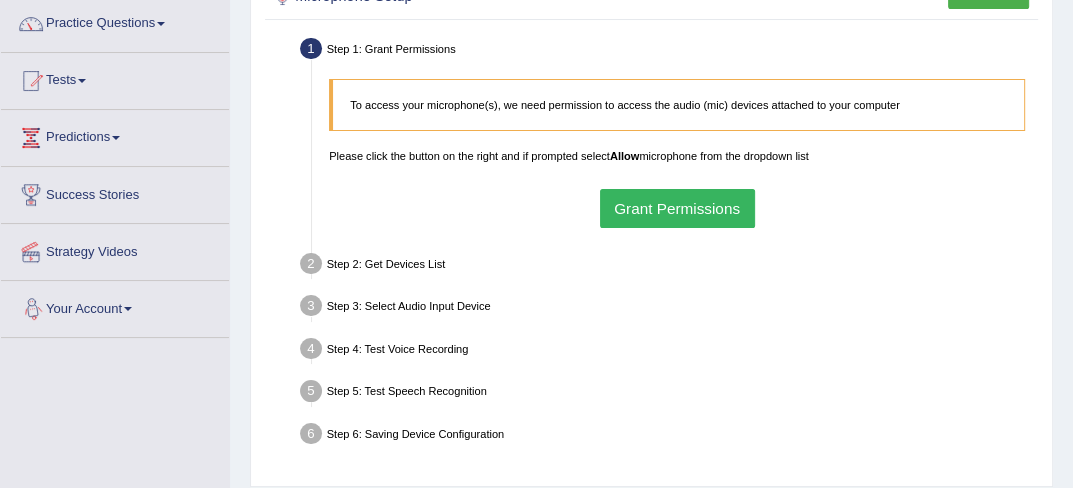 click at bounding box center [128, 309] 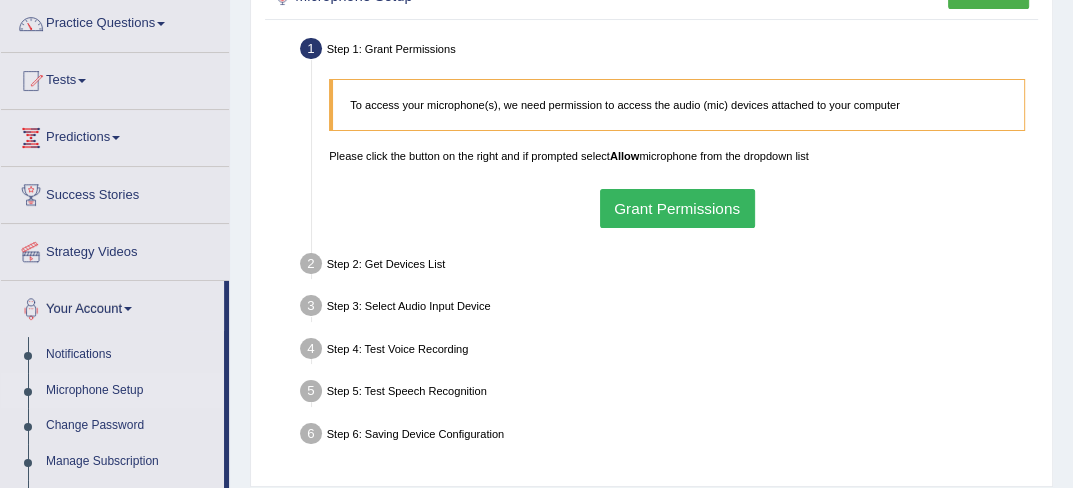 click on "Microphone Setup" at bounding box center (130, 391) 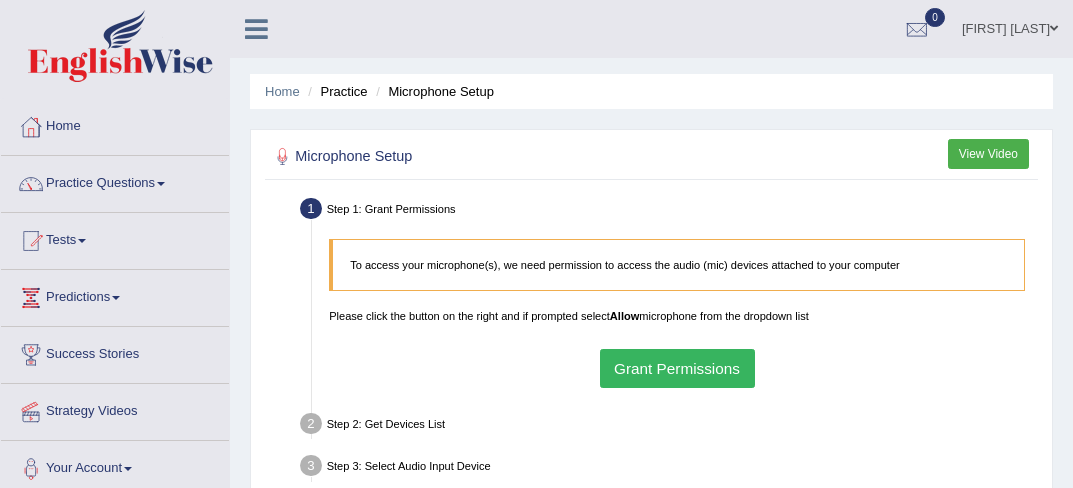 scroll, scrollTop: 0, scrollLeft: 0, axis: both 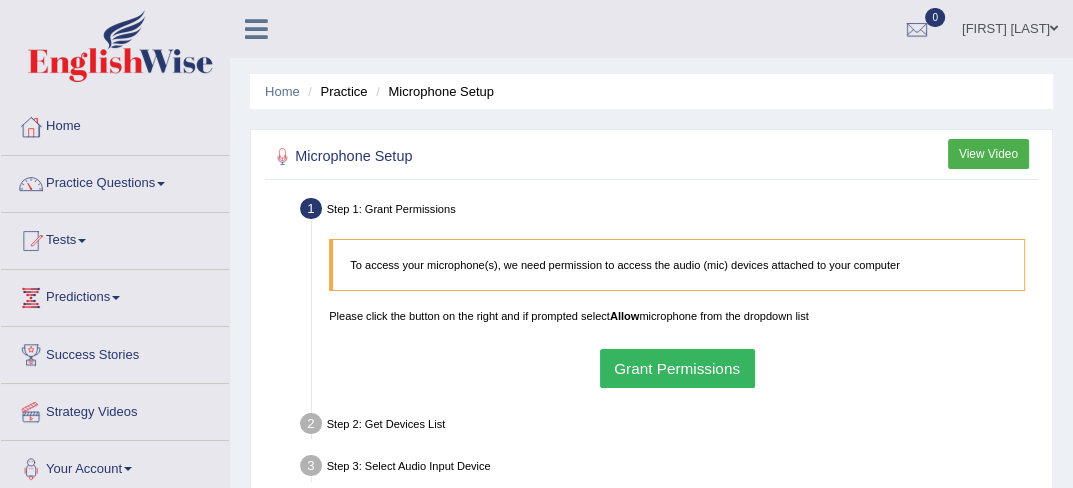 click on "Grant Permissions" at bounding box center [677, 368] 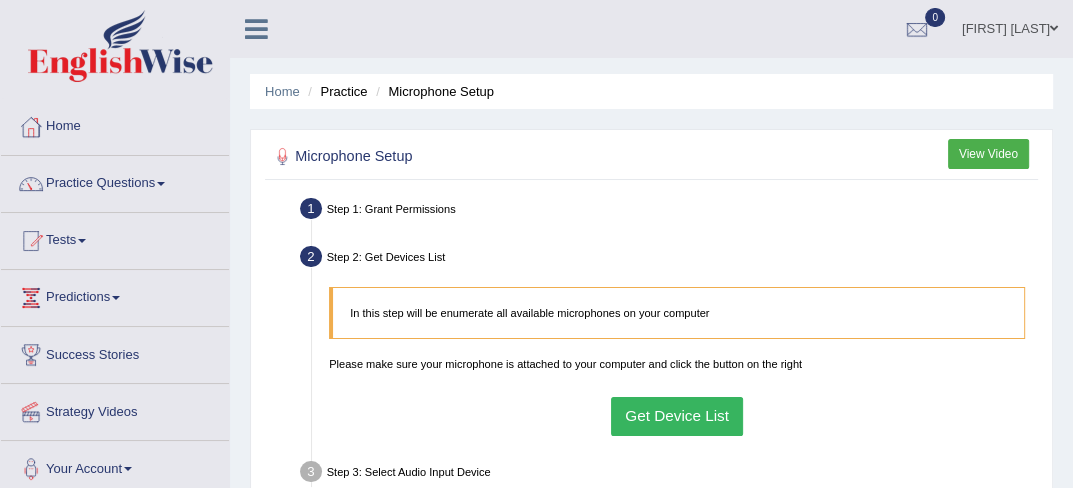 click on "Get Device List" at bounding box center (677, 416) 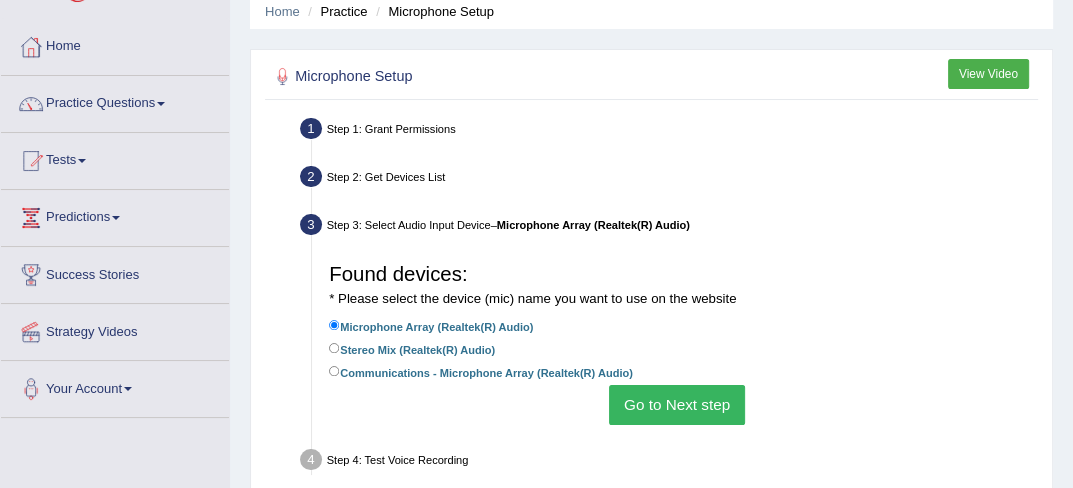 scroll, scrollTop: 240, scrollLeft: 0, axis: vertical 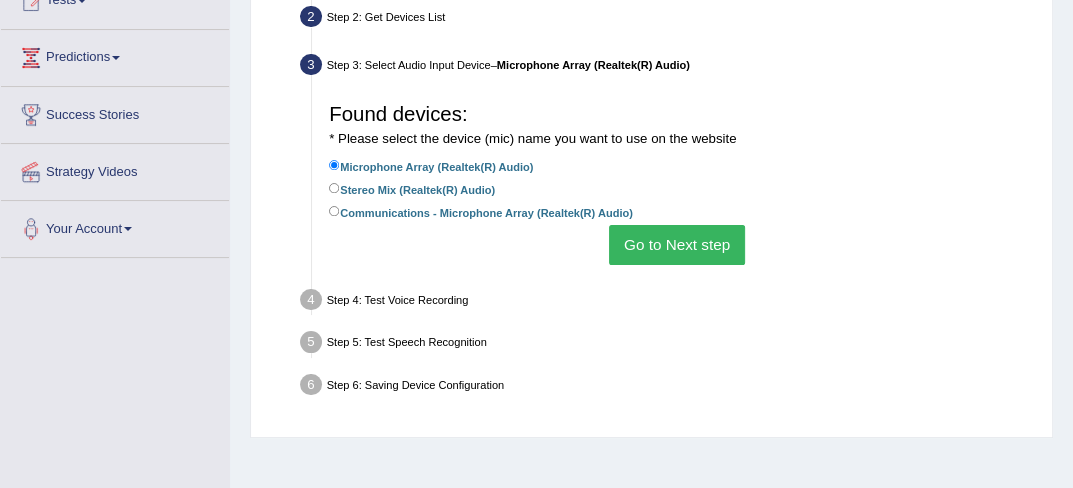 click on "Go to Next step" at bounding box center (676, 244) 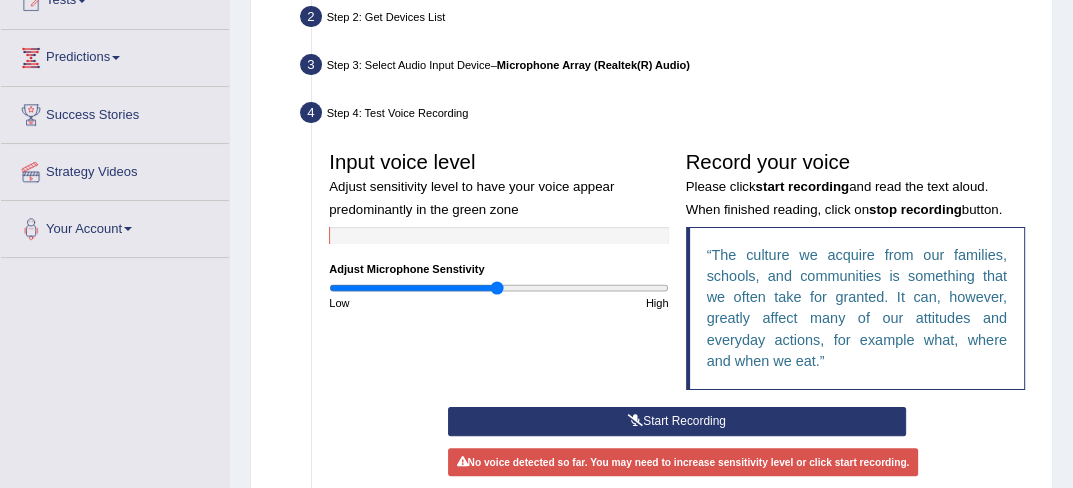 click on "Start Recording" at bounding box center (677, 421) 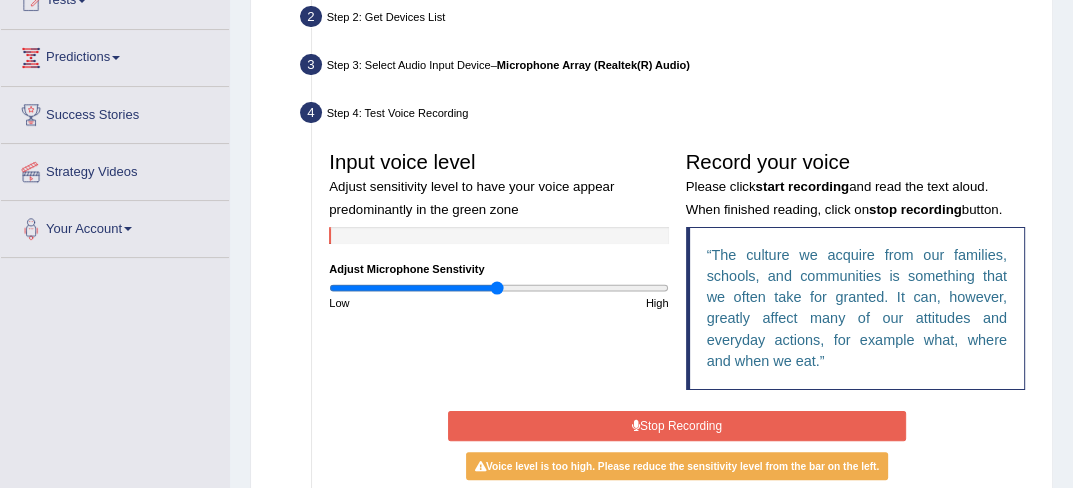 click on "Stop Recording" at bounding box center [677, 425] 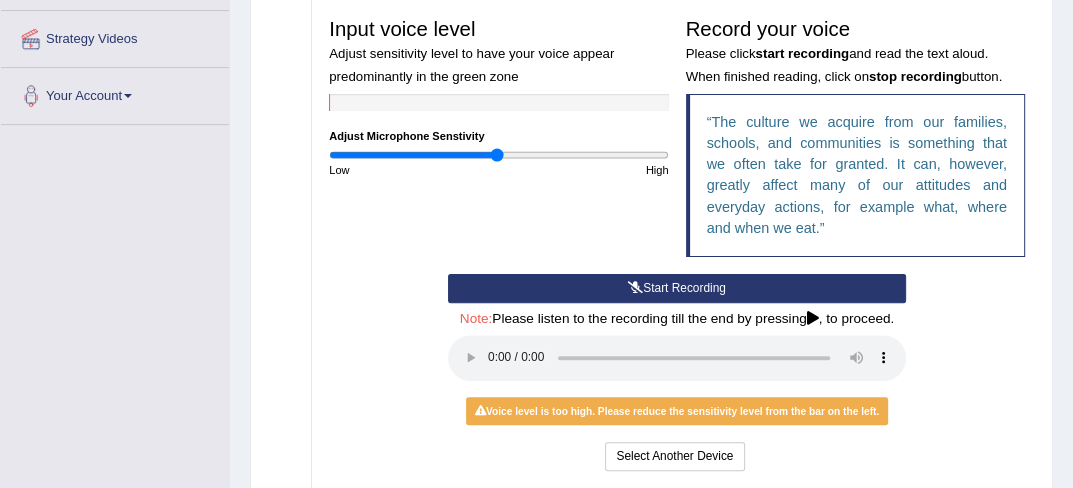 scroll, scrollTop: 453, scrollLeft: 0, axis: vertical 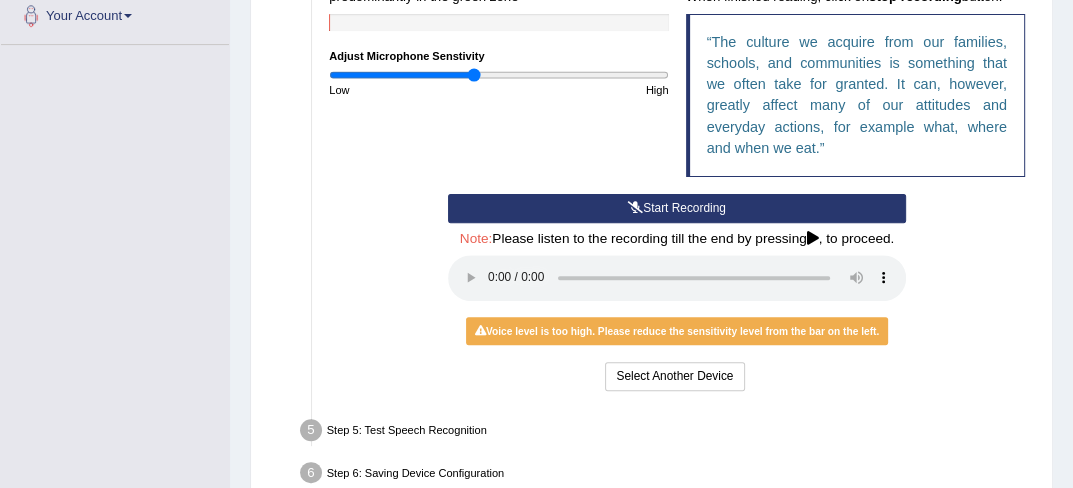 click at bounding box center [498, 75] 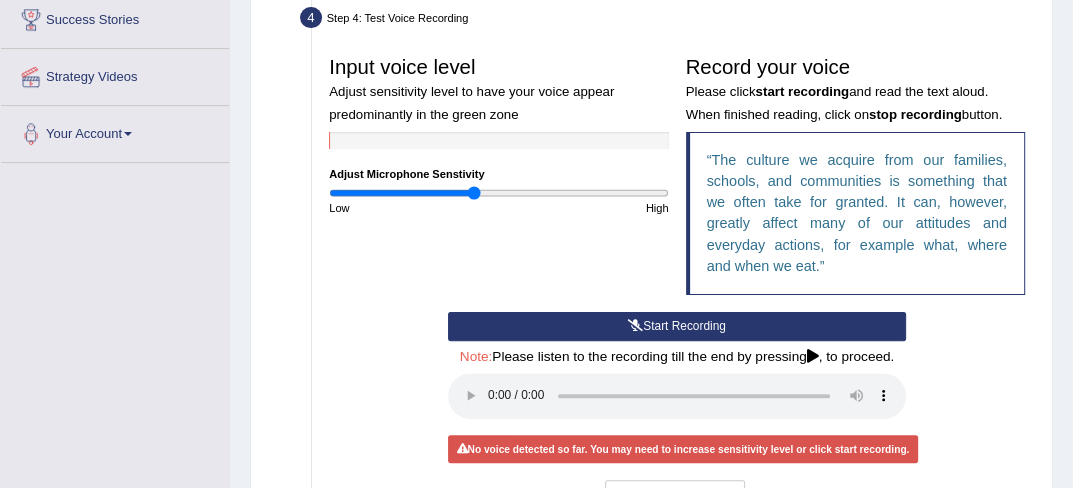 scroll, scrollTop: 333, scrollLeft: 0, axis: vertical 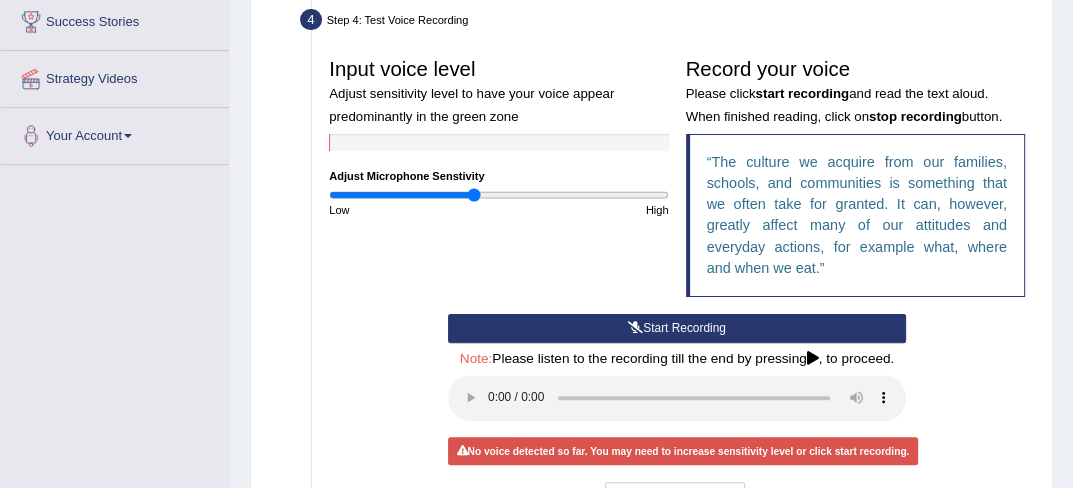 click at bounding box center (635, 328) 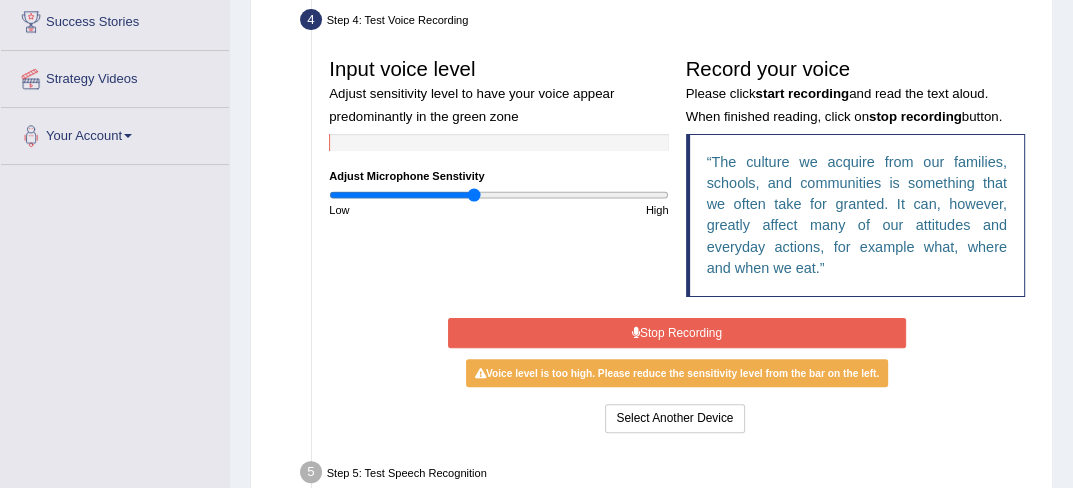 click at bounding box center [636, 333] 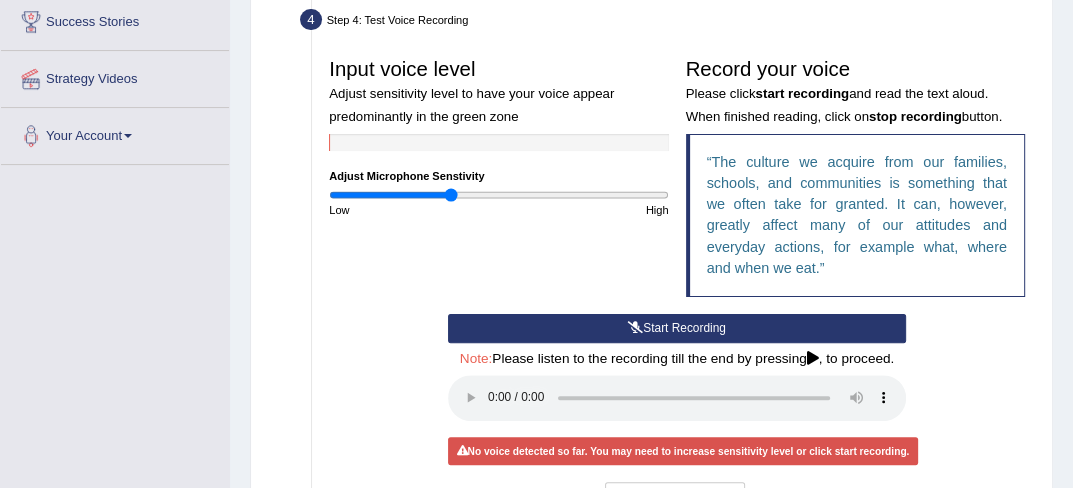 type on "0.72" 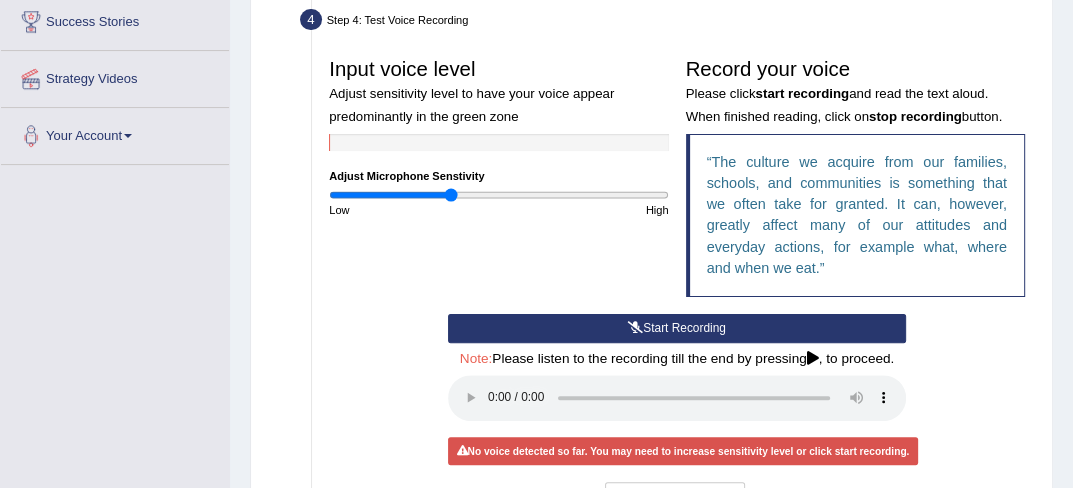 click at bounding box center (635, 328) 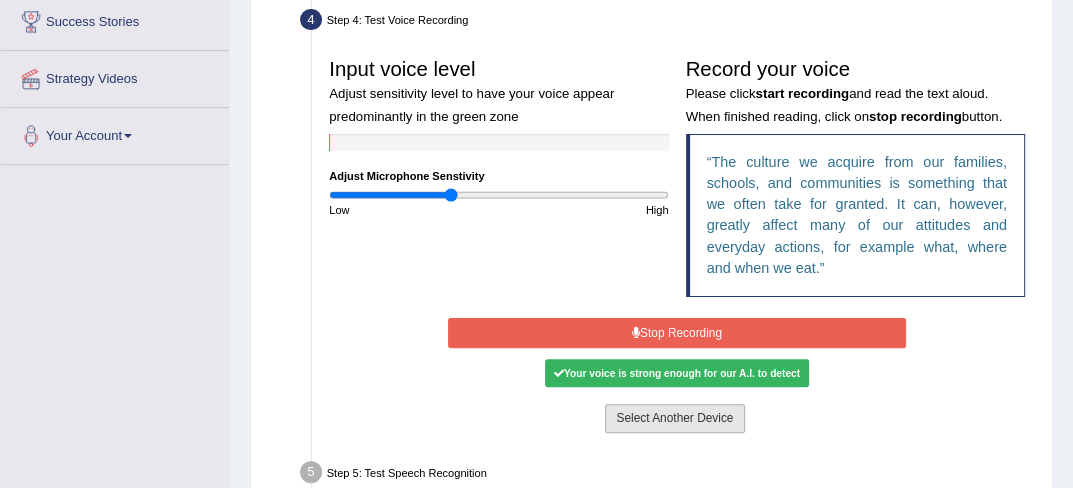 click on "Select Another Device" at bounding box center [674, 418] 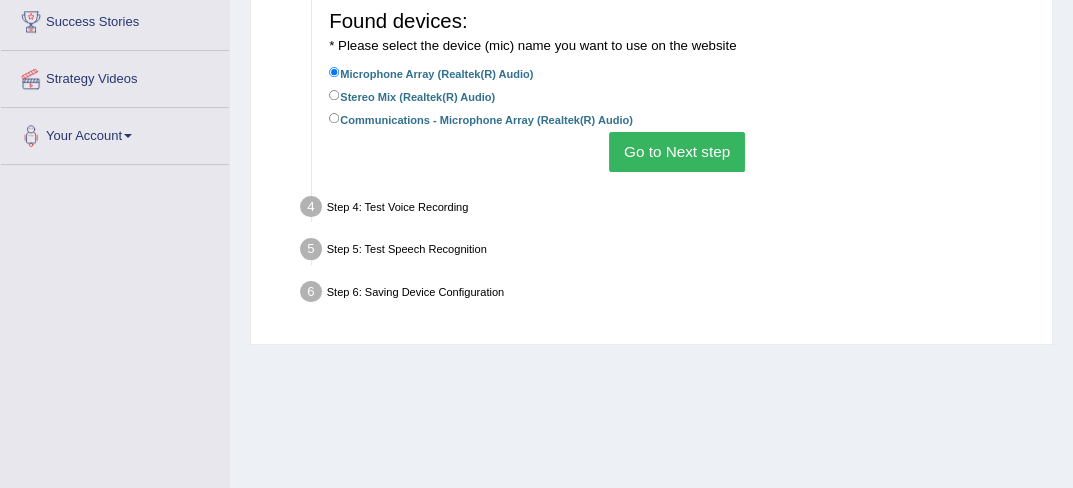 click on "Go to Next step" at bounding box center [676, 151] 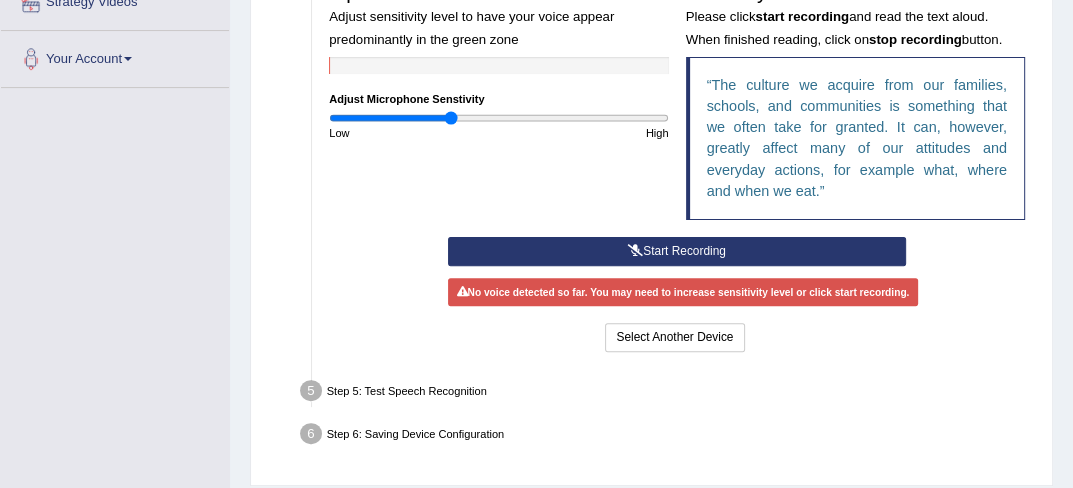 scroll, scrollTop: 413, scrollLeft: 0, axis: vertical 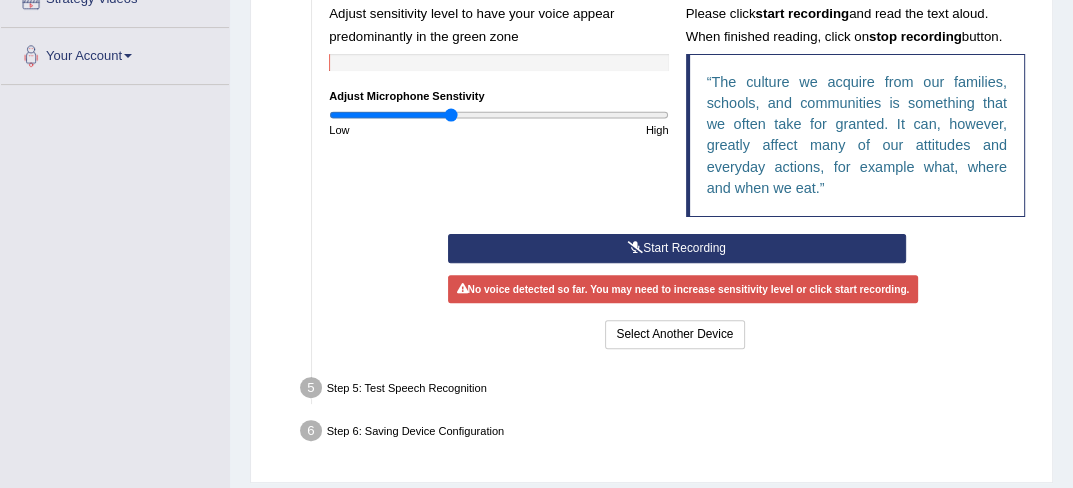 click on "Start Recording" at bounding box center [677, 248] 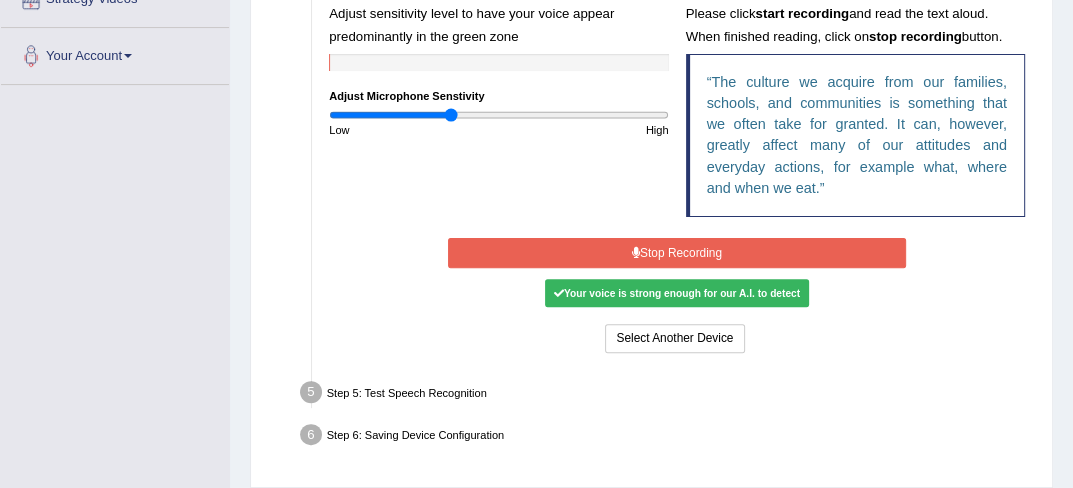 click on "Your voice is strong enough for our A.I. to detect" at bounding box center (676, 293) 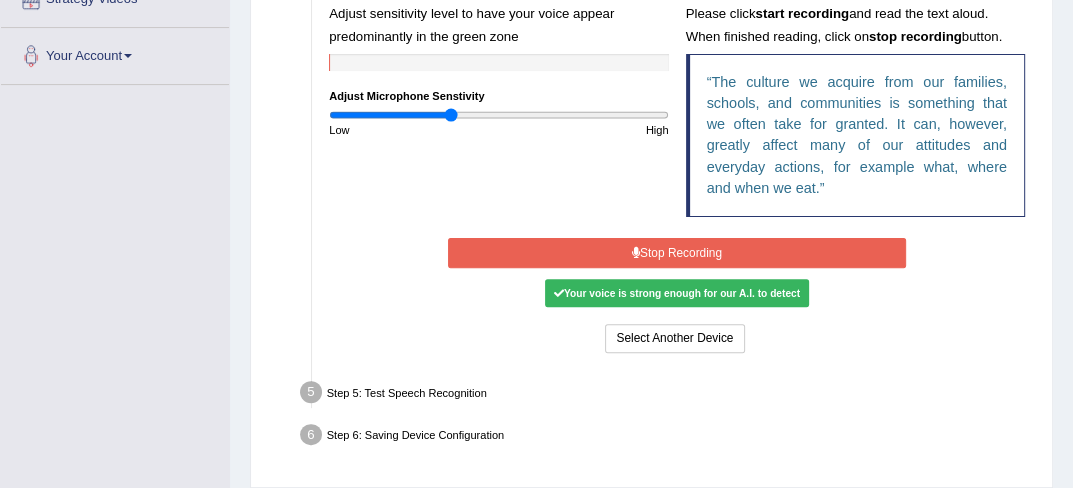 click on "Your voice is strong enough for our A.I. to detect" at bounding box center (676, 293) 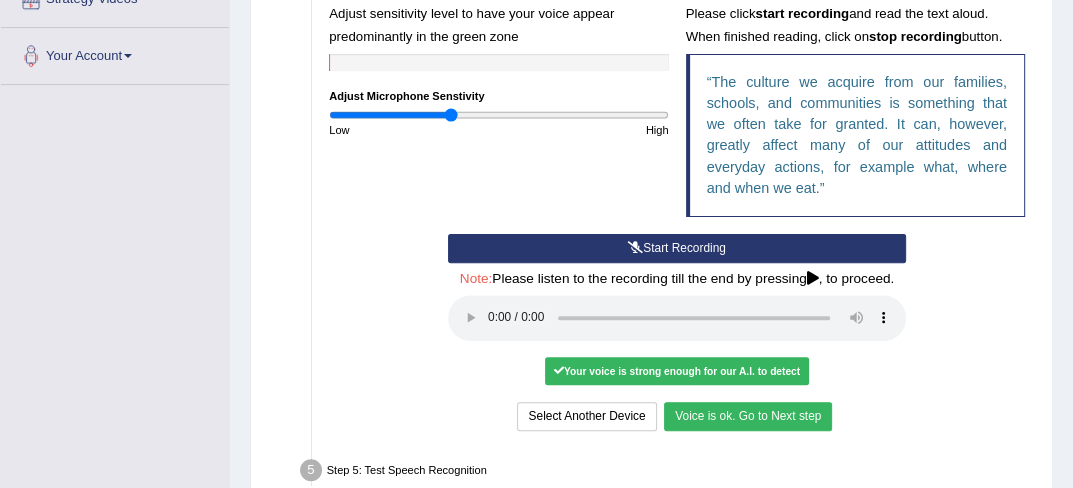 click on "Note:  Please listen to the recording till the end by pressing  , to proceed." at bounding box center (677, 279) 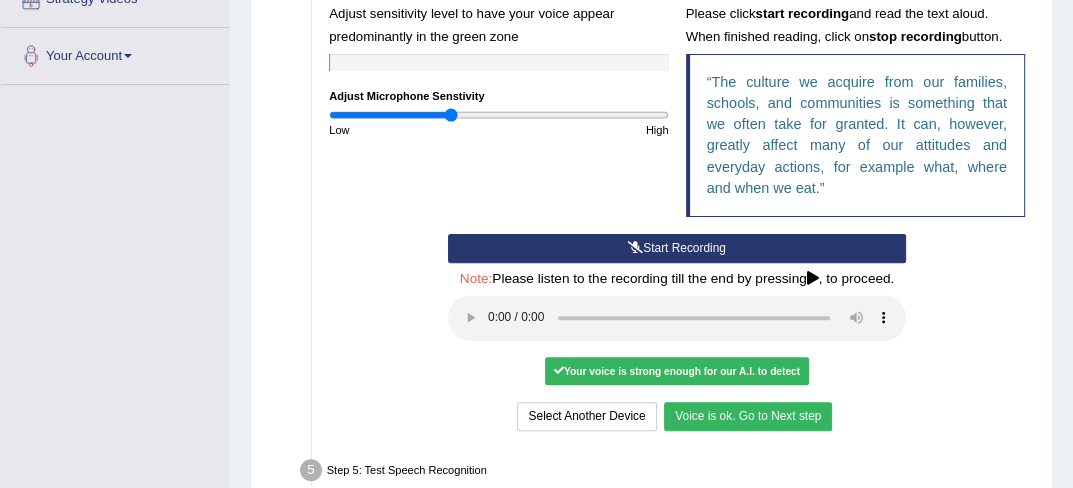 click on "Voice is ok. Go to Next step" at bounding box center [748, 416] 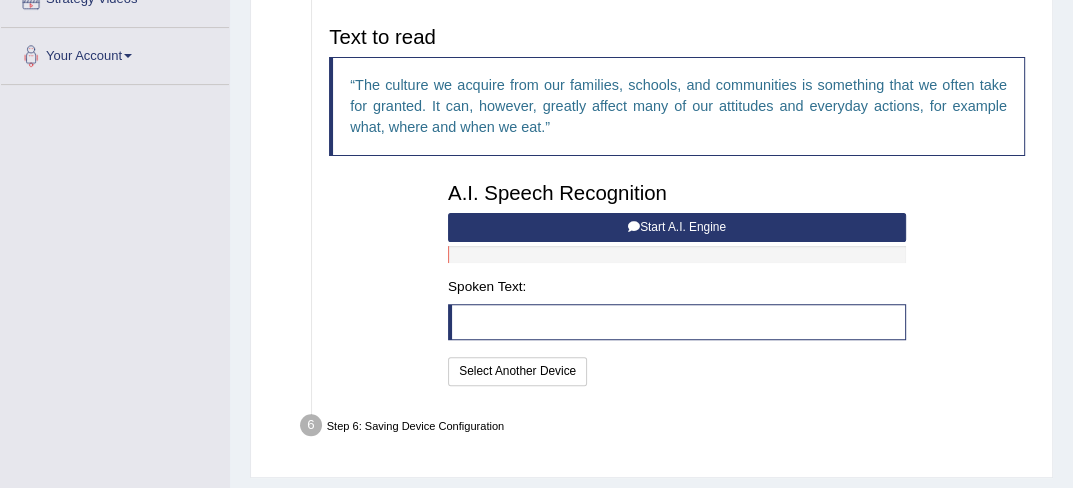 click on "Start A.I. Engine" at bounding box center (677, 227) 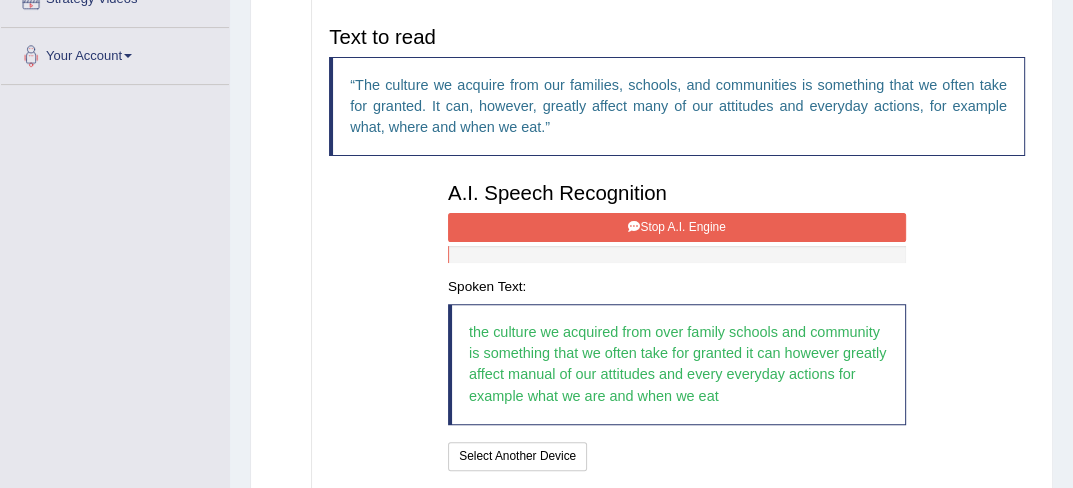 click on "Stop A.I. Engine" at bounding box center [677, 227] 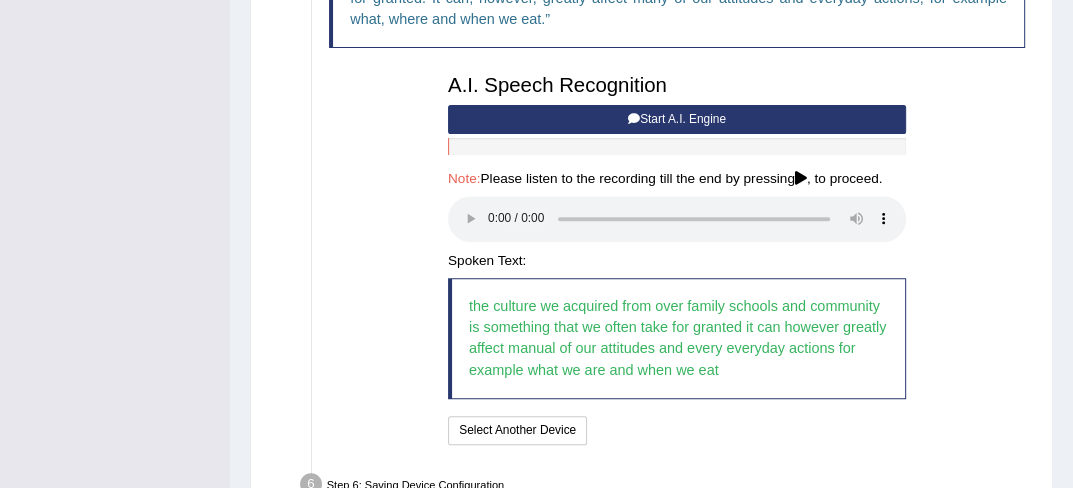 scroll, scrollTop: 533, scrollLeft: 0, axis: vertical 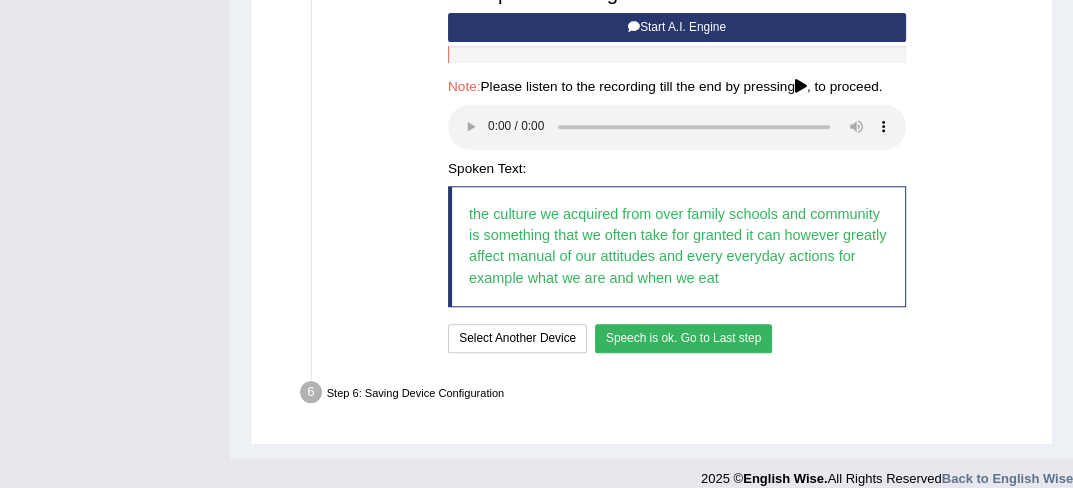 click on "Speech is ok. Go to Last step" at bounding box center (684, 338) 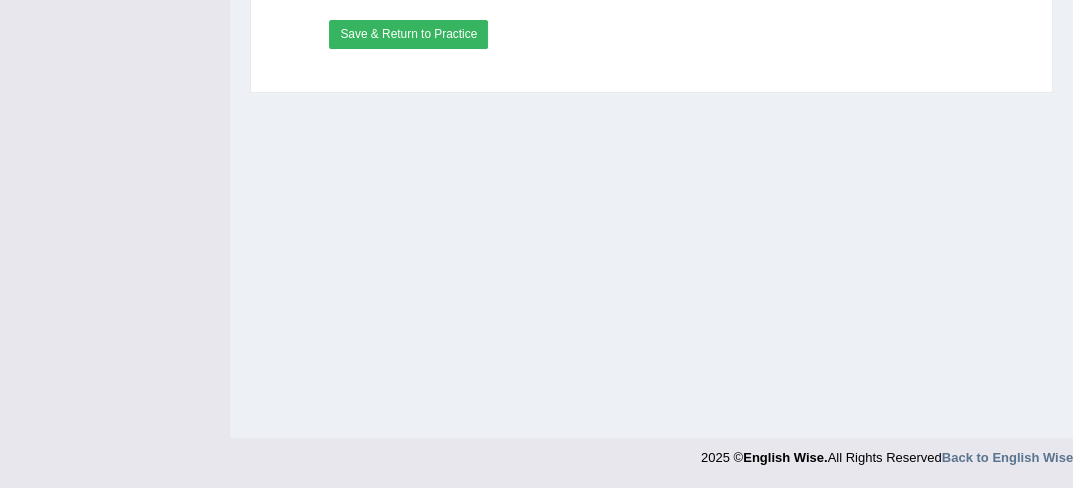 click on "Save & Return to Practice" at bounding box center (408, 34) 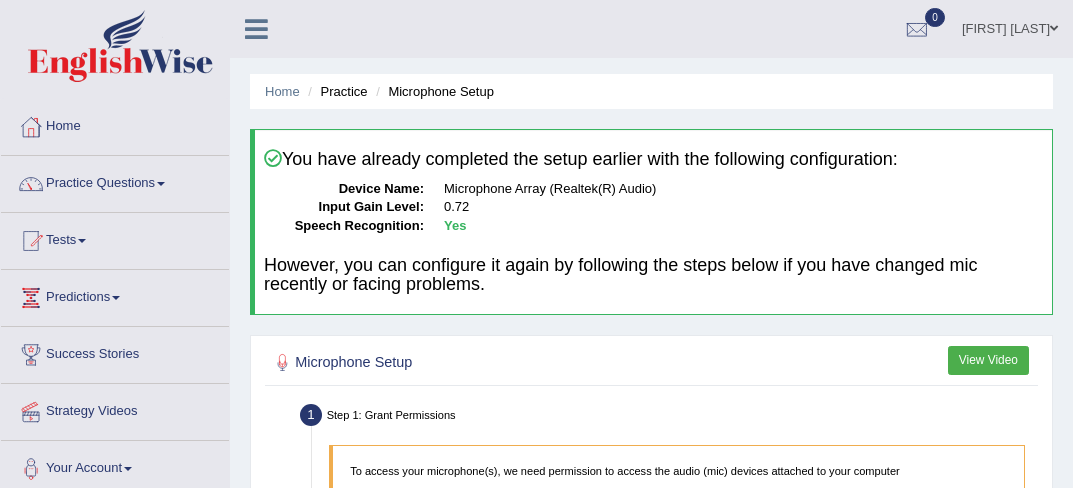 scroll, scrollTop: 0, scrollLeft: 0, axis: both 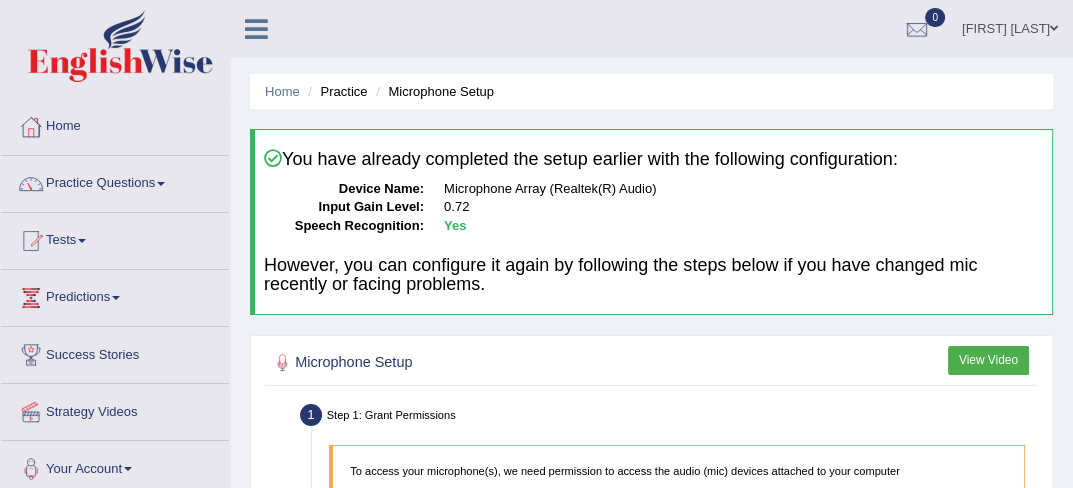 click on "Practice Questions" at bounding box center (115, 181) 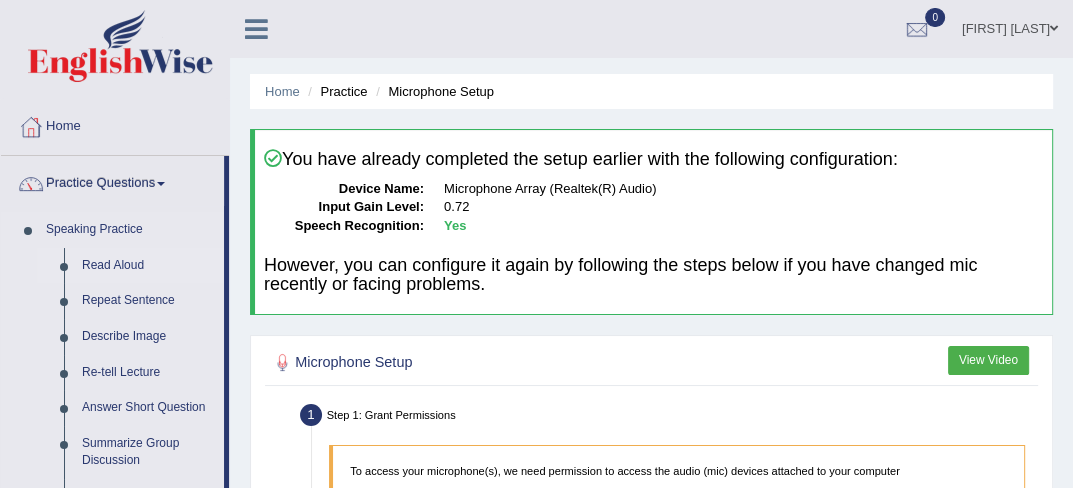 click on "Read Aloud" at bounding box center (148, 266) 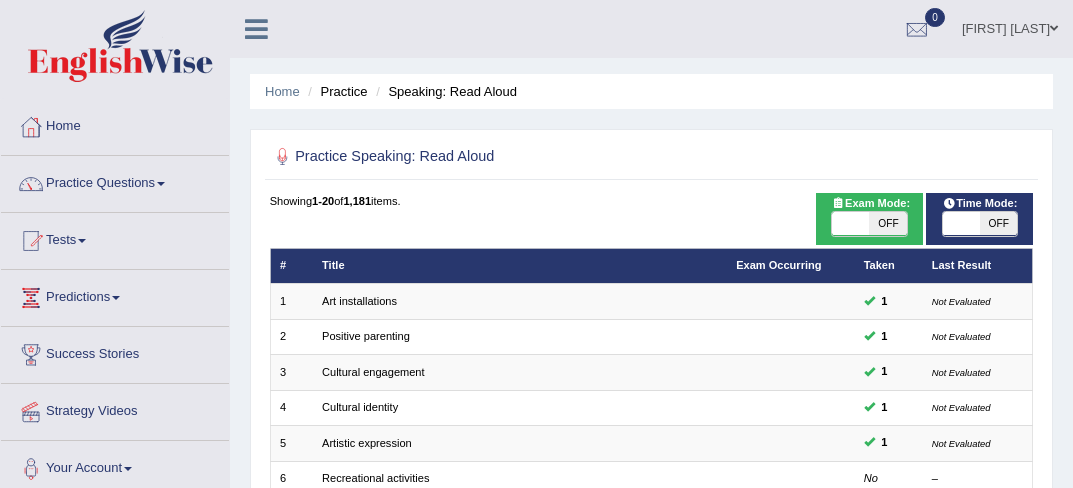 scroll, scrollTop: 0, scrollLeft: 0, axis: both 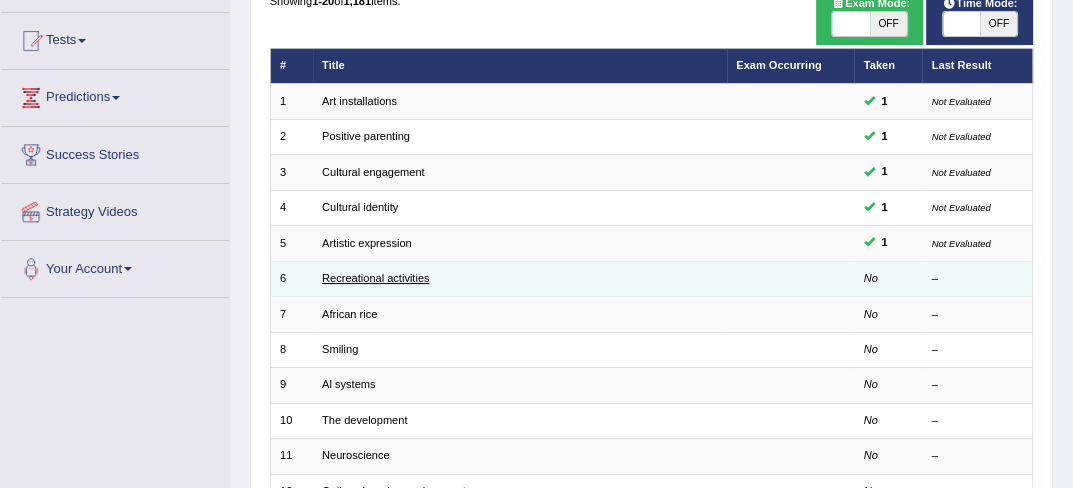 click on "Recreational activities" at bounding box center [375, 278] 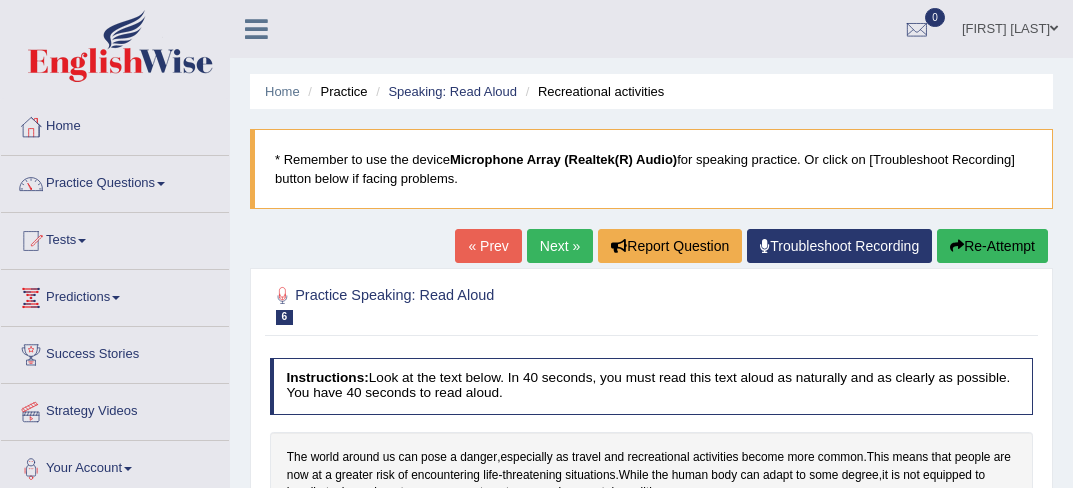 scroll, scrollTop: 0, scrollLeft: 0, axis: both 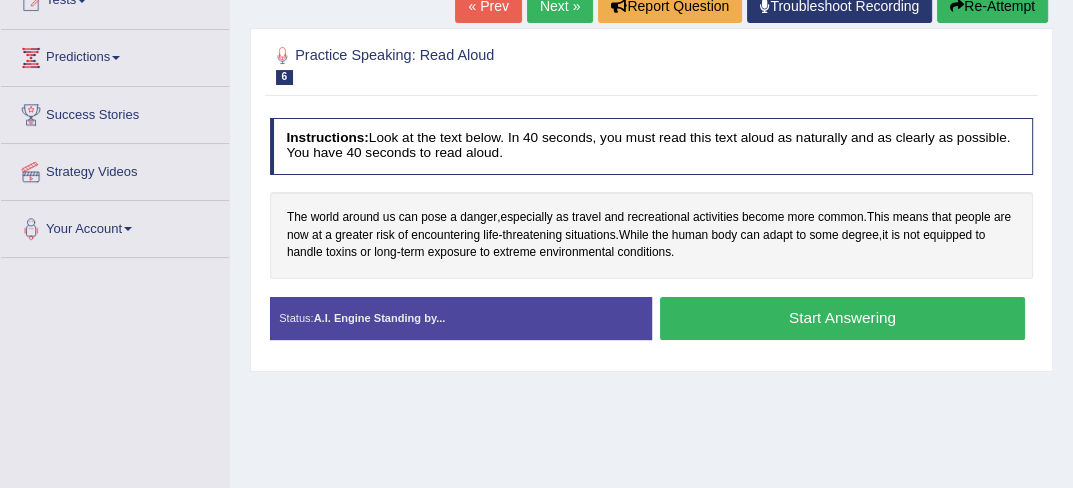 click on "Start Answering" at bounding box center [842, 318] 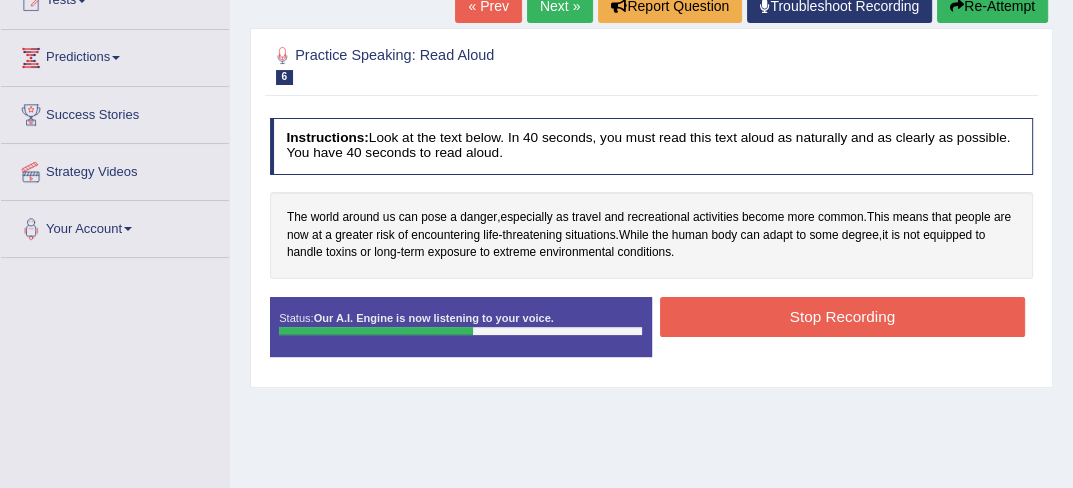 click on "Stop Recording" at bounding box center [842, 316] 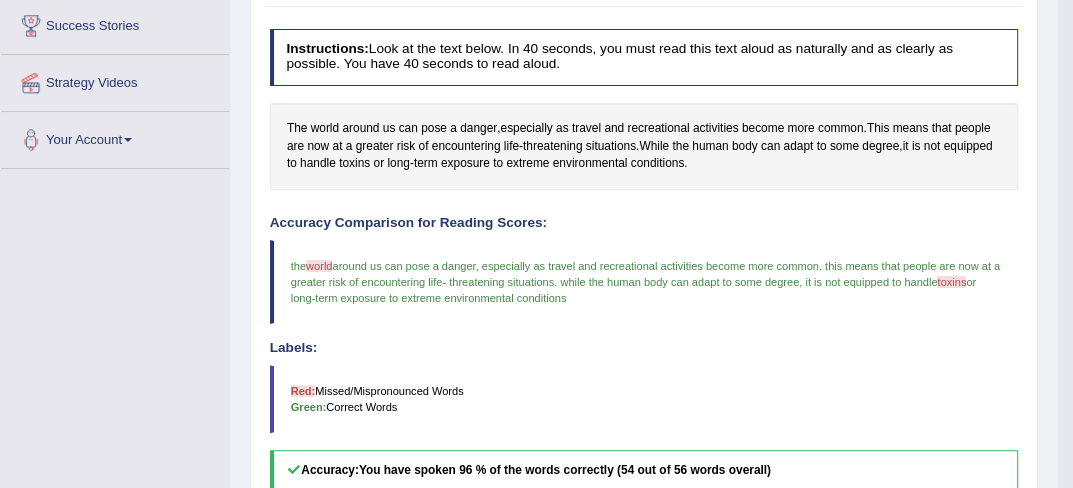 scroll, scrollTop: 360, scrollLeft: 0, axis: vertical 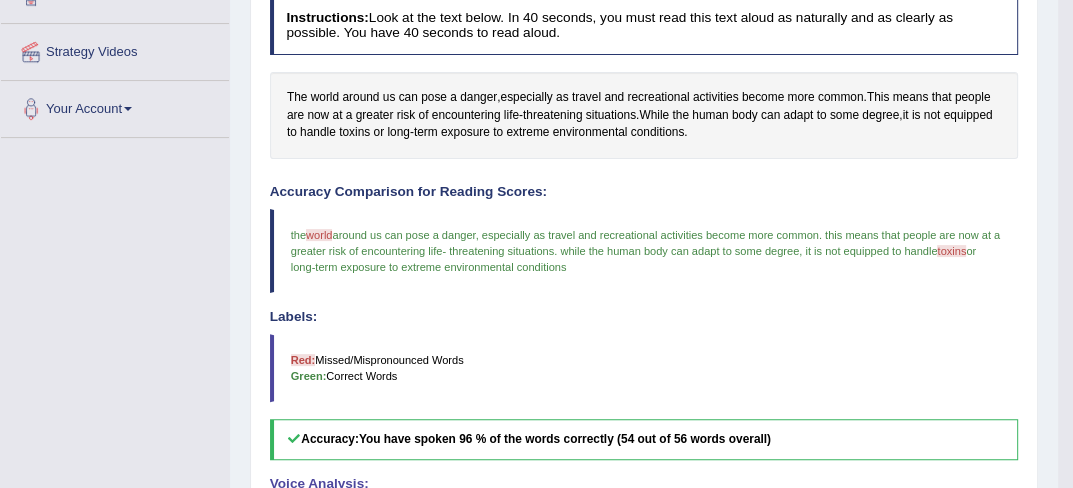 click on "toxins" at bounding box center (951, 251) 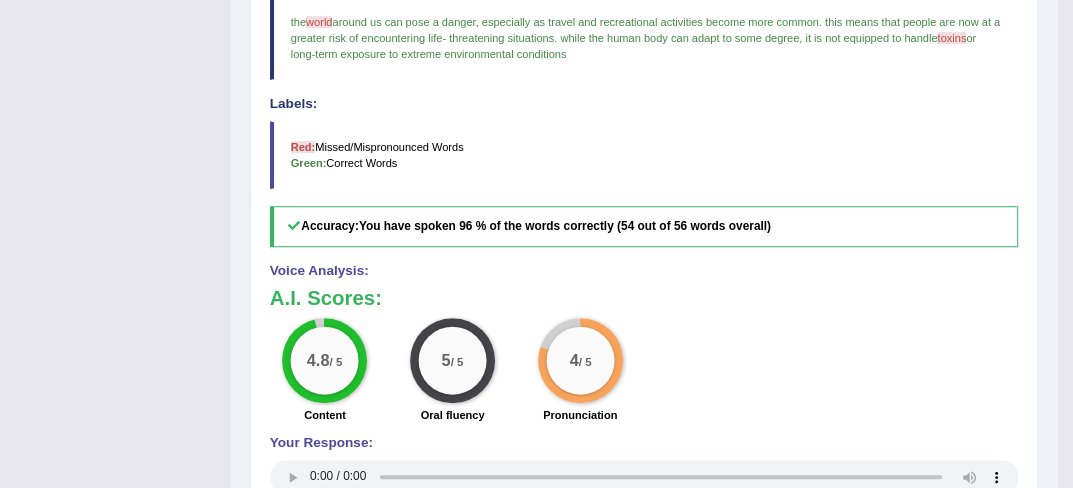 scroll, scrollTop: 667, scrollLeft: 0, axis: vertical 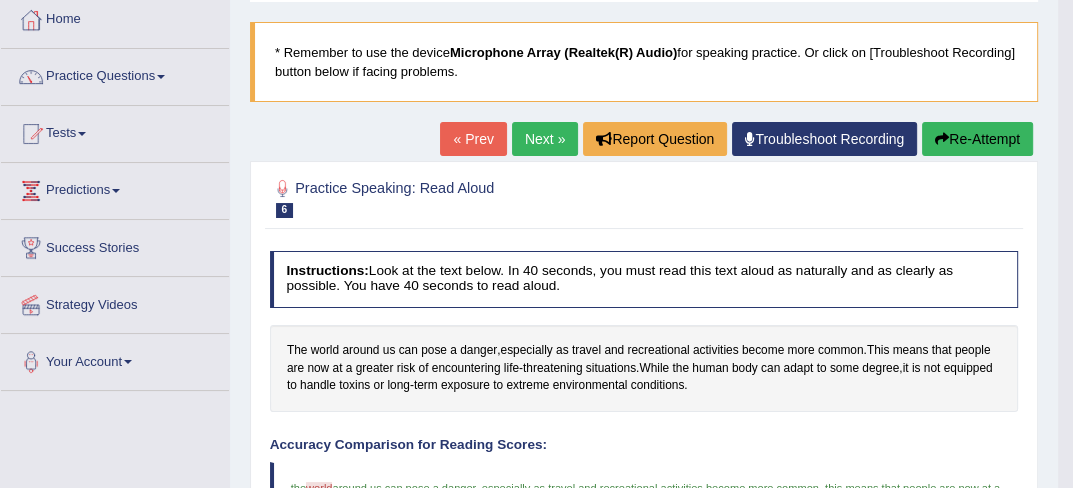 click at bounding box center (283, 189) 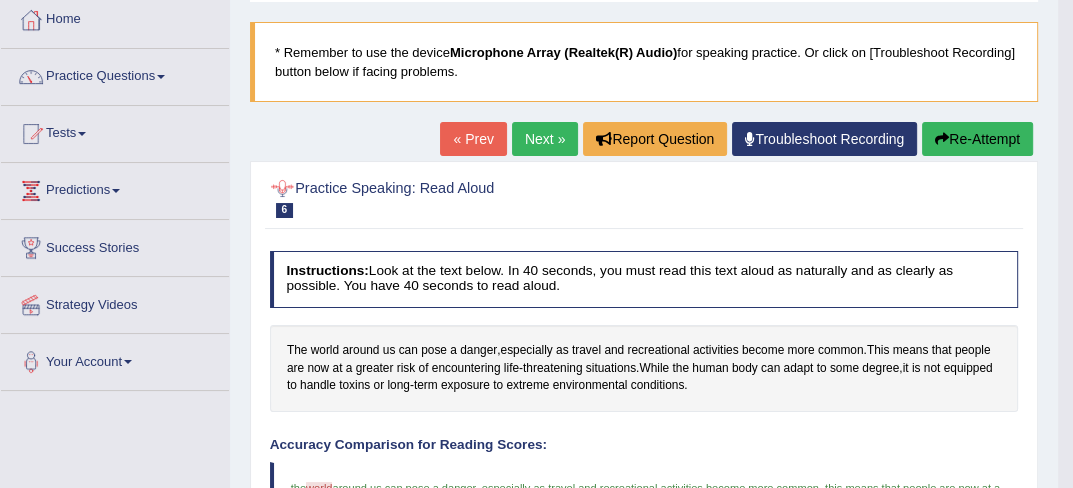 click on "6" at bounding box center [285, 210] 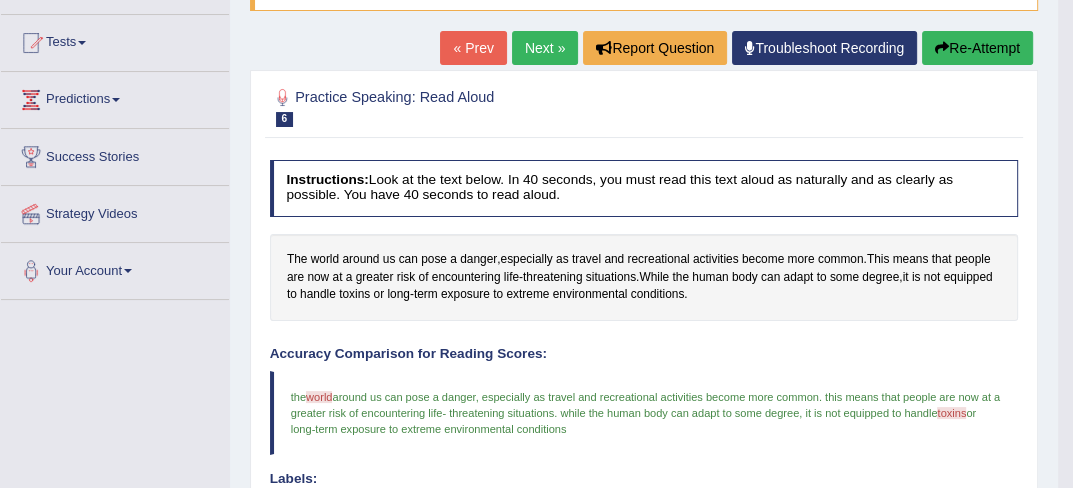 scroll, scrollTop: 227, scrollLeft: 0, axis: vertical 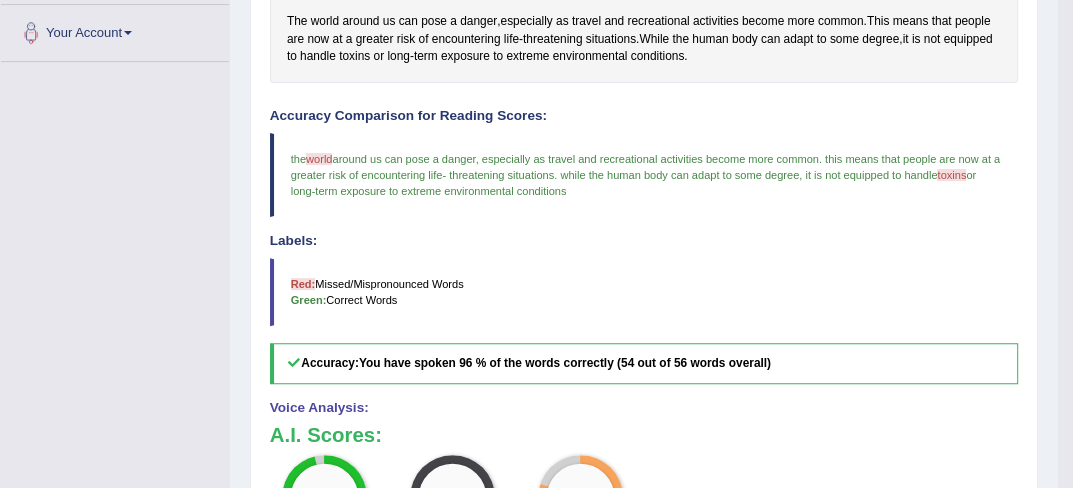 click on "toxins" at bounding box center [951, 175] 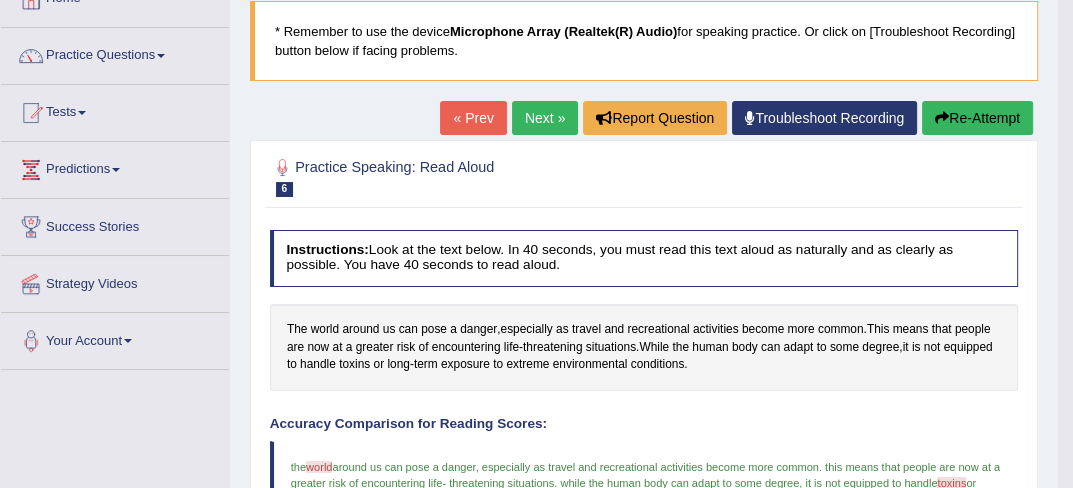 scroll, scrollTop: 48, scrollLeft: 0, axis: vertical 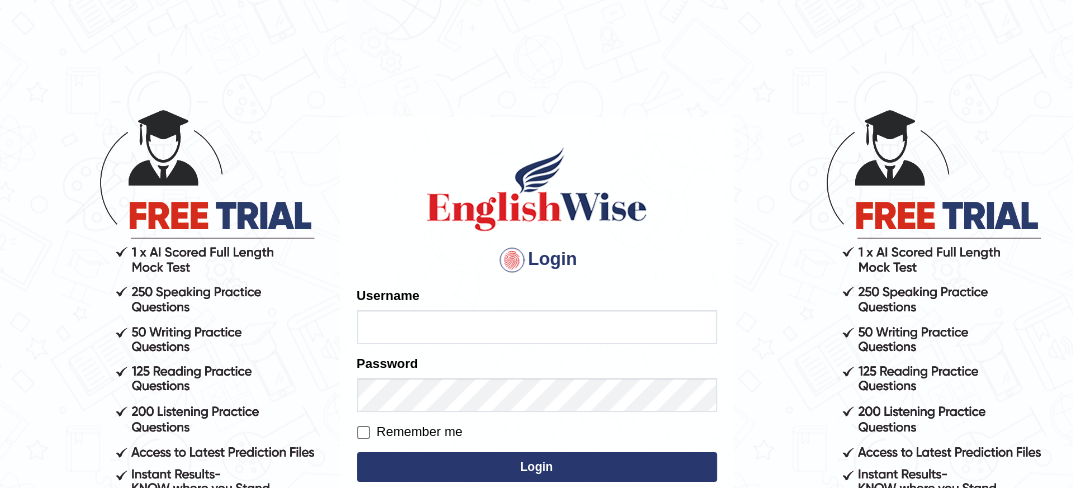 type on "[PHONE]" 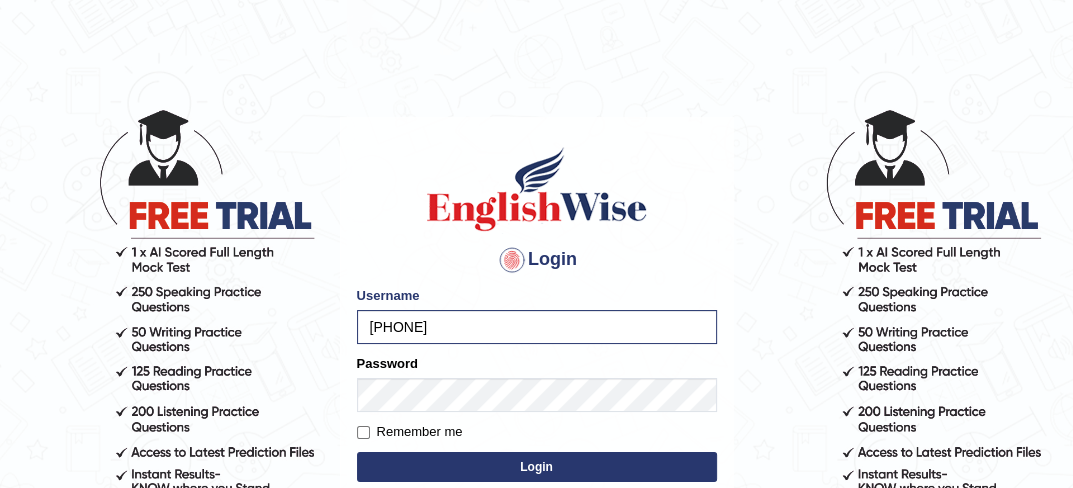 click on "Login" at bounding box center [537, 467] 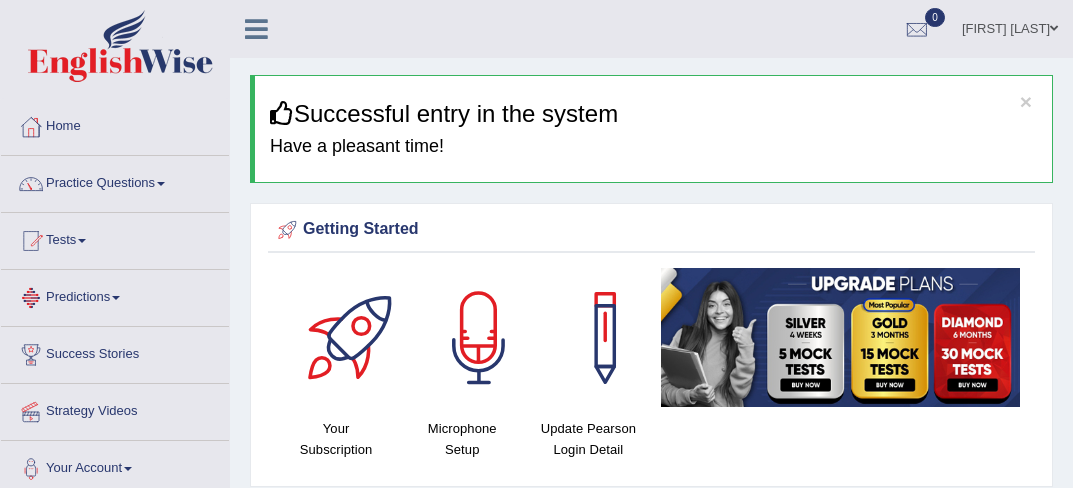 scroll, scrollTop: 0, scrollLeft: 0, axis: both 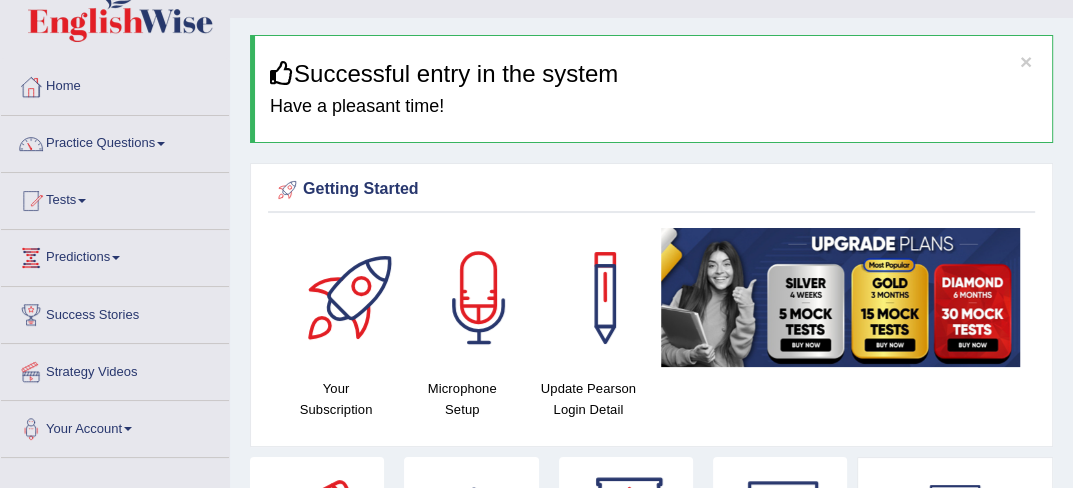 click on "Toggle navigation
Home
Practice Questions   Speaking Practice Read Aloud
Repeat Sentence
Describe Image
Re-tell Lecture
Answer Short Question
Summarize Group Discussion
Respond To A Situation
Writing Practice  Summarize Written Text
Write Essay
Reading Practice  Reading & Writing: Fill In The Blanks
Choose Multiple Answers
Re-order Paragraphs
Fill In The Blanks
Choose Single Answer
Listening Practice  Summarize Spoken Text
Highlight Incorrect Words
Highlight Correct Summary
Select Missing Word
Choose Single Answer
Choose Multiple Answers
Fill In The Blanks
Write From Dictation
Pronunciation
Tests
Take Mock Test" at bounding box center (536, 204) 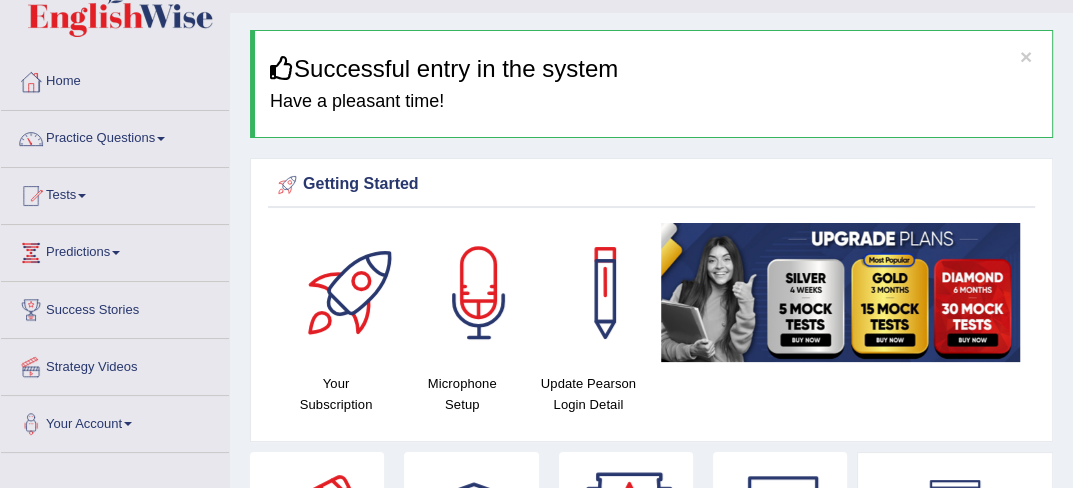 scroll, scrollTop: 80, scrollLeft: 0, axis: vertical 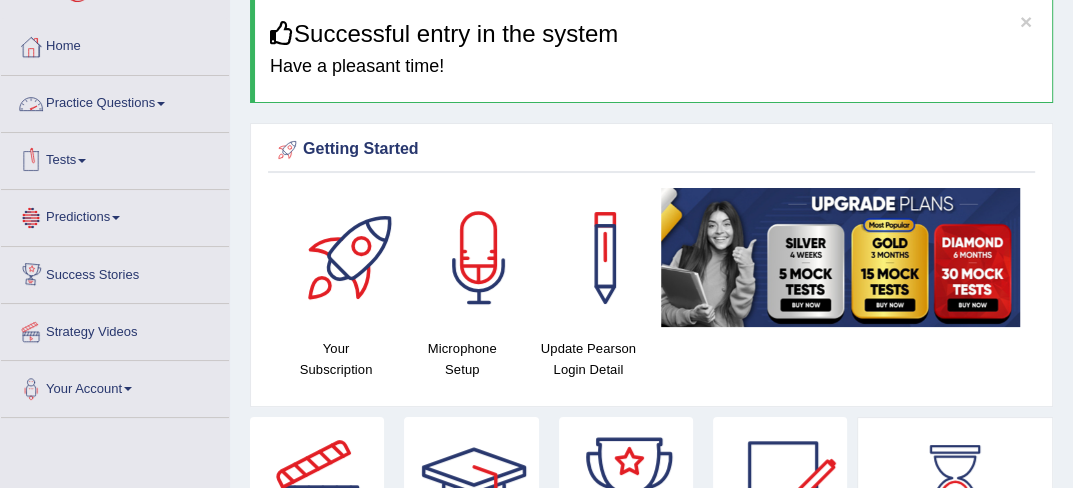click on "Practice Questions" at bounding box center (115, 101) 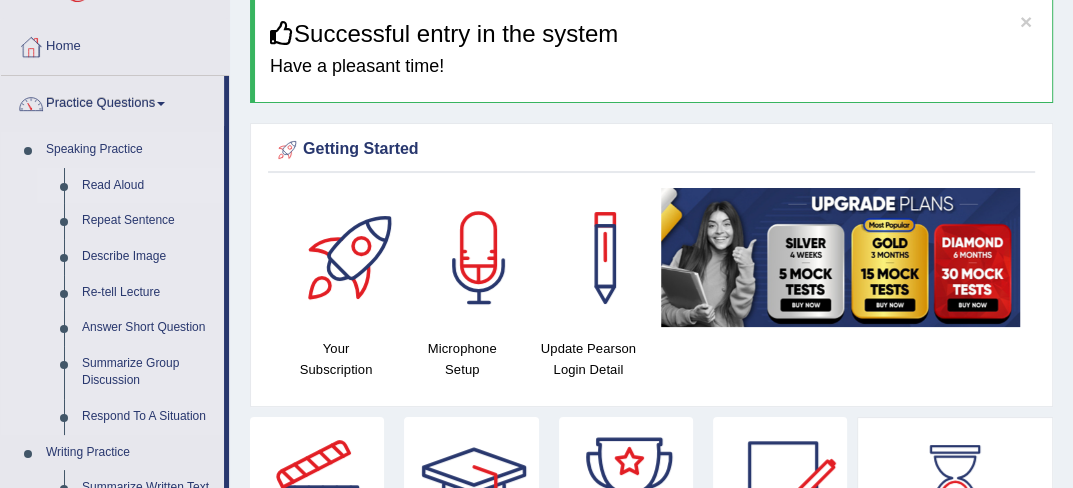click on "Read Aloud" at bounding box center [148, 186] 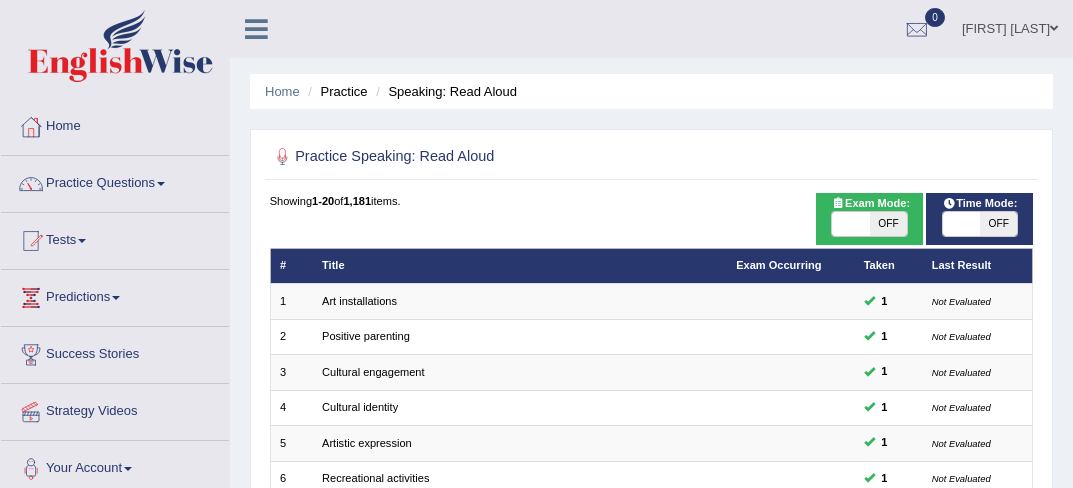 scroll, scrollTop: 0, scrollLeft: 0, axis: both 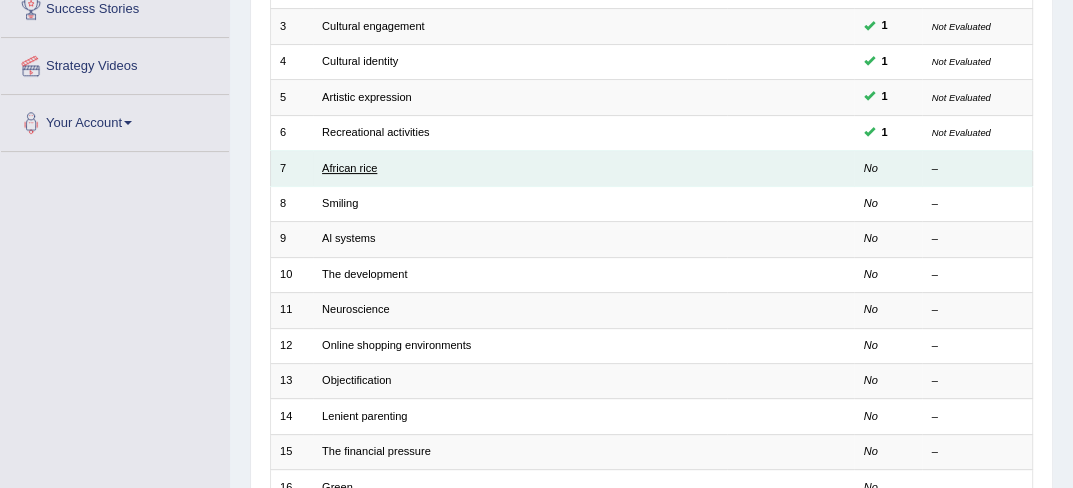 click on "African rice" at bounding box center (349, 168) 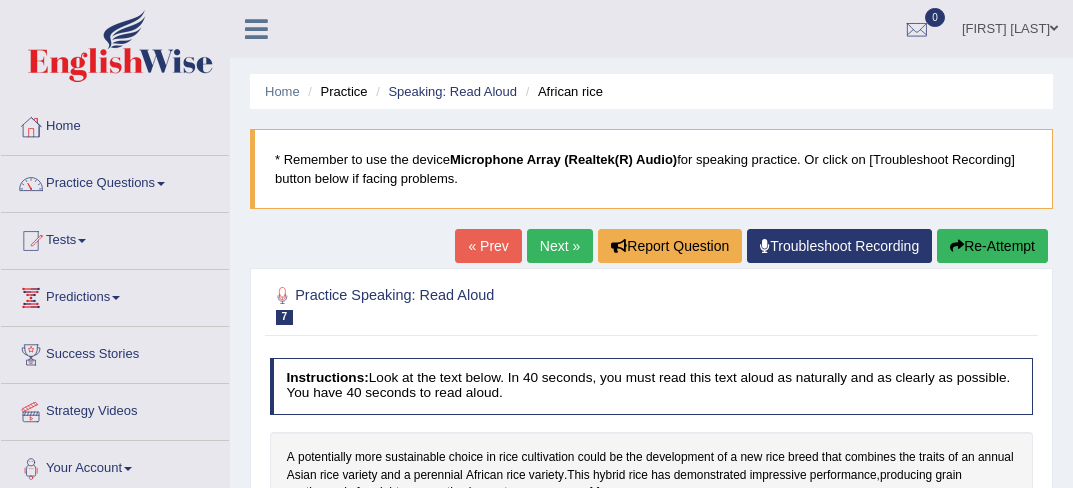 scroll, scrollTop: 0, scrollLeft: 0, axis: both 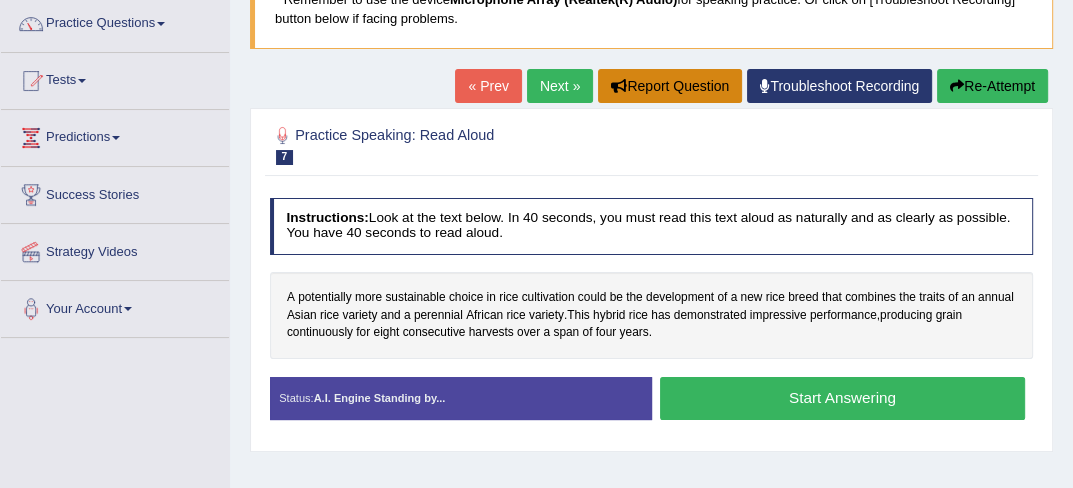click on "Report Question" at bounding box center [670, 86] 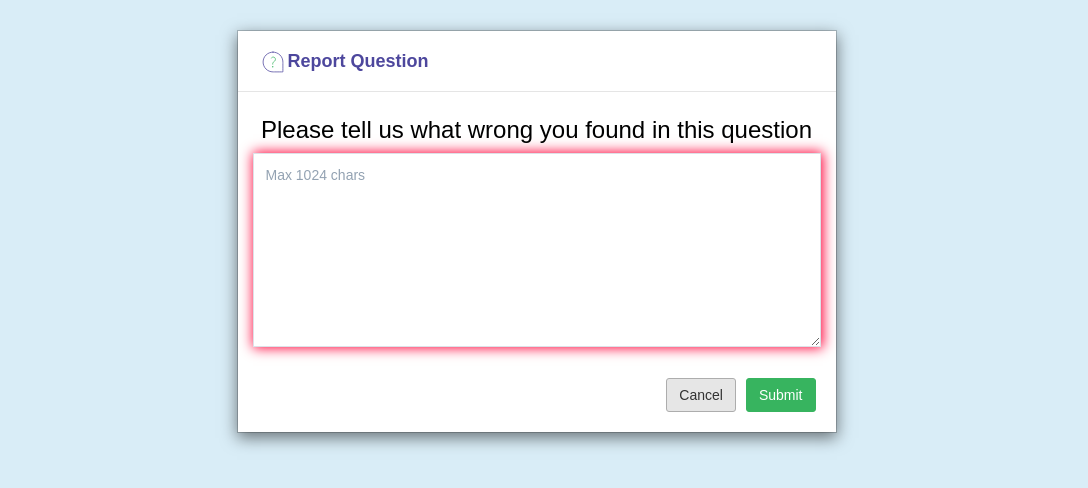 click on "Cancel" at bounding box center [701, 395] 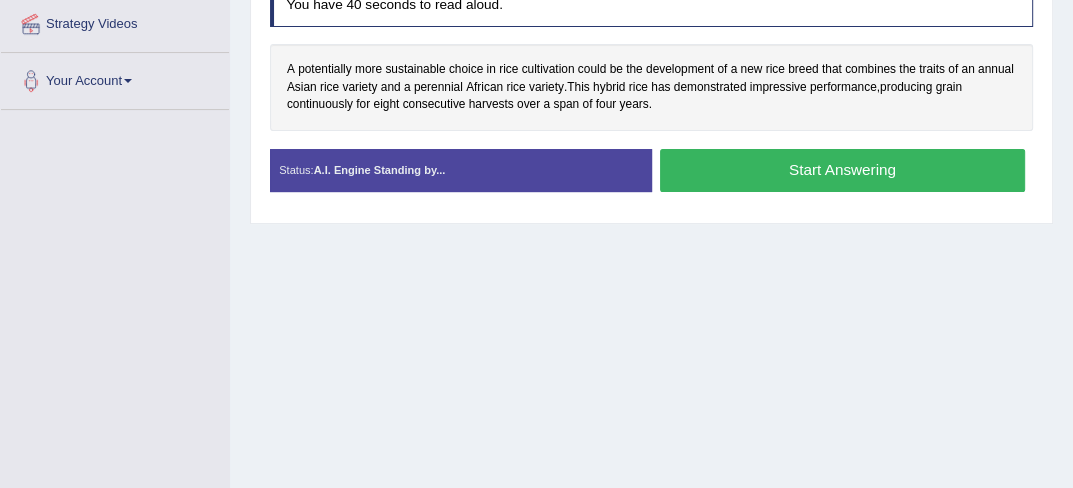 scroll, scrollTop: 453, scrollLeft: 0, axis: vertical 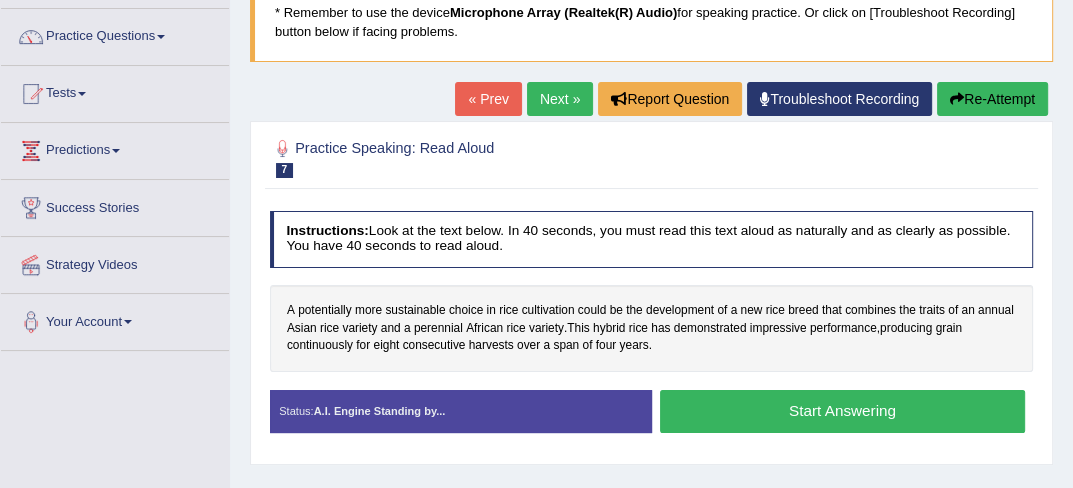 click on "Start Answering" at bounding box center [842, 411] 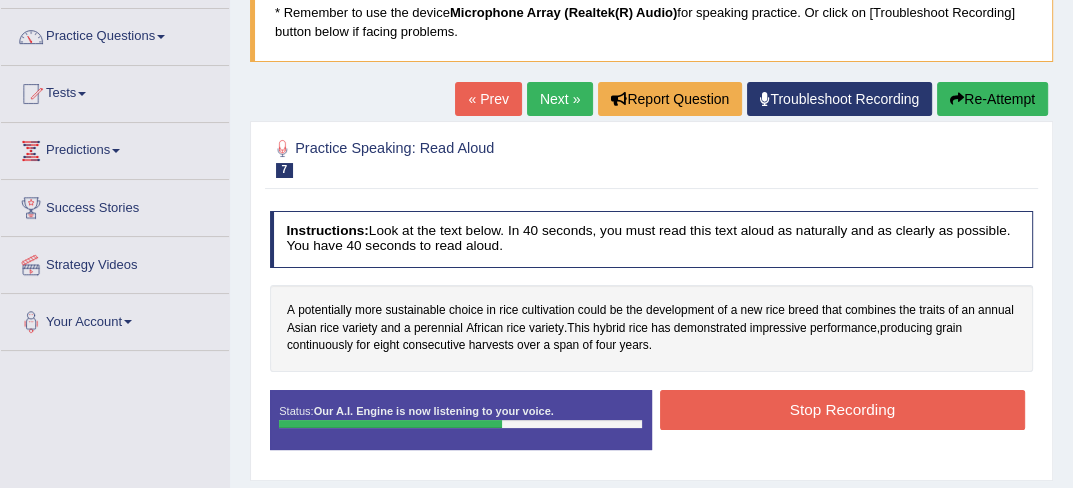 click on "Stop Recording" at bounding box center (842, 409) 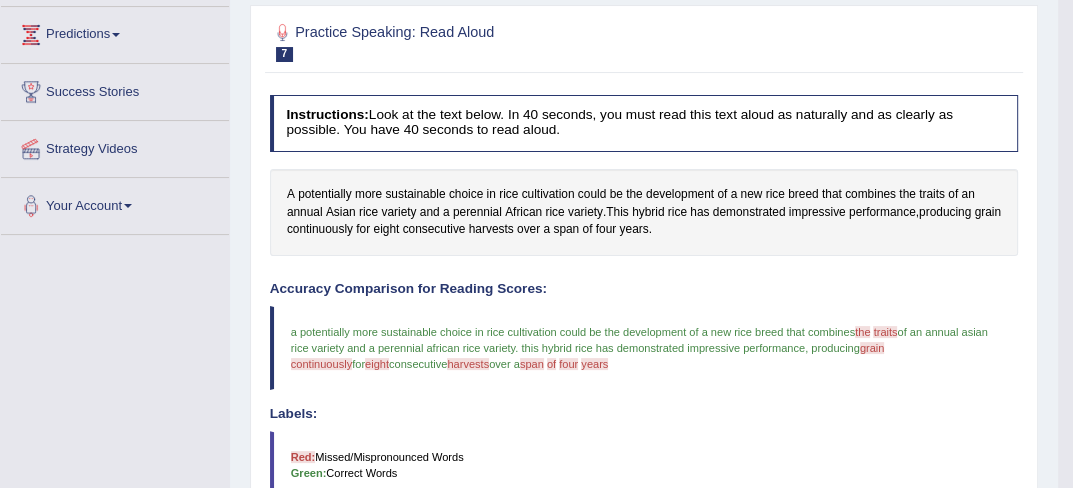scroll, scrollTop: 267, scrollLeft: 0, axis: vertical 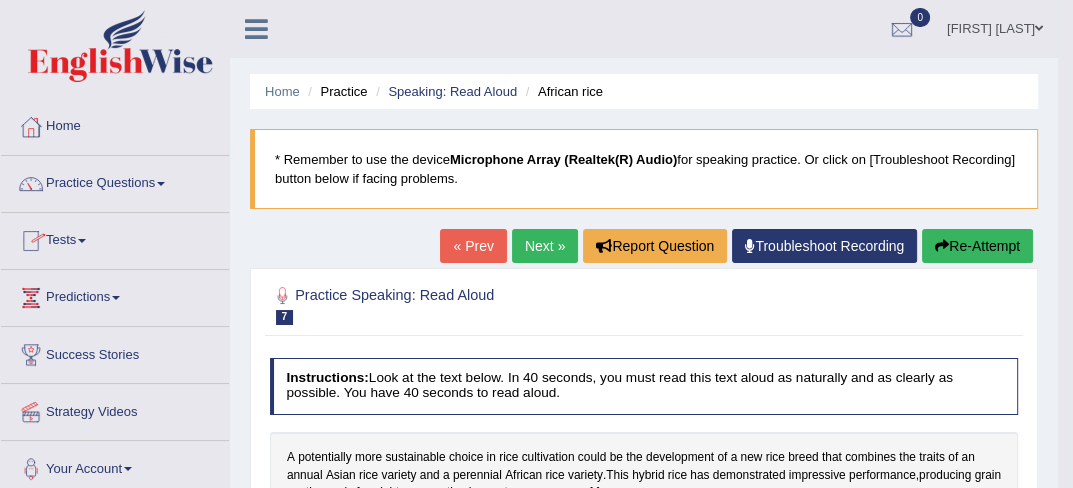 click on "Next »" at bounding box center (545, 246) 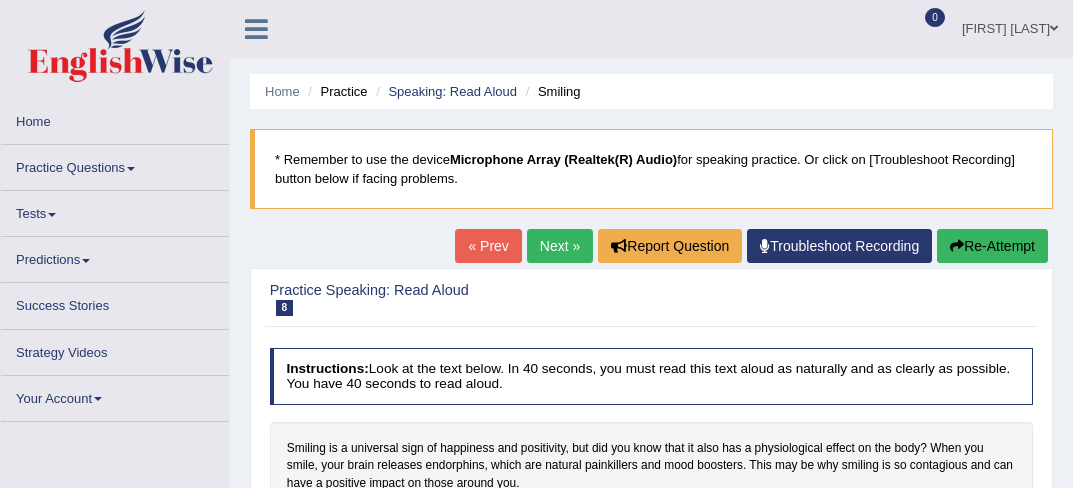 scroll, scrollTop: 0, scrollLeft: 0, axis: both 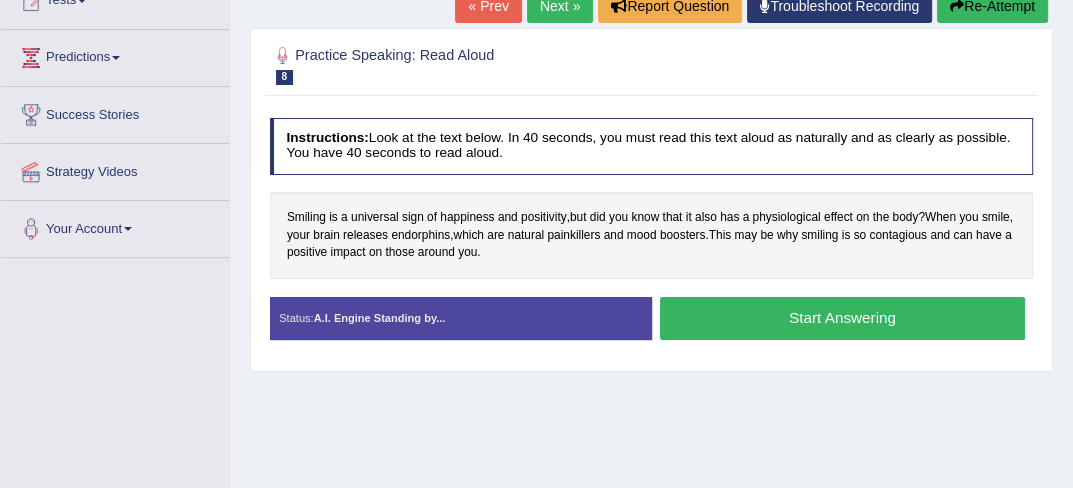 click on "Start Answering" at bounding box center [842, 318] 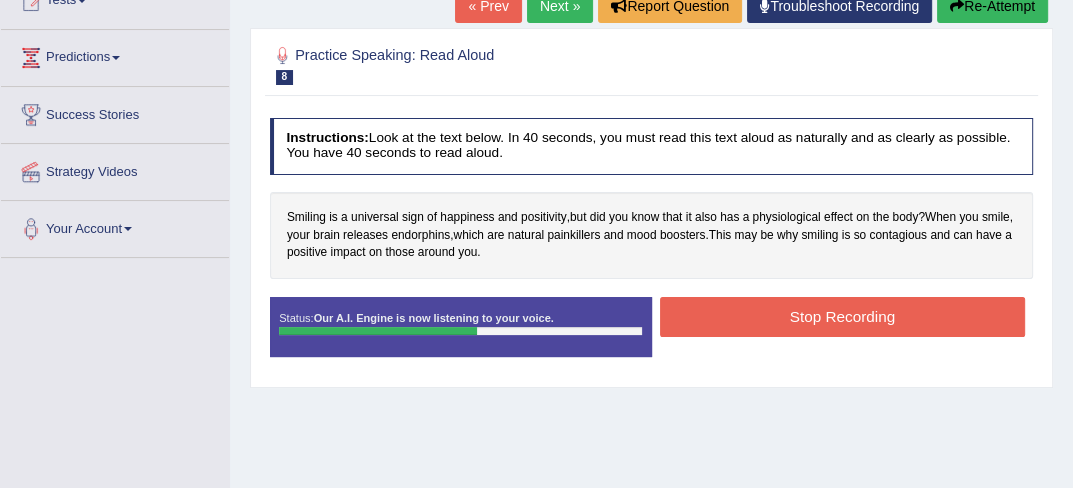 click on "Stop Recording" at bounding box center (842, 316) 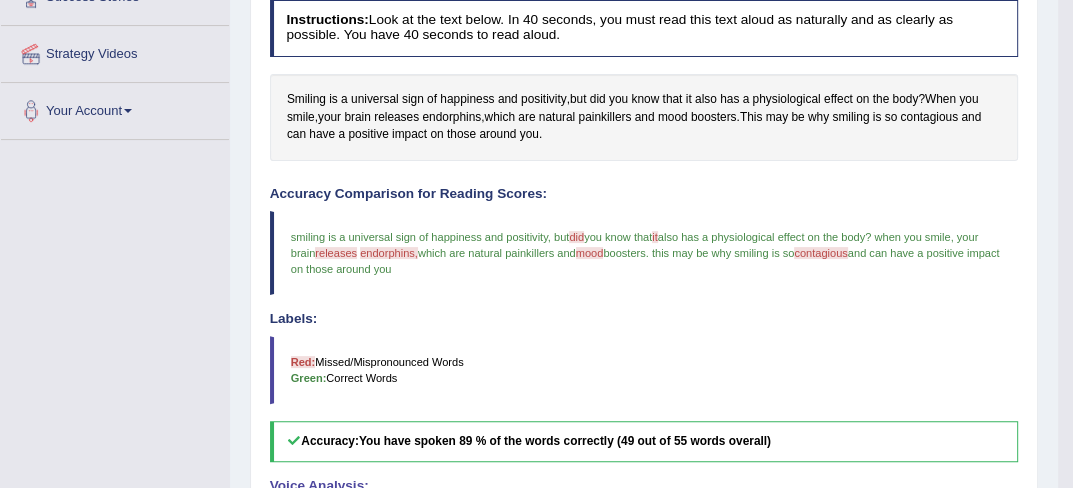 scroll, scrollTop: 360, scrollLeft: 0, axis: vertical 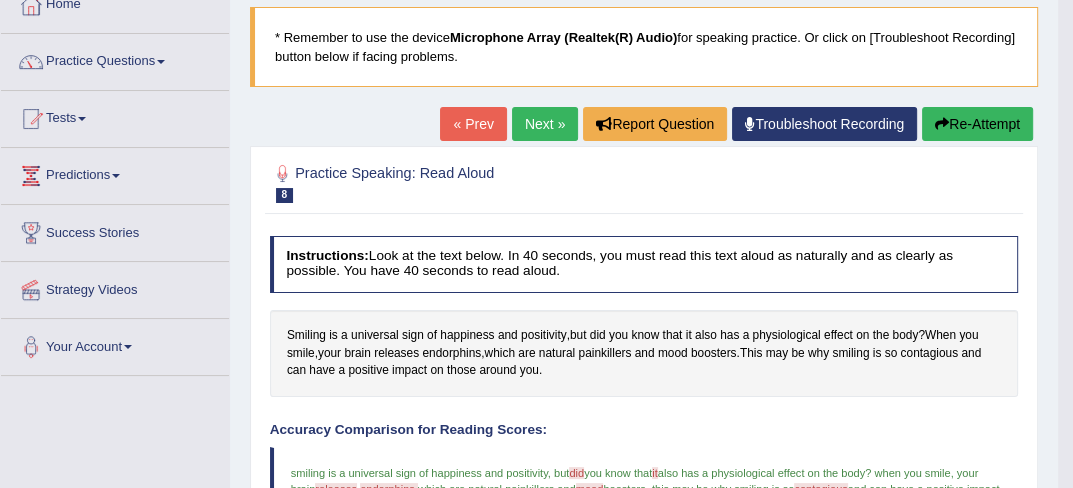 click on "Next »" at bounding box center [545, 124] 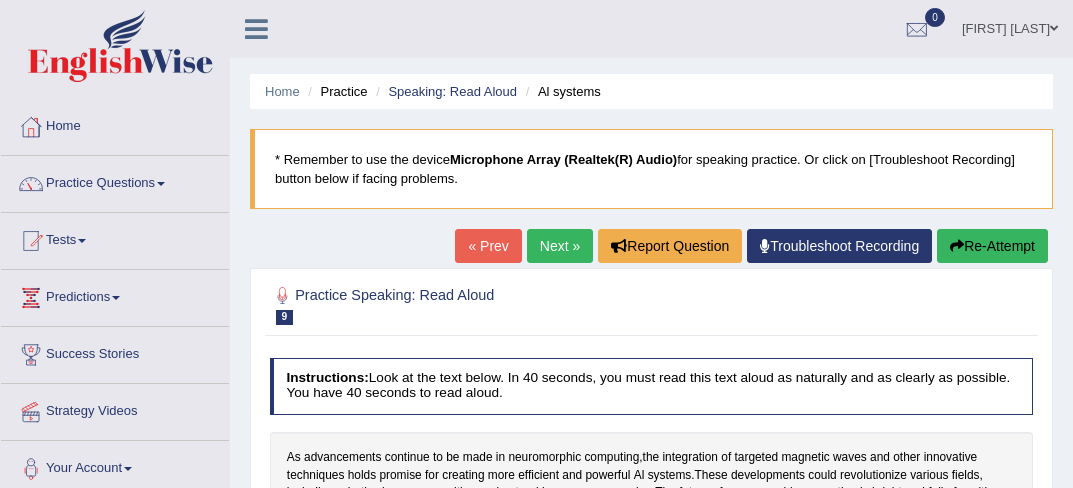 scroll, scrollTop: 0, scrollLeft: 0, axis: both 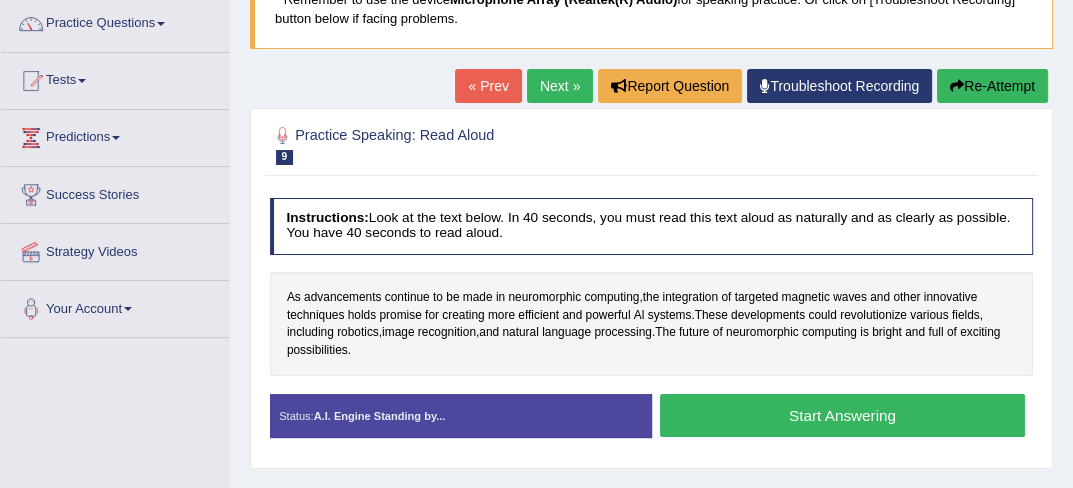 click on "Start Answering" at bounding box center (842, 415) 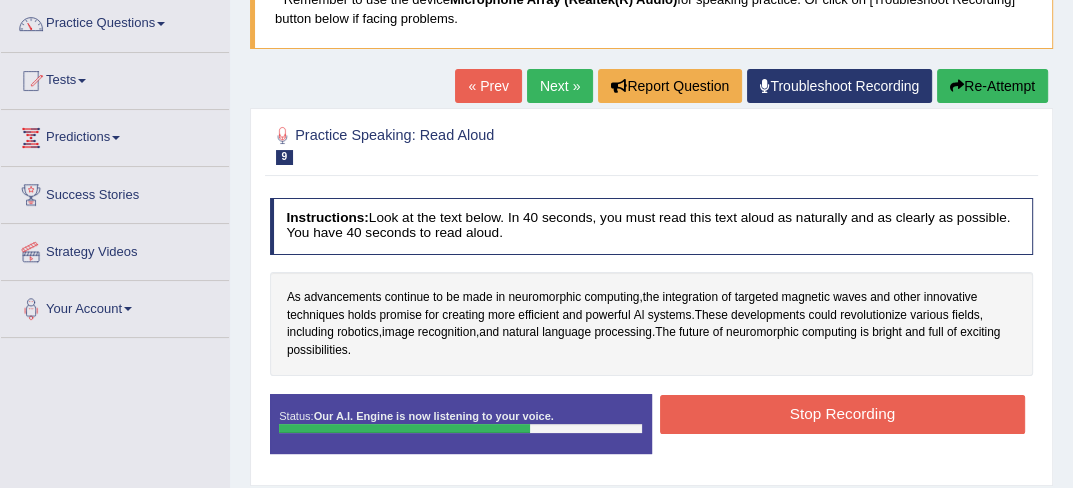 click on "Stop Recording" at bounding box center [842, 414] 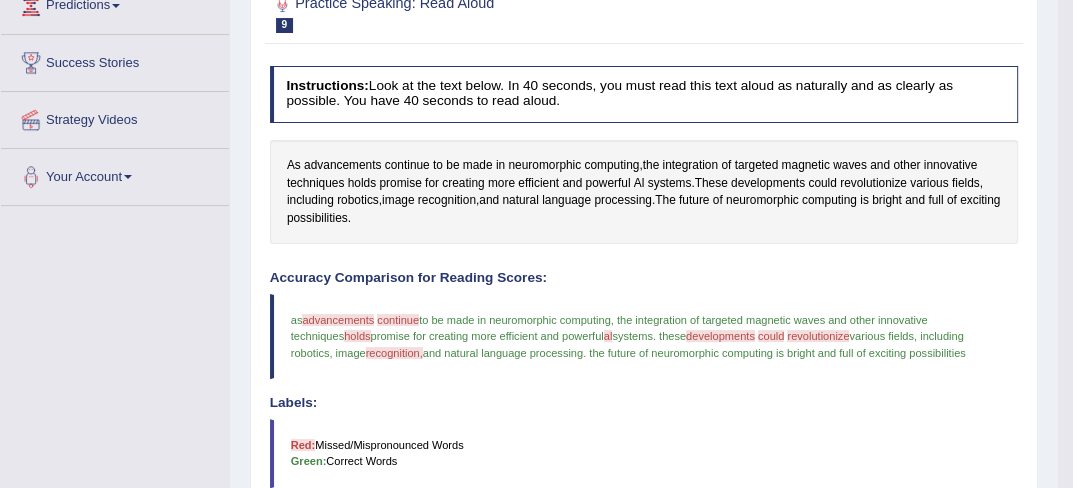 scroll, scrollTop: 372, scrollLeft: 0, axis: vertical 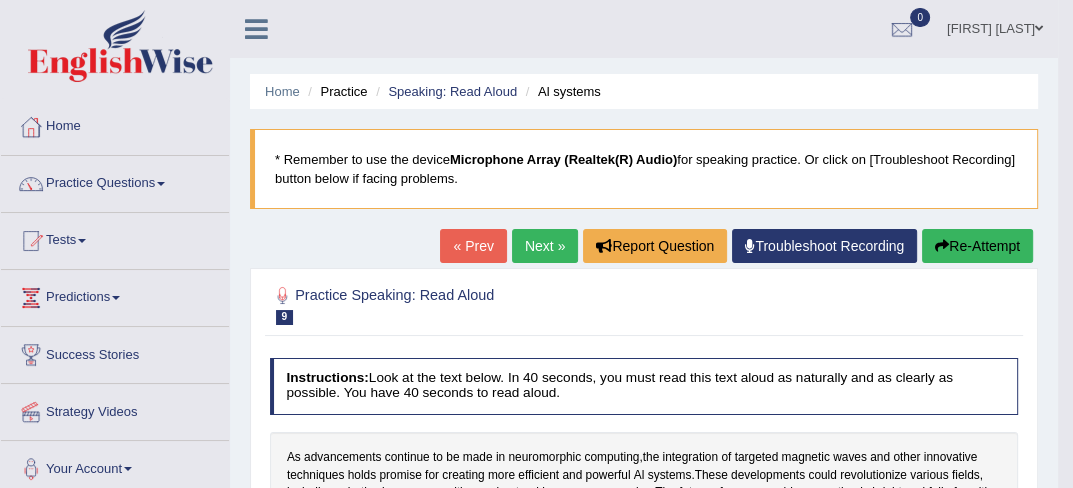 click on "Next »" at bounding box center (545, 246) 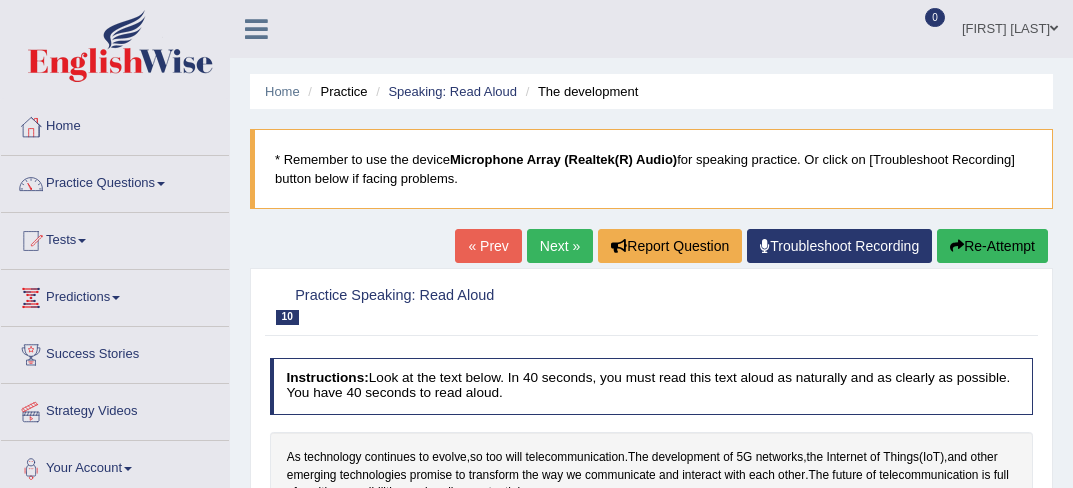 scroll, scrollTop: 0, scrollLeft: 0, axis: both 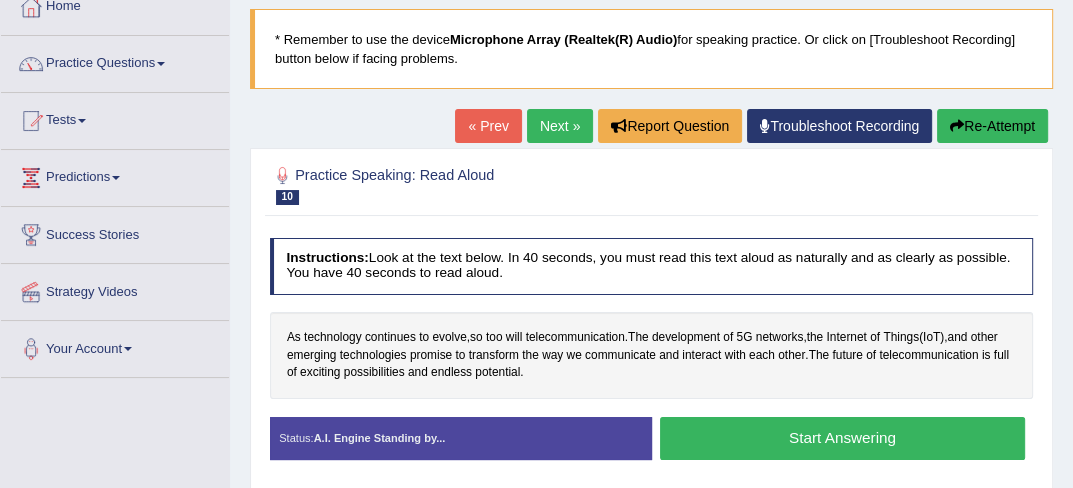 click on "Start Answering" at bounding box center (842, 438) 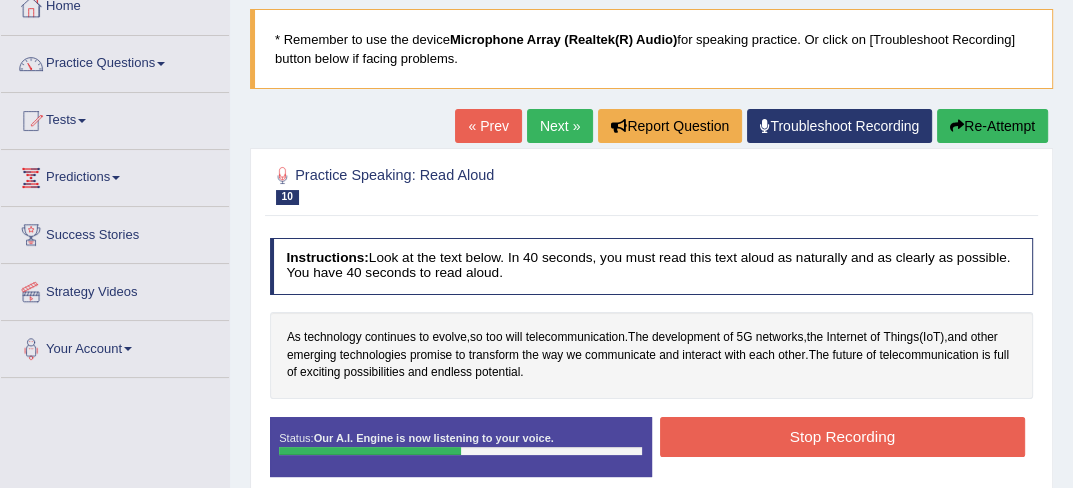 click on "Stop Recording" at bounding box center (842, 436) 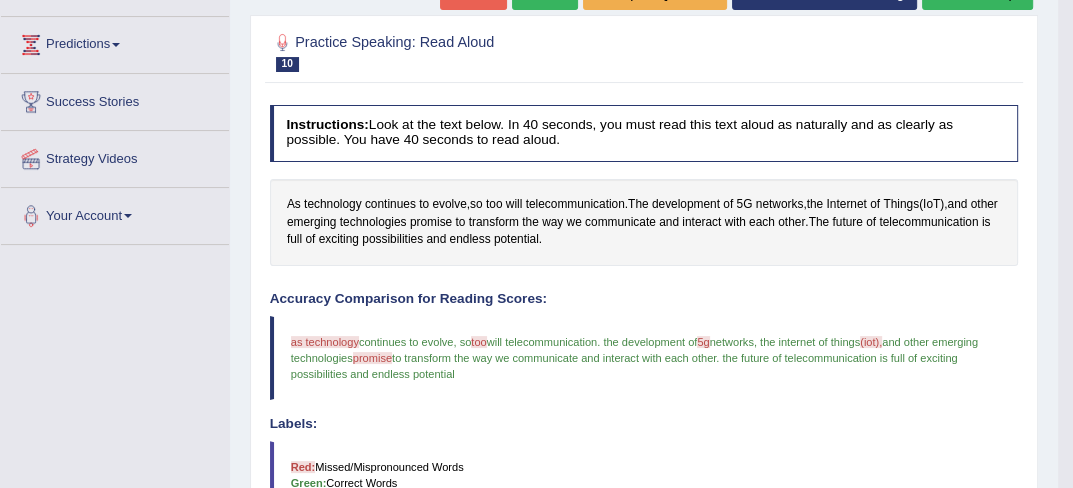 scroll, scrollTop: 306, scrollLeft: 0, axis: vertical 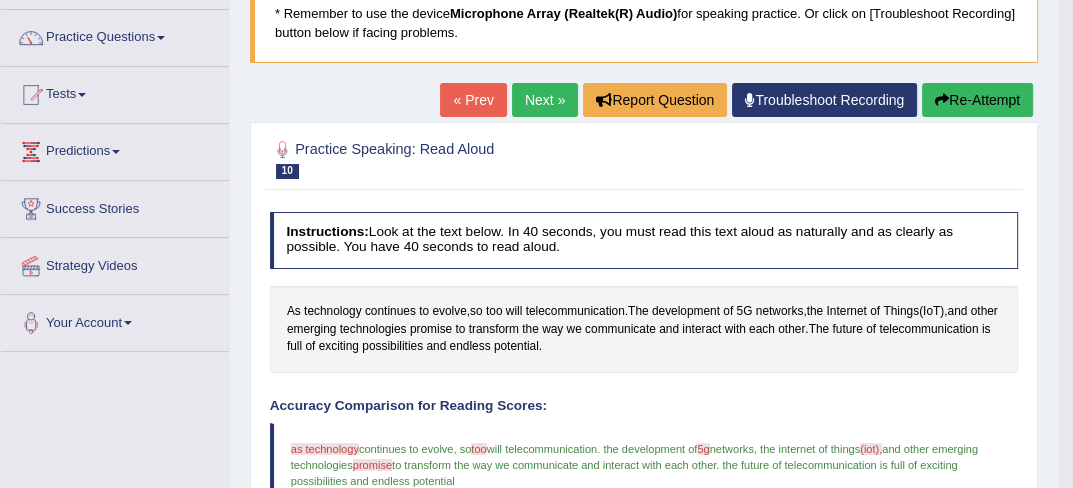 click on "Next »" at bounding box center [545, 100] 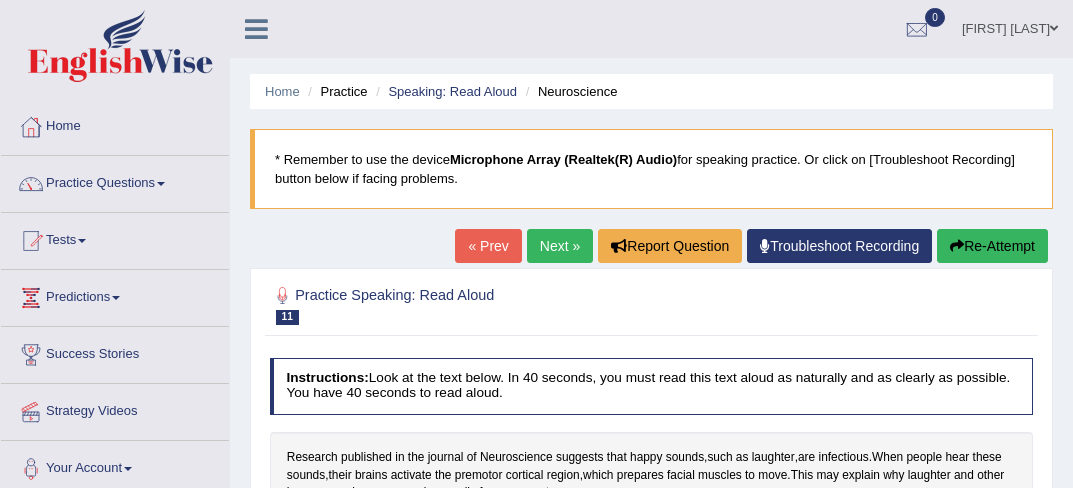 scroll, scrollTop: 0, scrollLeft: 0, axis: both 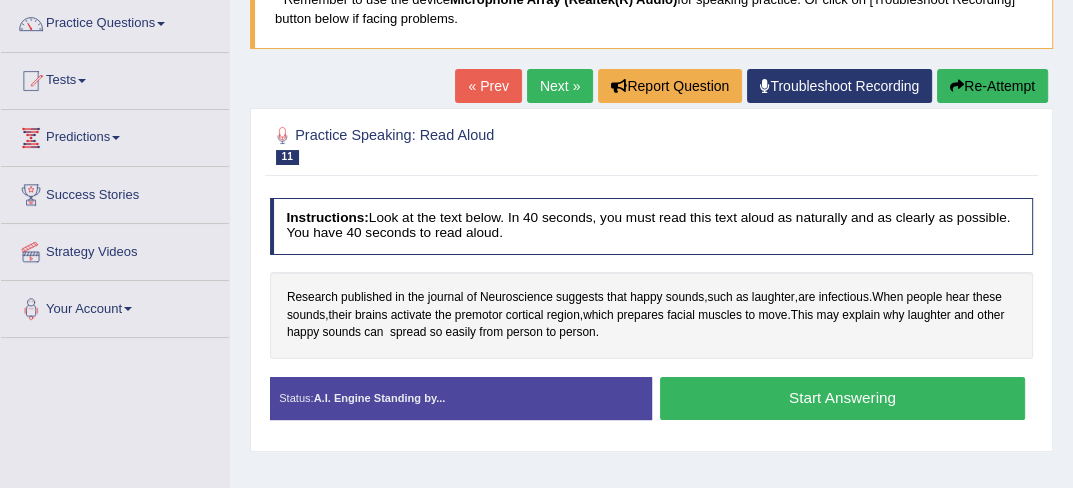 click on "Start Answering" at bounding box center [842, 398] 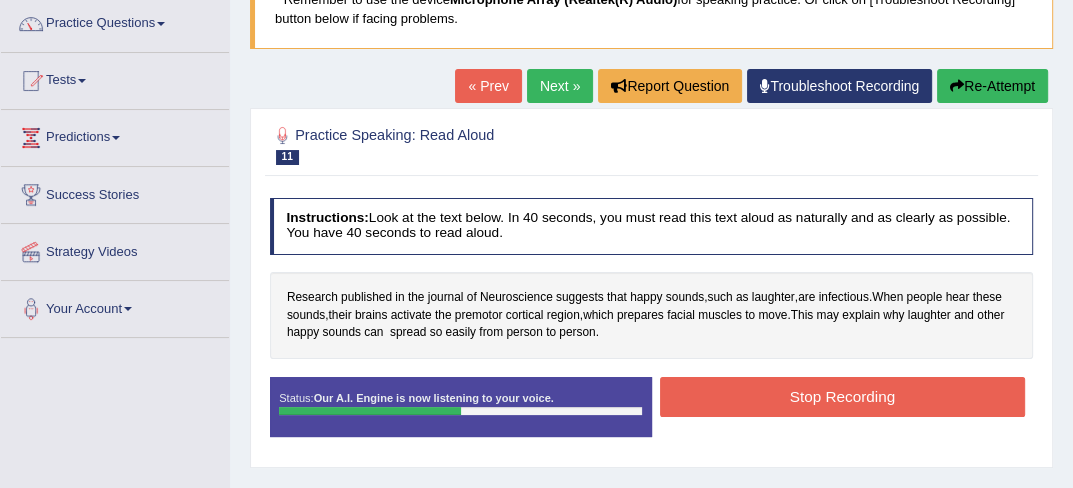 click on "Stop Recording" at bounding box center (842, 396) 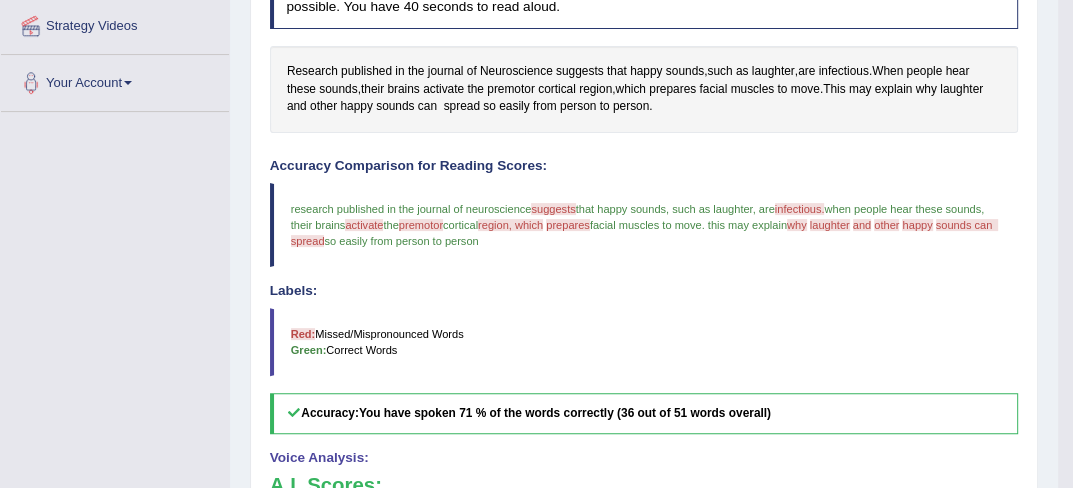 scroll, scrollTop: 507, scrollLeft: 0, axis: vertical 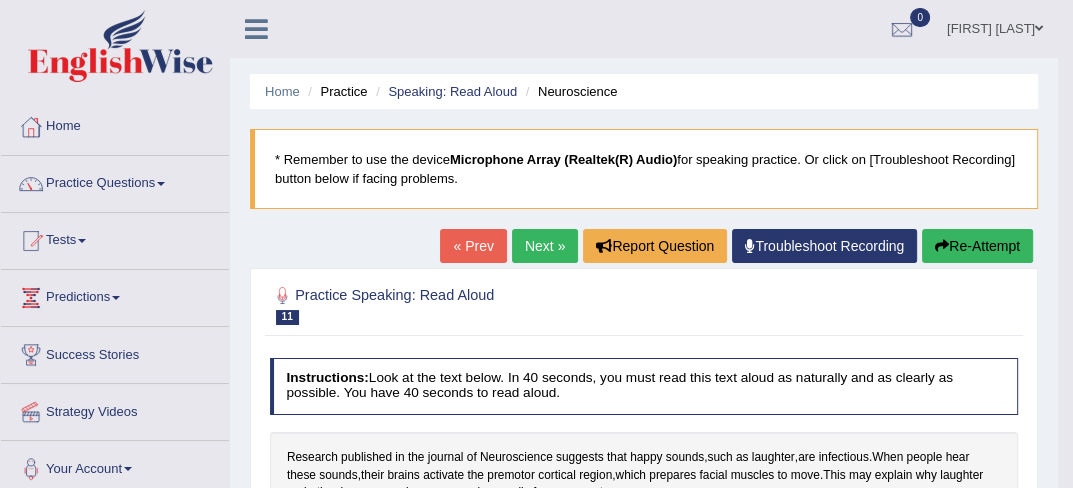 click on "Next »" at bounding box center (545, 246) 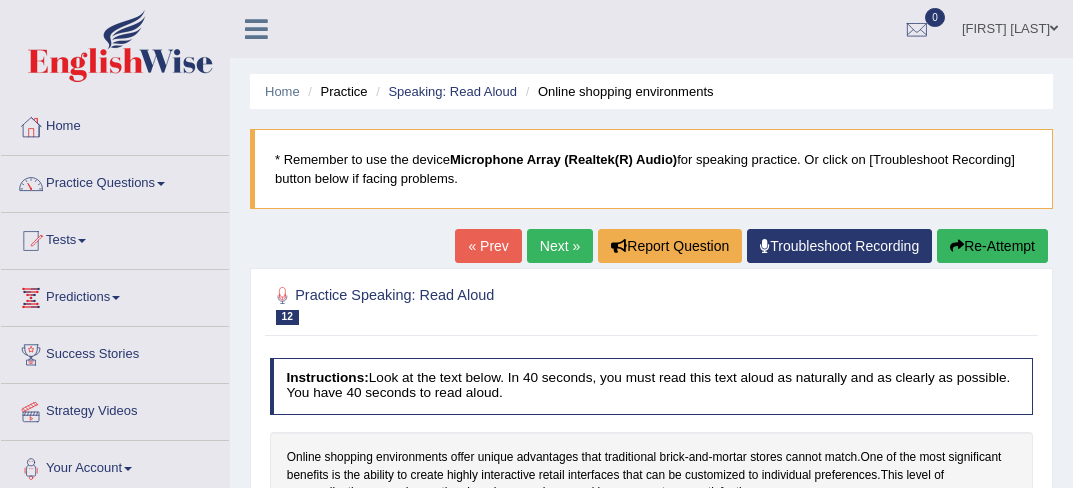 scroll, scrollTop: 0, scrollLeft: 0, axis: both 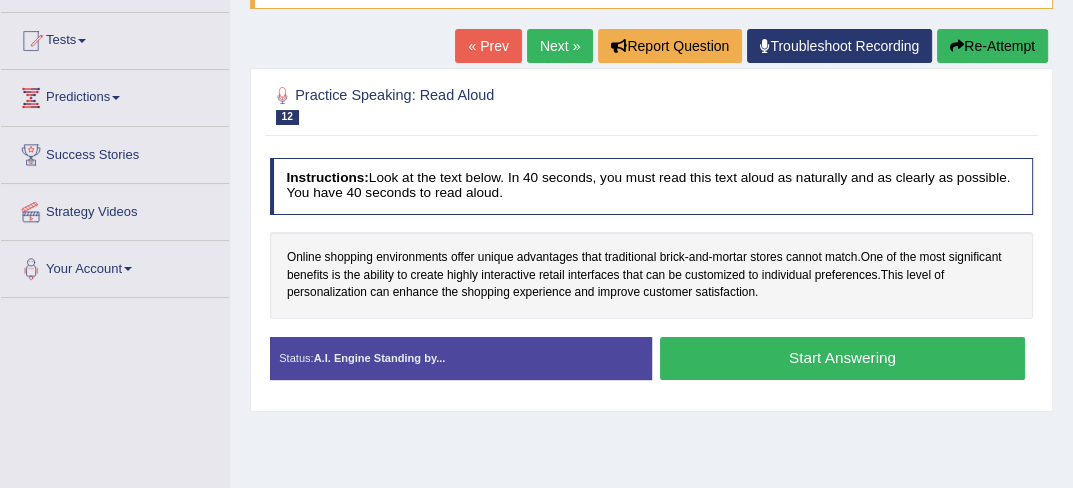 click on "Start Answering" at bounding box center [842, 358] 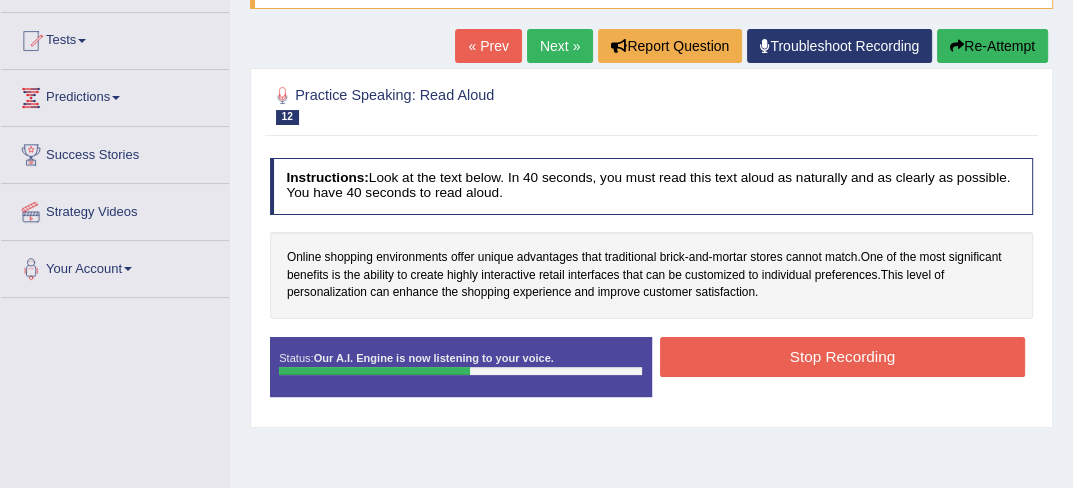 click on "Stop Recording" at bounding box center [842, 356] 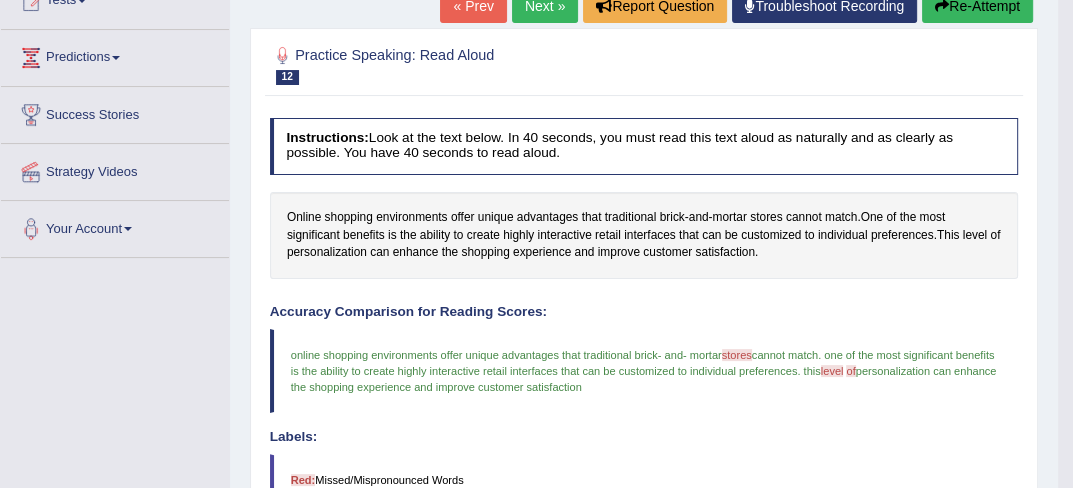 scroll, scrollTop: 400, scrollLeft: 0, axis: vertical 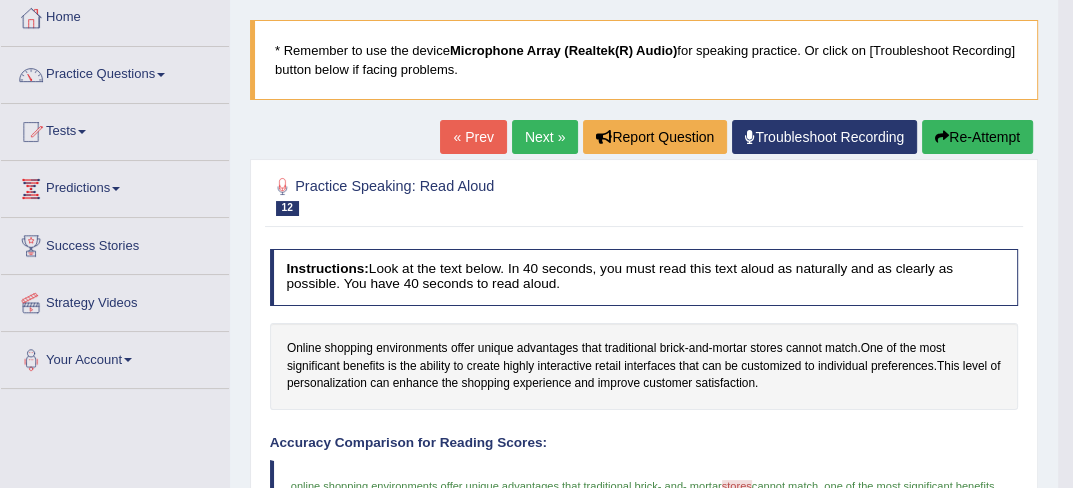 click on "Next »" at bounding box center (545, 137) 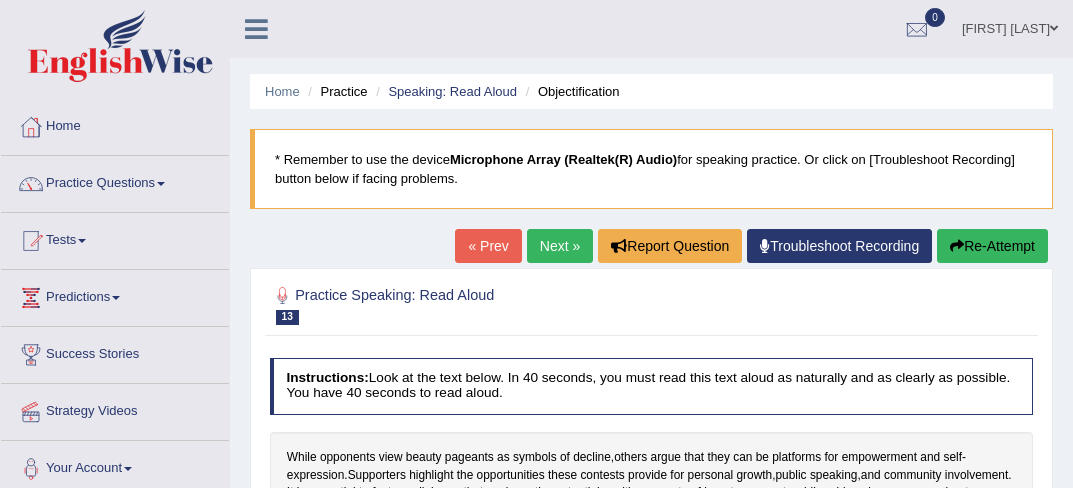 scroll, scrollTop: 0, scrollLeft: 0, axis: both 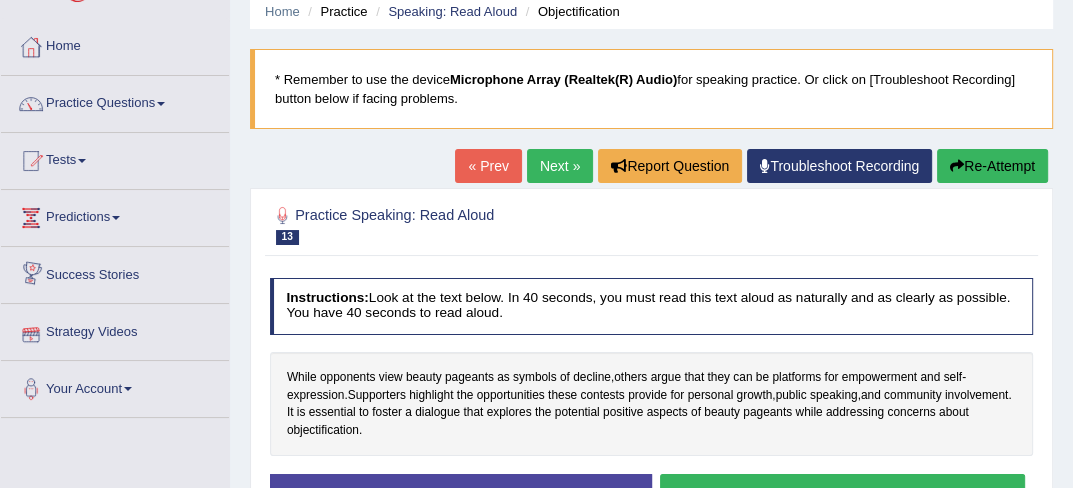 click on "Strategy Videos" at bounding box center [115, 329] 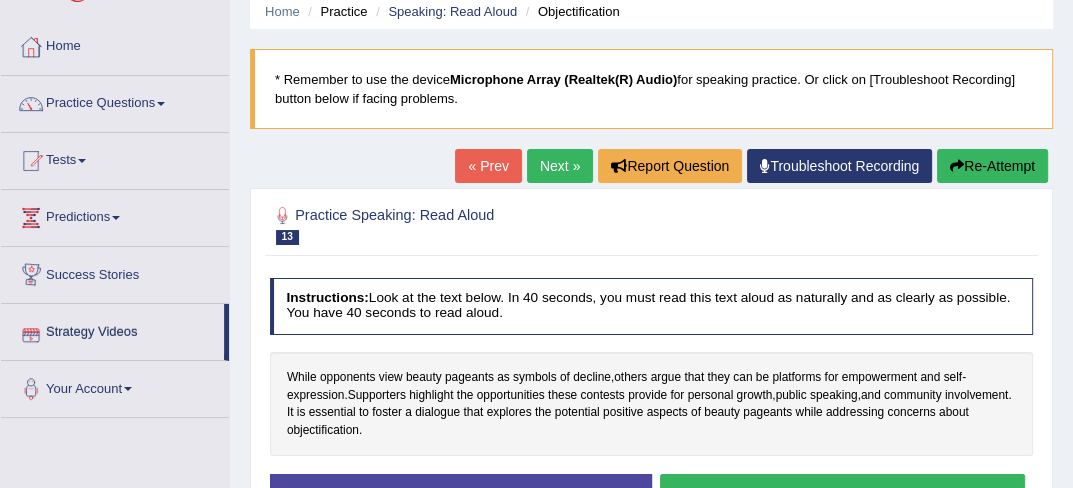 click on "Strategy Videos" at bounding box center (112, 329) 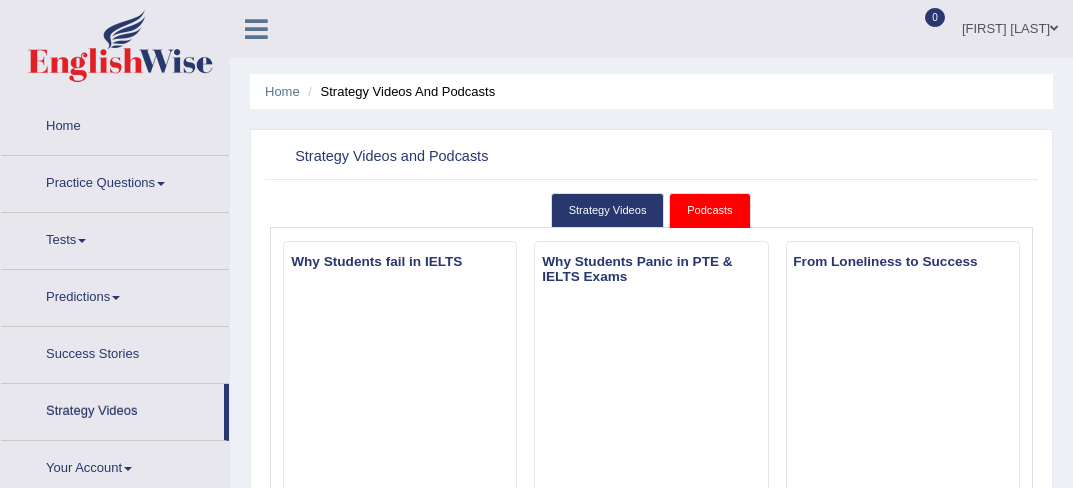 scroll, scrollTop: 0, scrollLeft: 0, axis: both 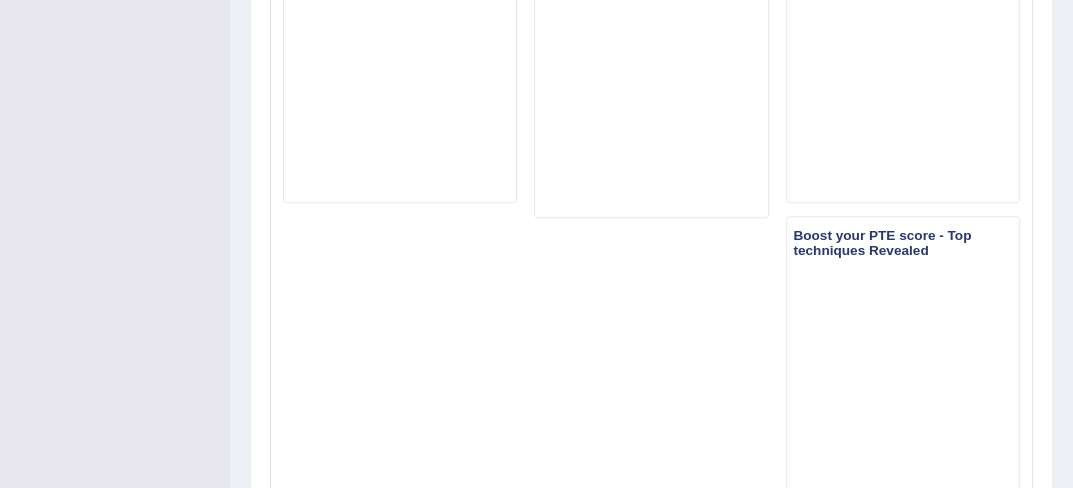 click on "Toggle navigation
Home
Practice Questions   Speaking Practice Read Aloud
Repeat Sentence
Describe Image
Re-tell Lecture
Answer Short Question
Summarize Group Discussion
Respond To A Situation
Writing Practice  Summarize Written Text
Write Essay
Reading Practice  Reading & Writing: Fill In The Blanks
Choose Multiple Answers
Re-order Paragraphs
Fill In The Blanks
Choose Single Answer
Listening Practice  Summarize Spoken Text
Highlight Incorrect Words
Highlight Correct Summary
Select Missing Word
Choose Single Answer
Choose Multiple Answers
Fill In The Blanks
Write From Dictation
Pronunciation
Tests
Take Mock Test" at bounding box center [536, -663] 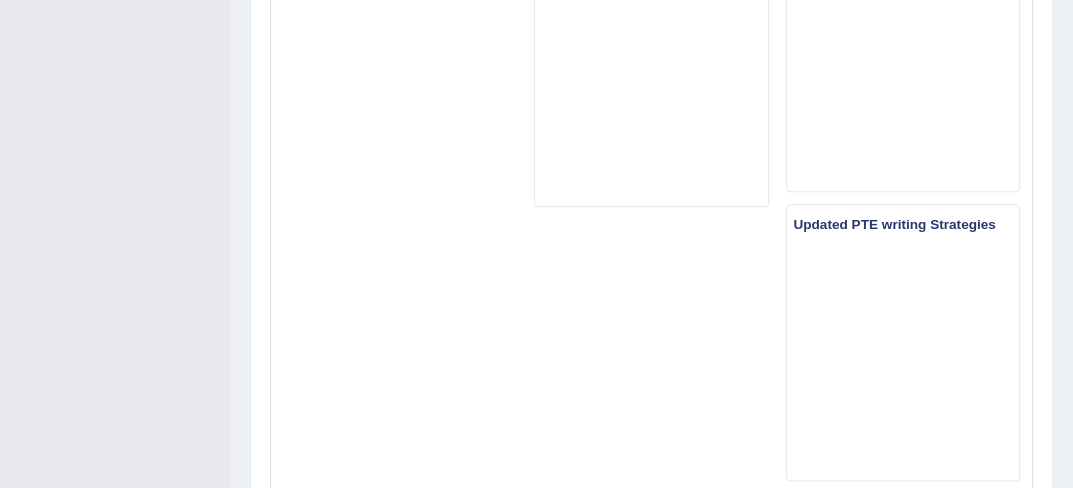 scroll, scrollTop: 1906, scrollLeft: 0, axis: vertical 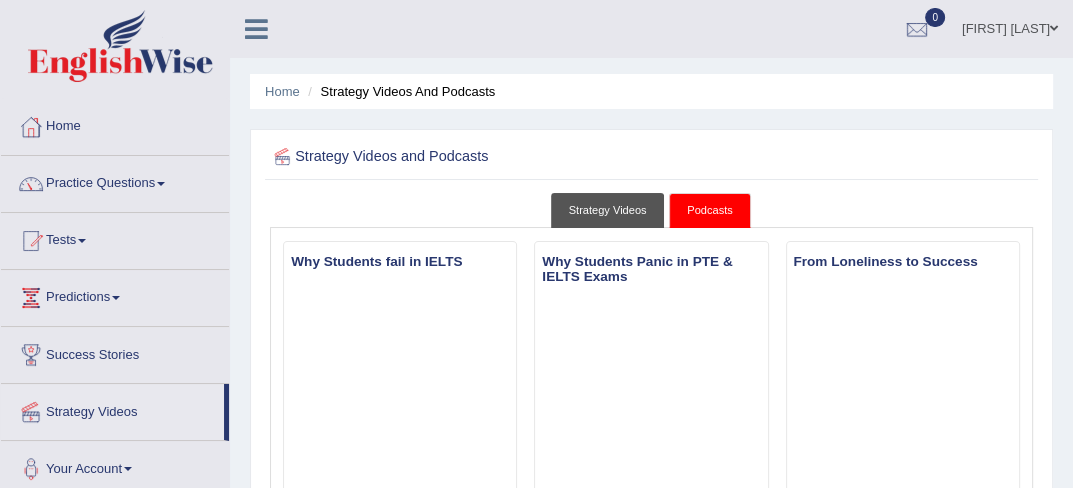 click on "Strategy Videos" at bounding box center [608, 210] 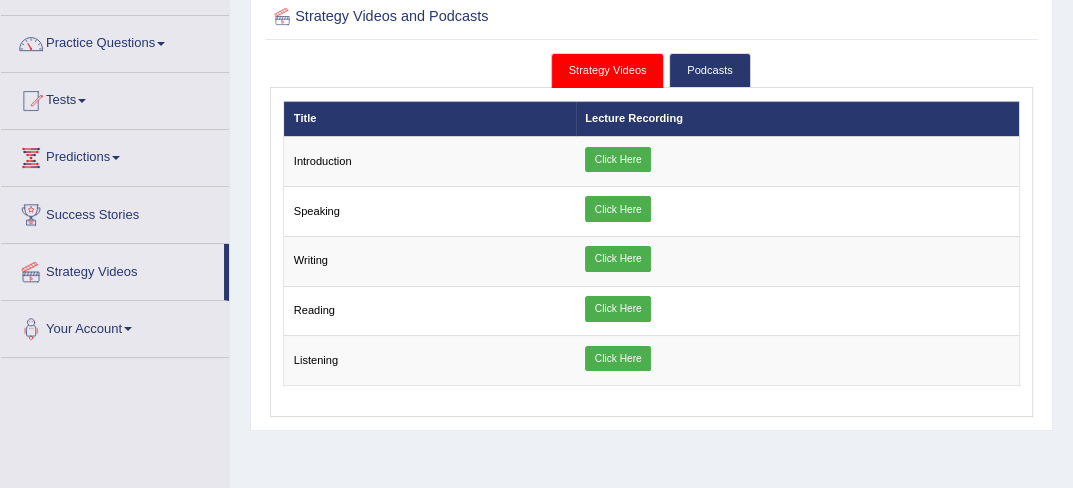 scroll, scrollTop: 160, scrollLeft: 0, axis: vertical 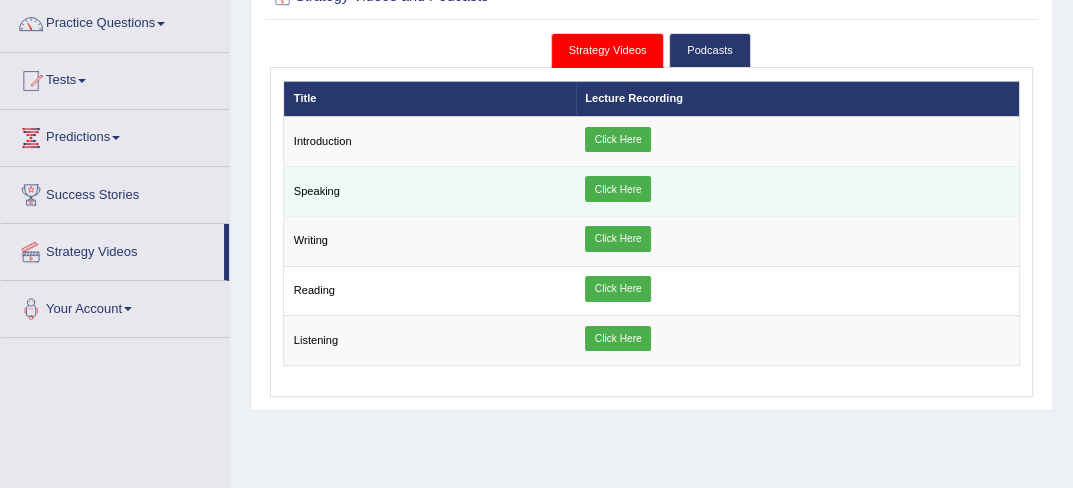 click on "Click Here" at bounding box center [618, 189] 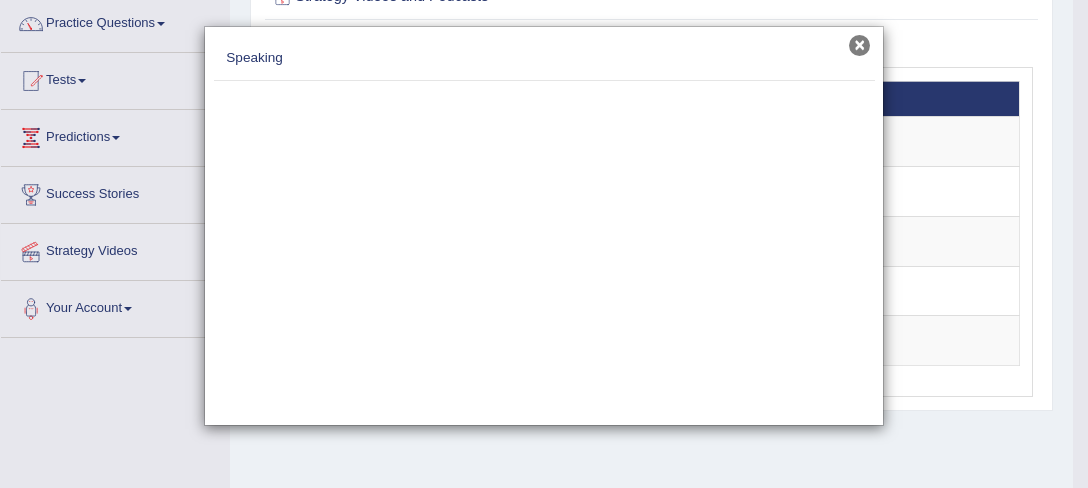 click on "×" at bounding box center (859, 45) 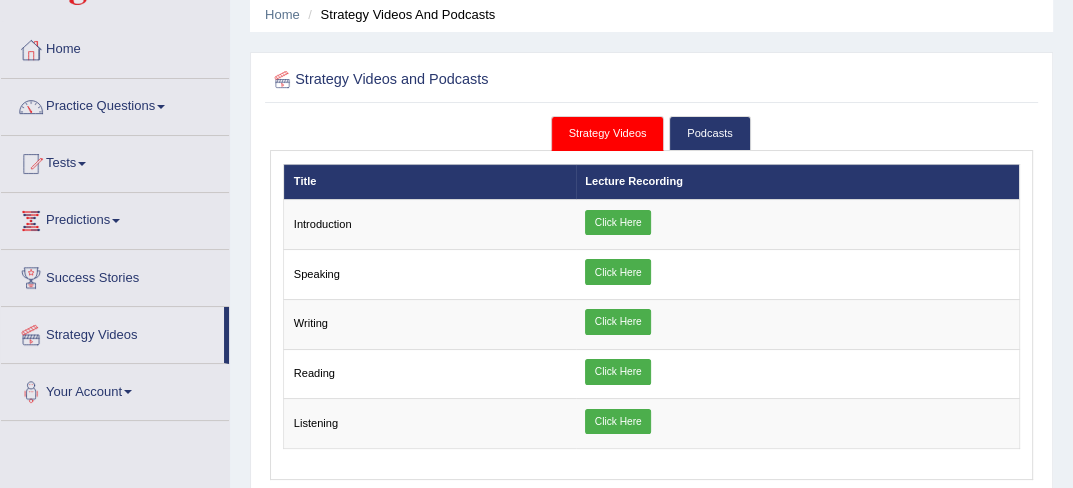 scroll, scrollTop: 40, scrollLeft: 0, axis: vertical 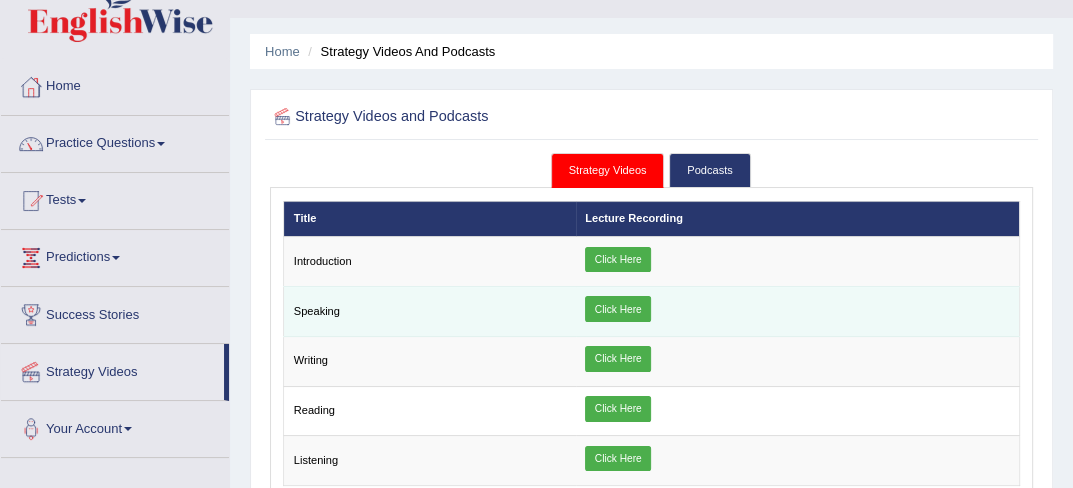 click on "Click Here" at bounding box center (618, 309) 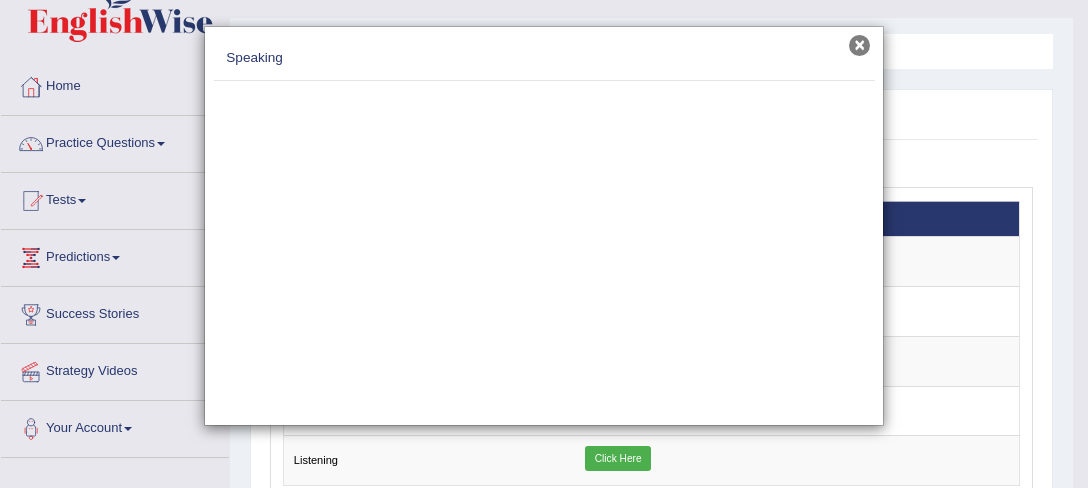 click on "×" at bounding box center [859, 45] 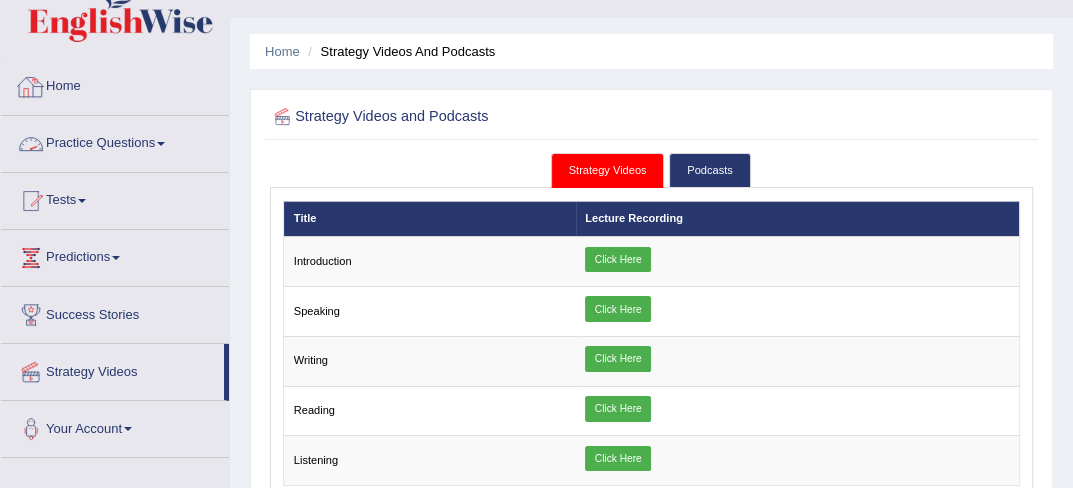 click on "Practice Questions" at bounding box center [115, 141] 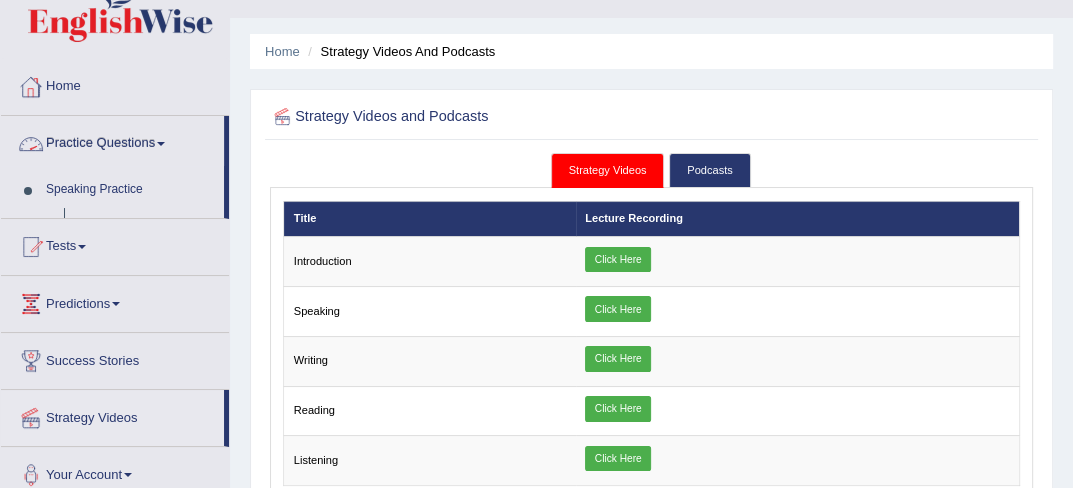 click on "Practice Questions" at bounding box center (112, 141) 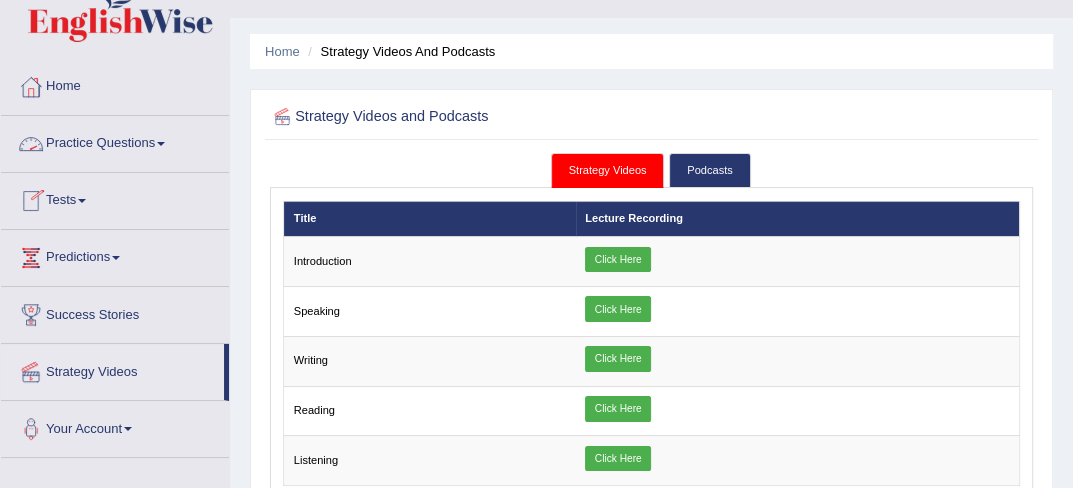 click on "Practice Questions" at bounding box center (115, 141) 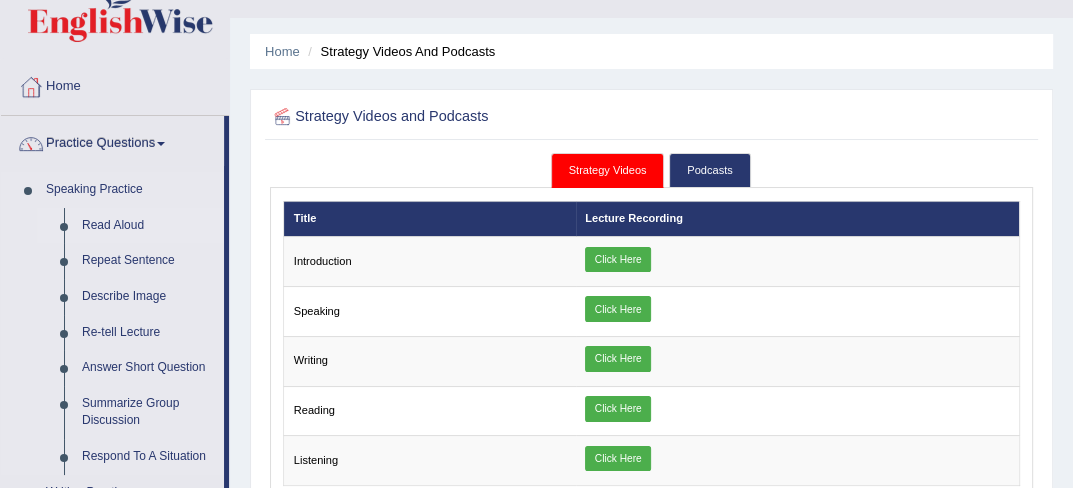 click on "Read Aloud" at bounding box center [148, 226] 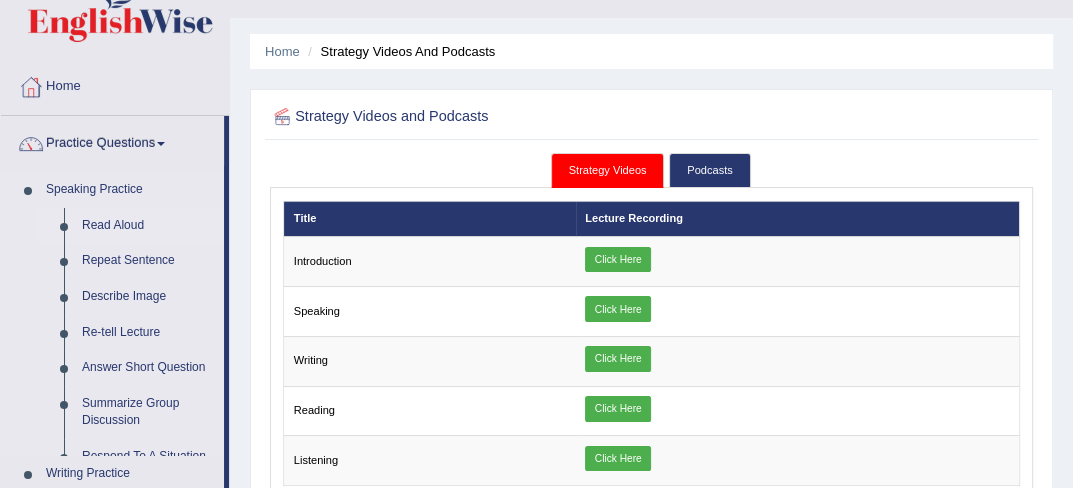 click on "Read Aloud" at bounding box center [148, 226] 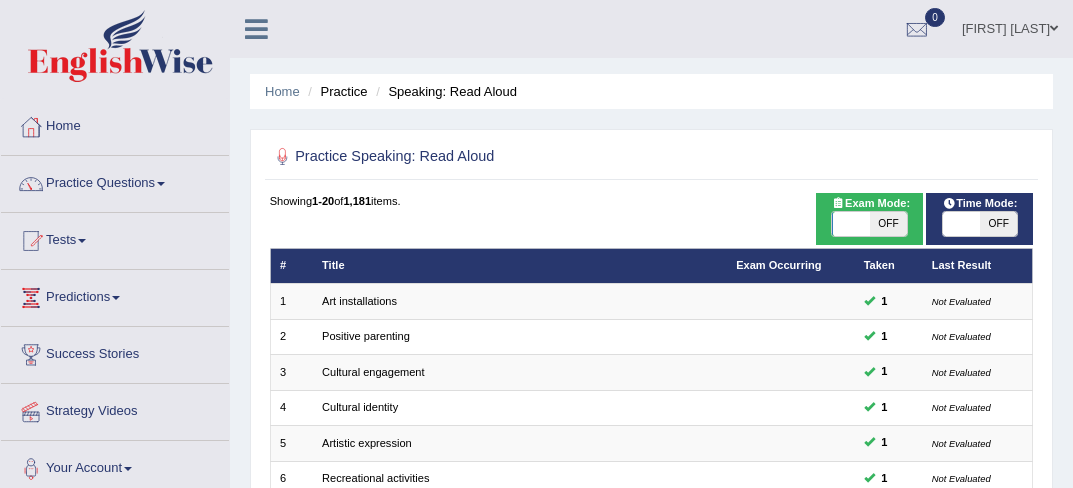 scroll, scrollTop: 0, scrollLeft: 0, axis: both 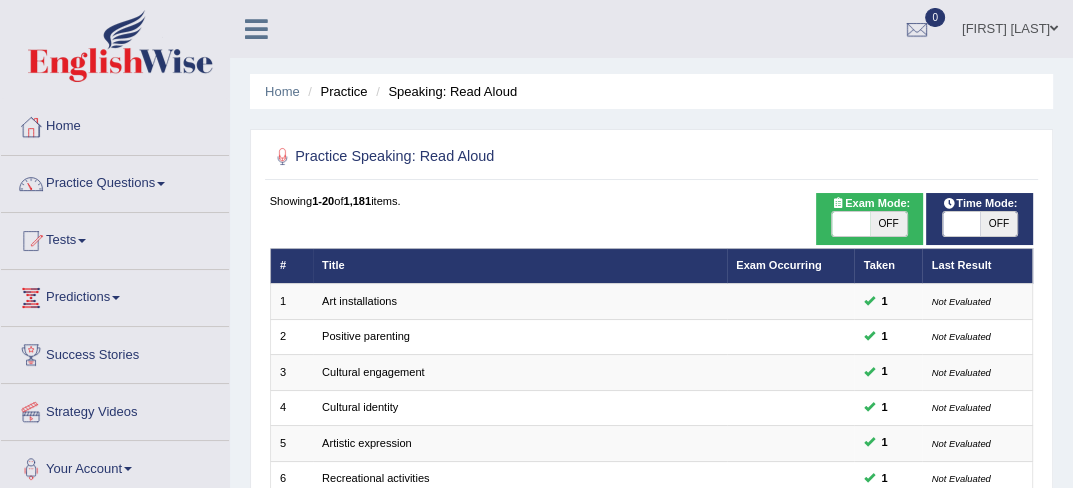 click on "OFF" at bounding box center [998, 224] 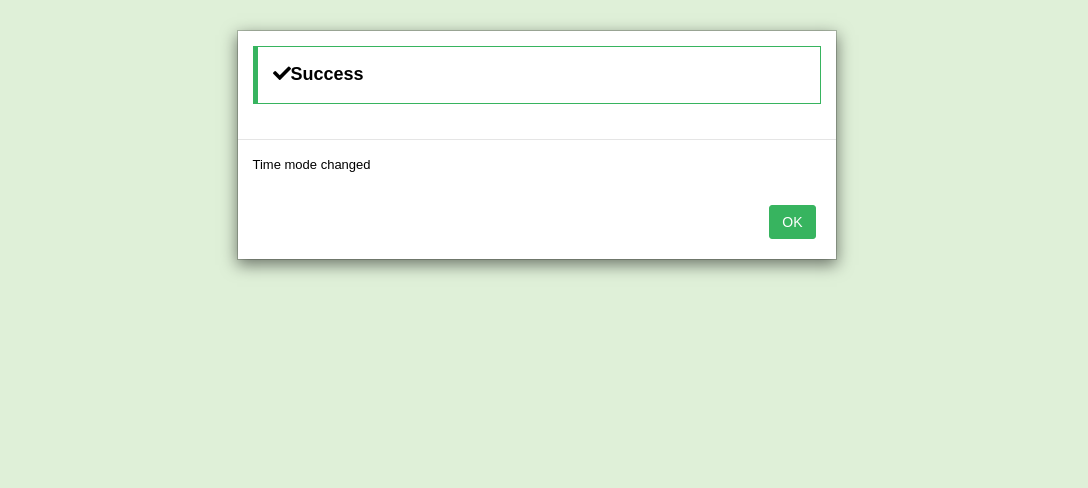 click on "OK" at bounding box center (792, 222) 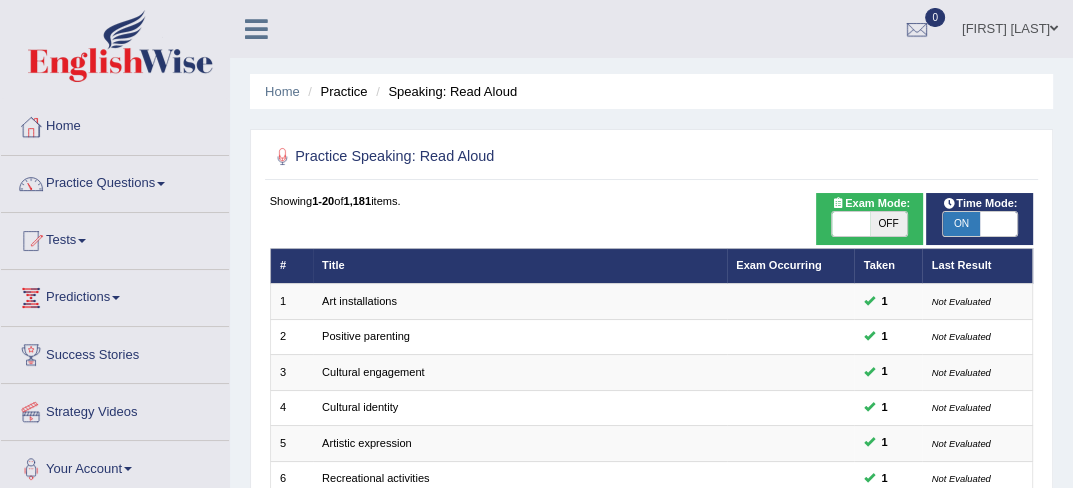 click on "OFF" at bounding box center [888, 224] 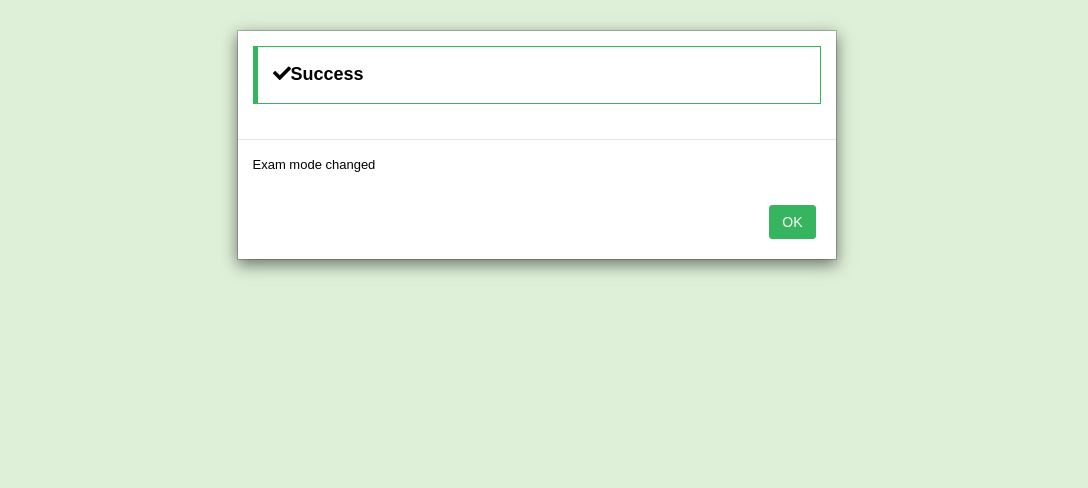 click on "OK" at bounding box center (792, 222) 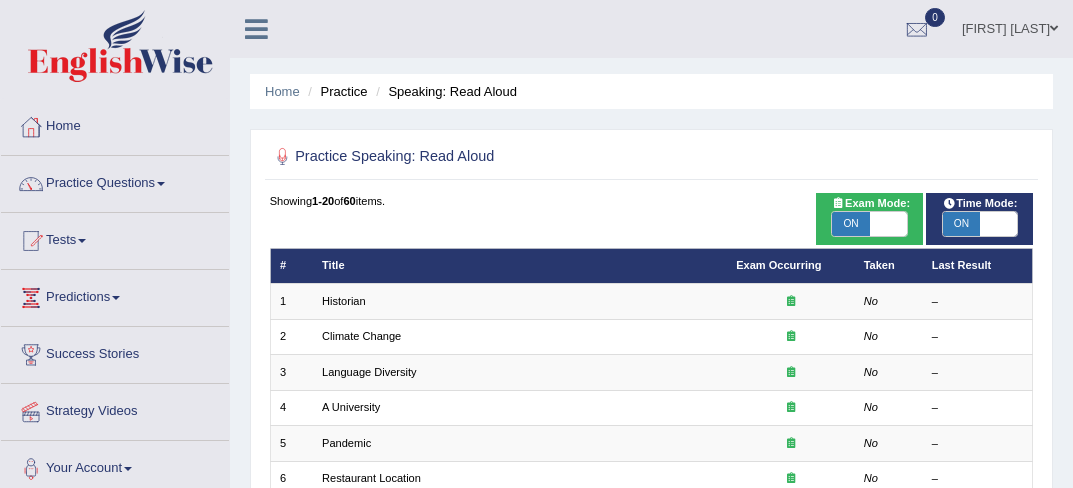 scroll, scrollTop: 0, scrollLeft: 0, axis: both 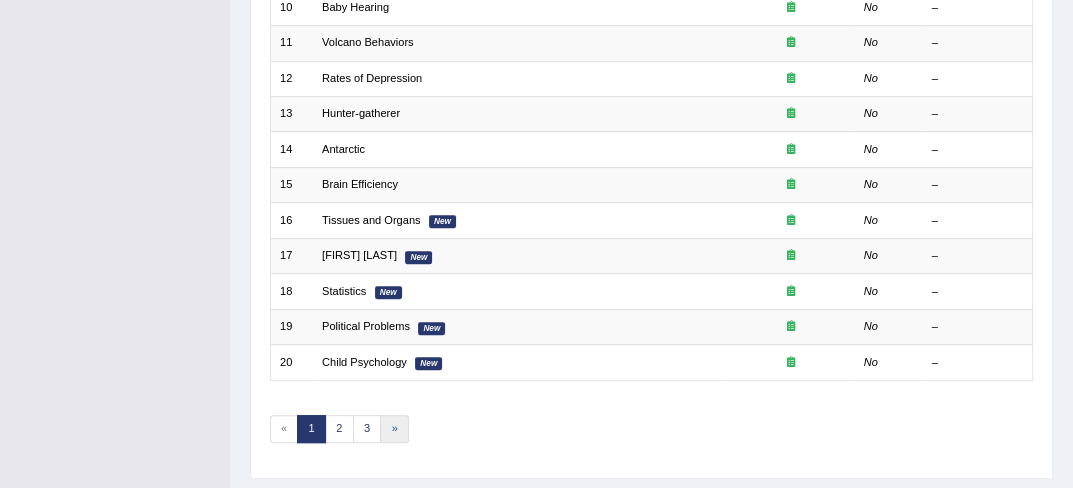 click on "»" at bounding box center (394, 429) 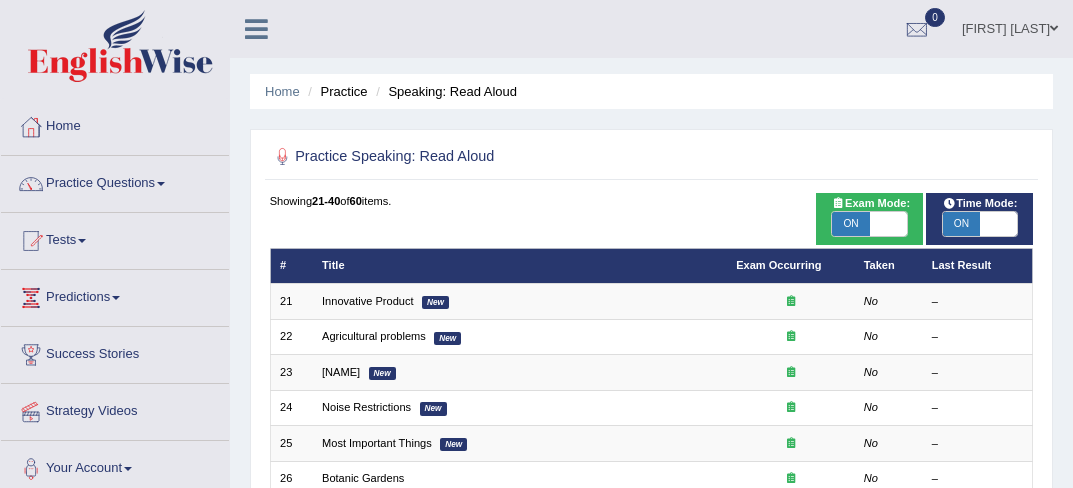scroll, scrollTop: 0, scrollLeft: 0, axis: both 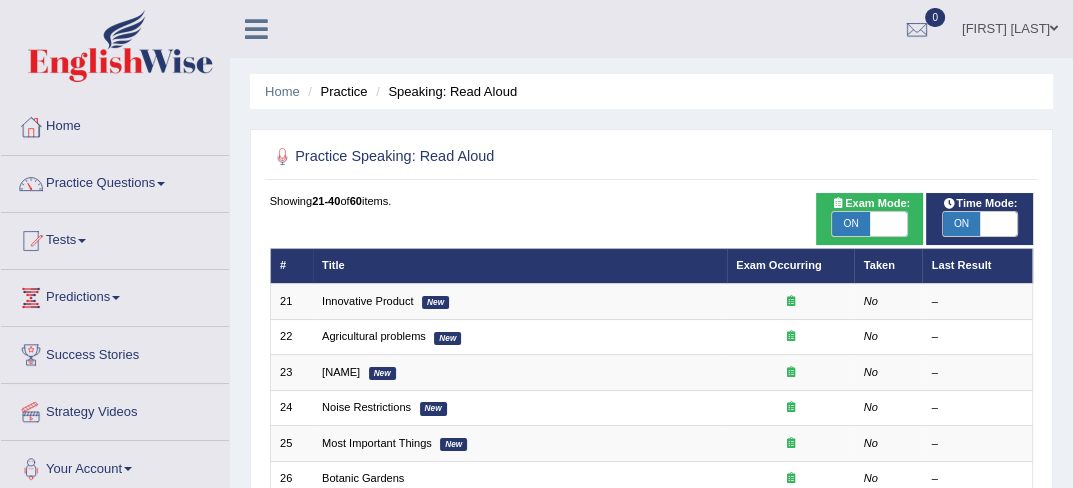 click on "ON" at bounding box center [961, 224] 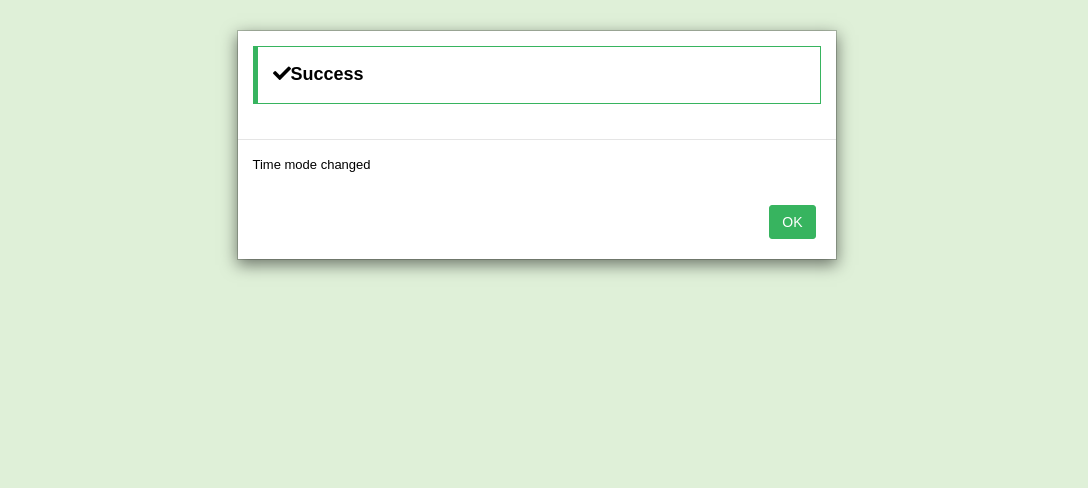 click on "OK" at bounding box center [792, 222] 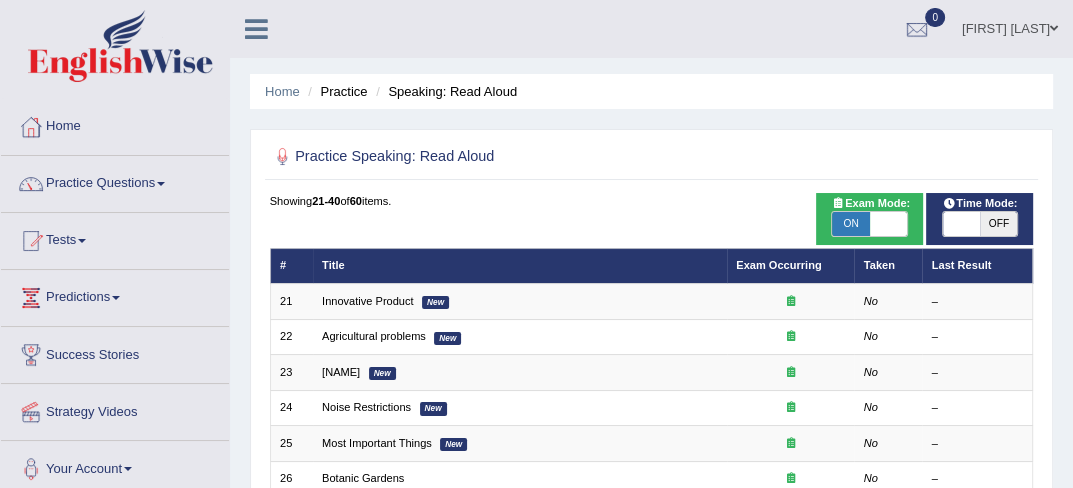click on "ON" at bounding box center [850, 224] 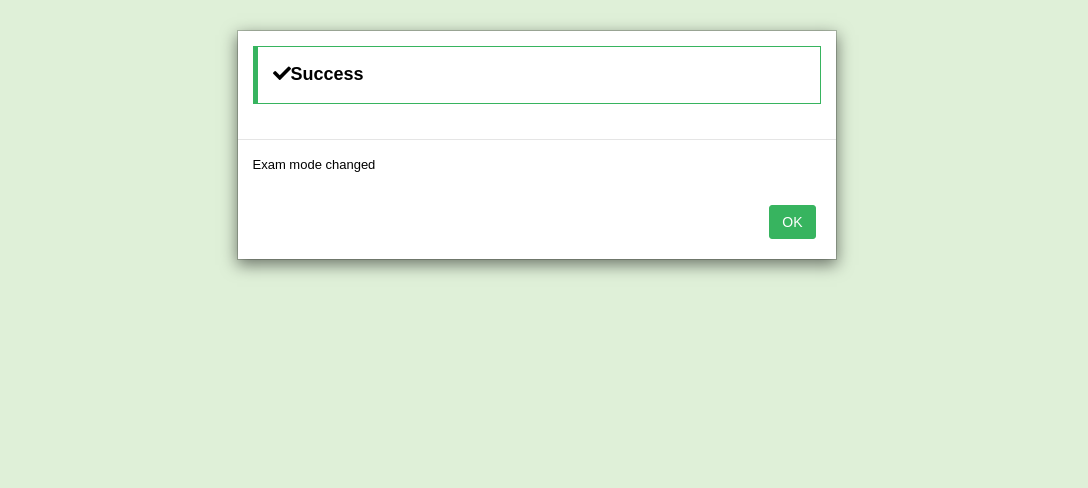 click on "OK" at bounding box center (792, 222) 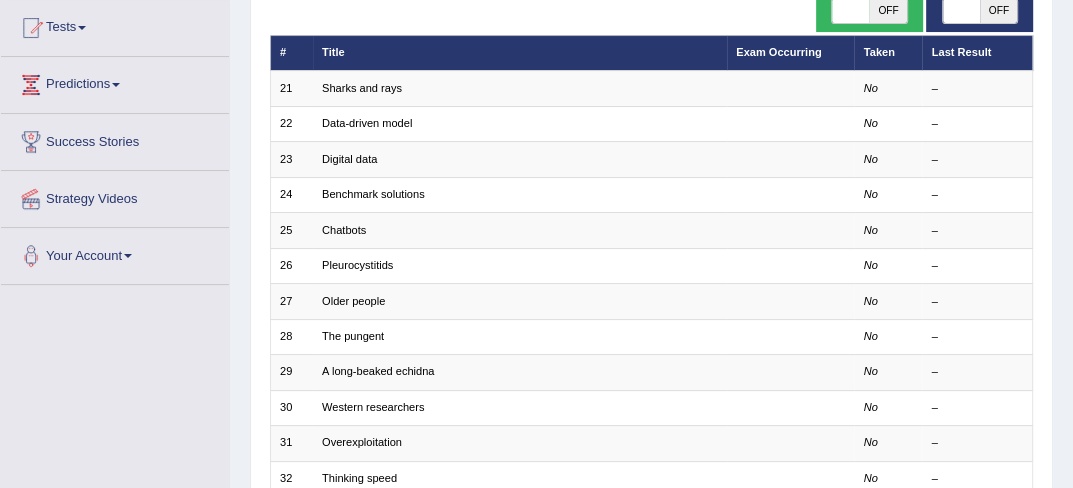 scroll, scrollTop: 0, scrollLeft: 0, axis: both 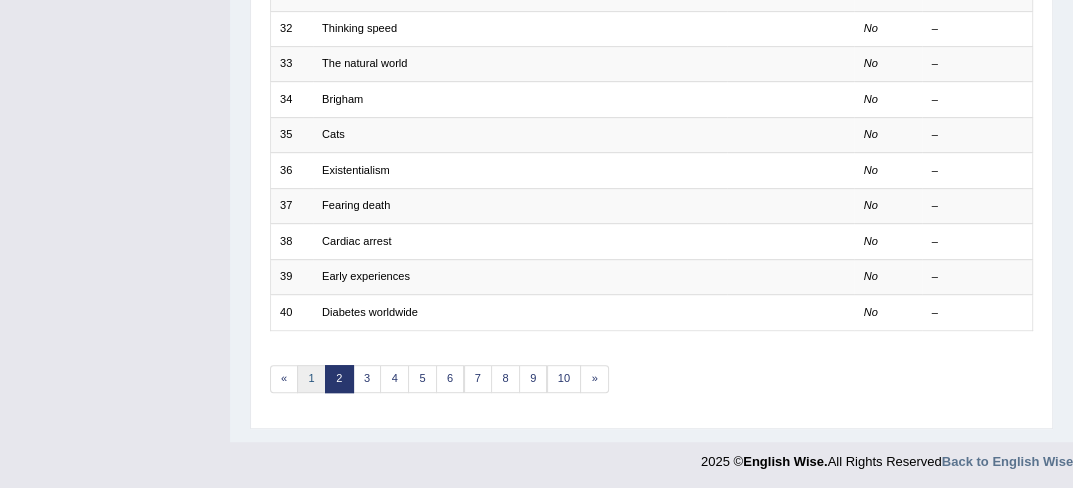 click on "1" at bounding box center (311, 379) 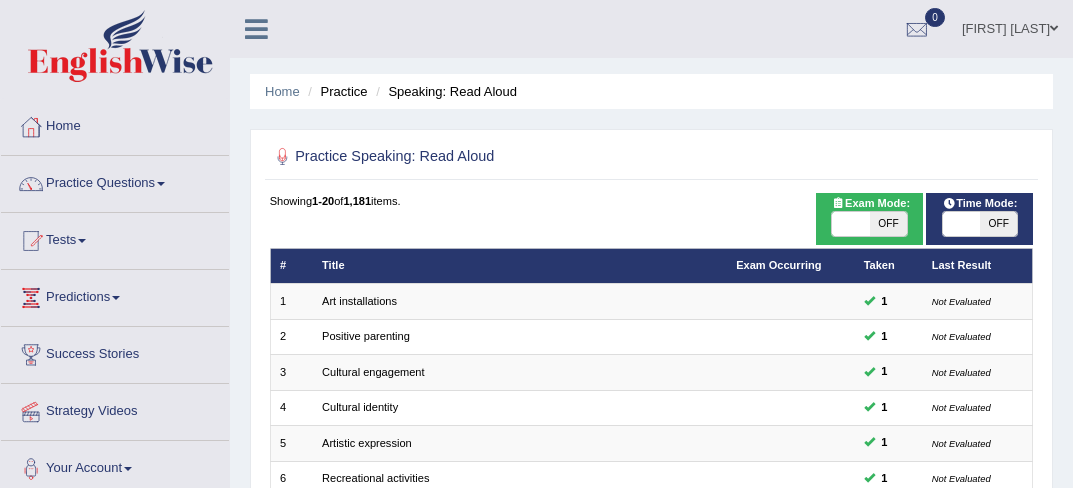 scroll, scrollTop: 0, scrollLeft: 0, axis: both 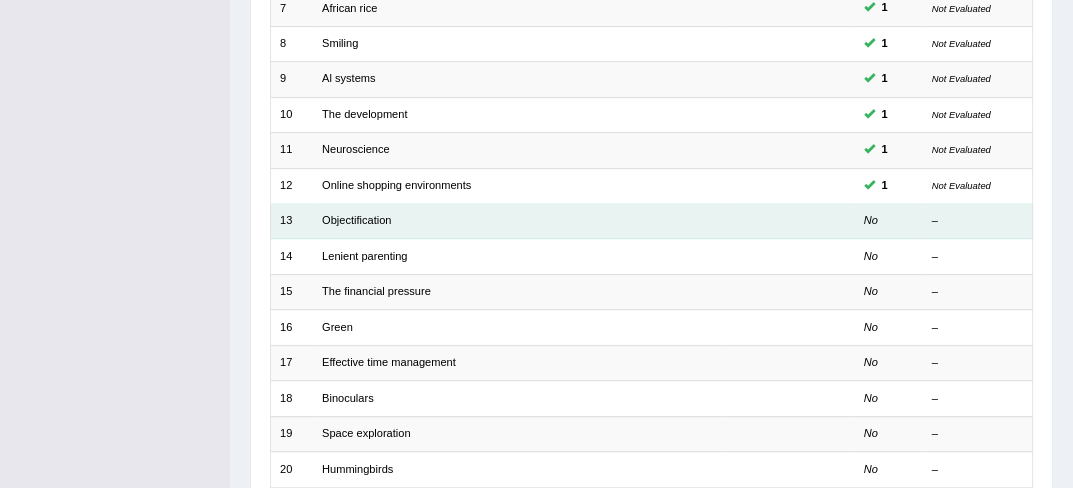 click on "Objectification" at bounding box center (520, 221) 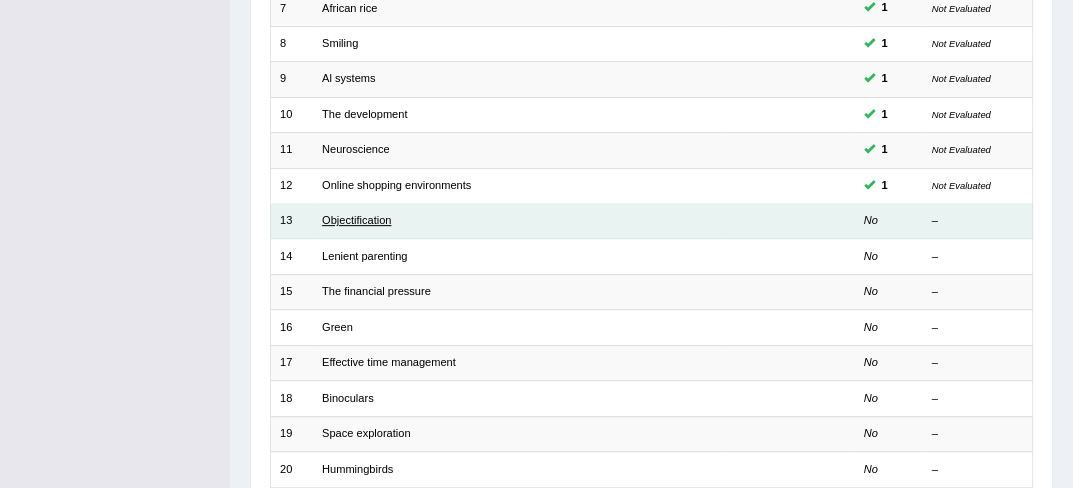 click on "Objectification" at bounding box center [356, 220] 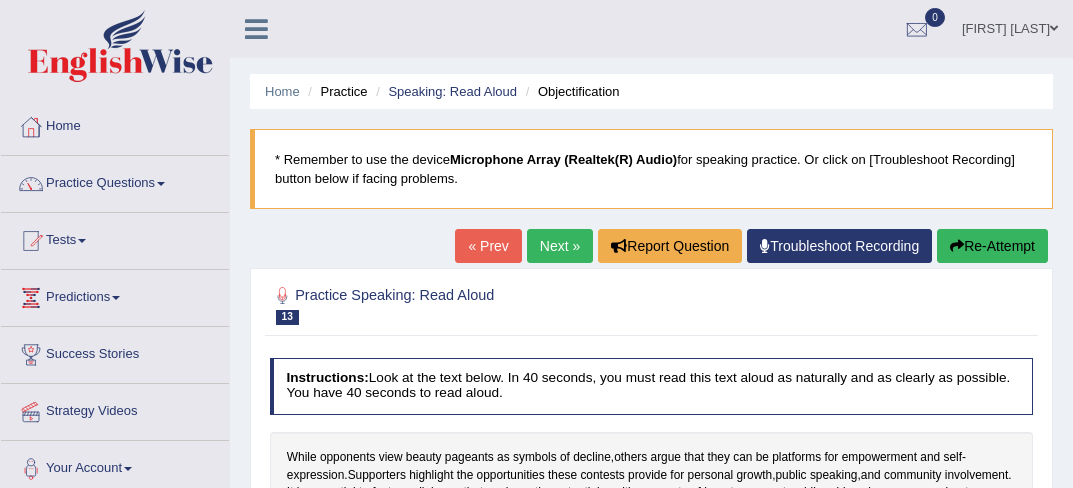 scroll, scrollTop: 0, scrollLeft: 0, axis: both 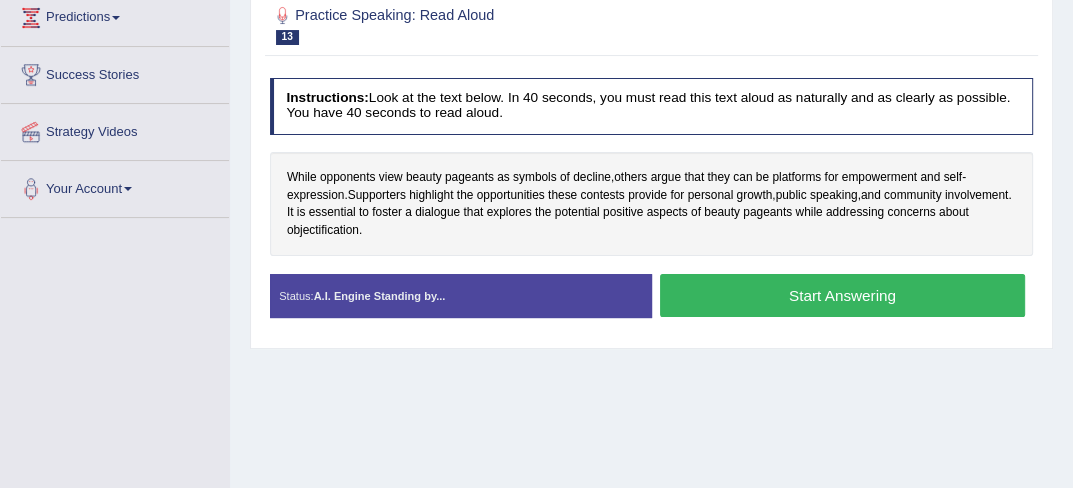 click on "Start Answering" at bounding box center [842, 295] 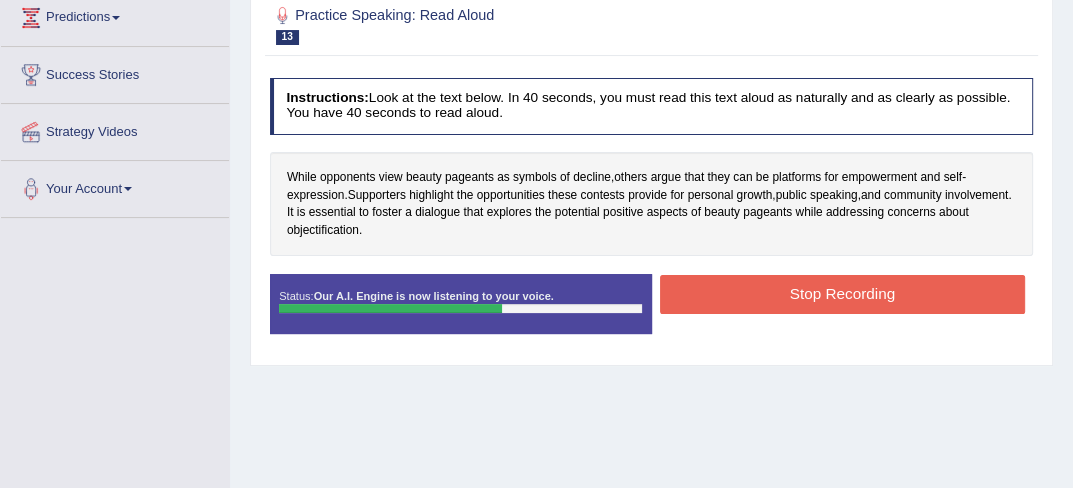 click on "Stop Recording" at bounding box center (842, 294) 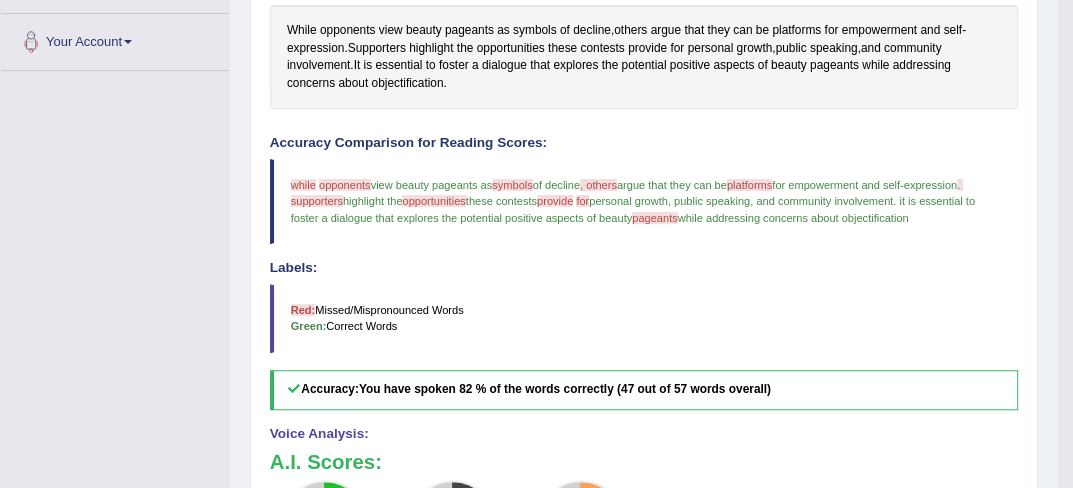 scroll, scrollTop: 440, scrollLeft: 0, axis: vertical 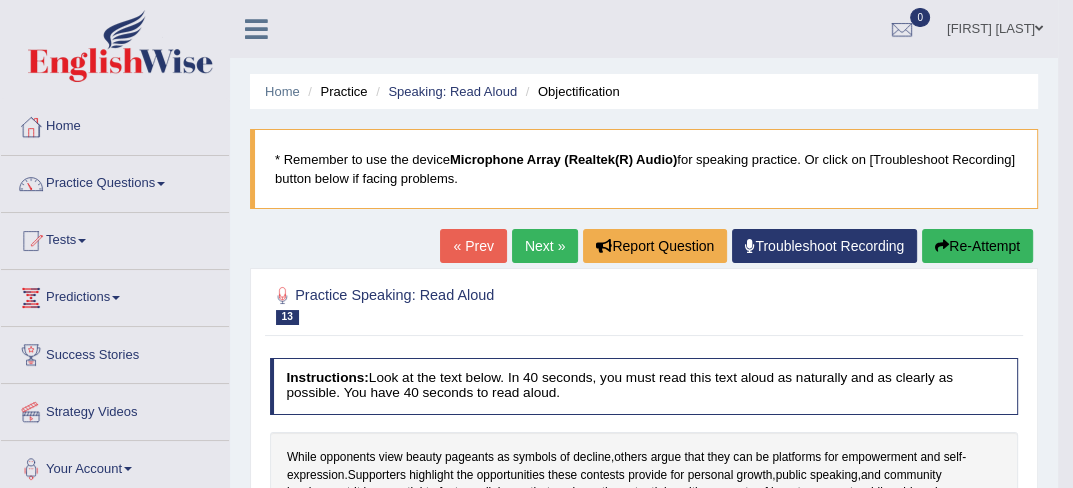 click on "Next »" at bounding box center [545, 246] 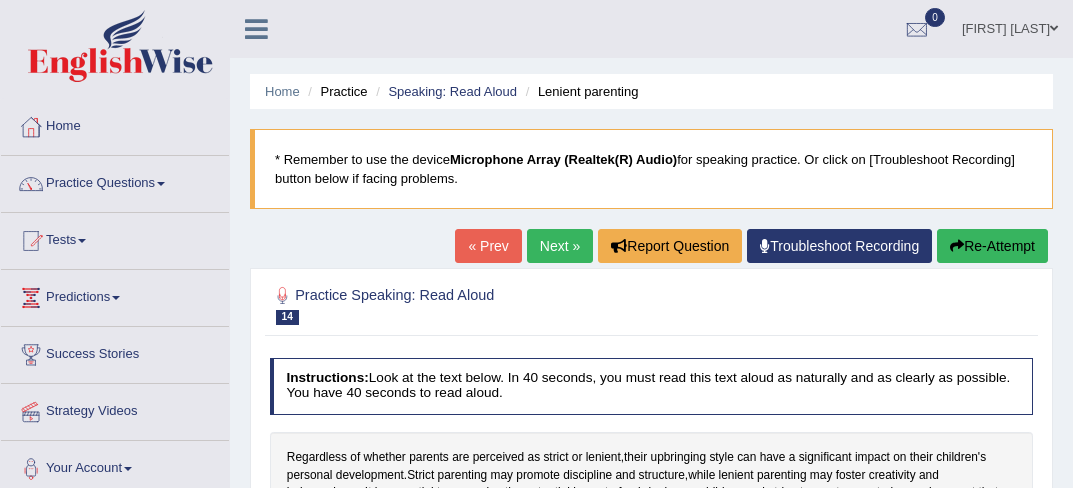 scroll, scrollTop: 0, scrollLeft: 0, axis: both 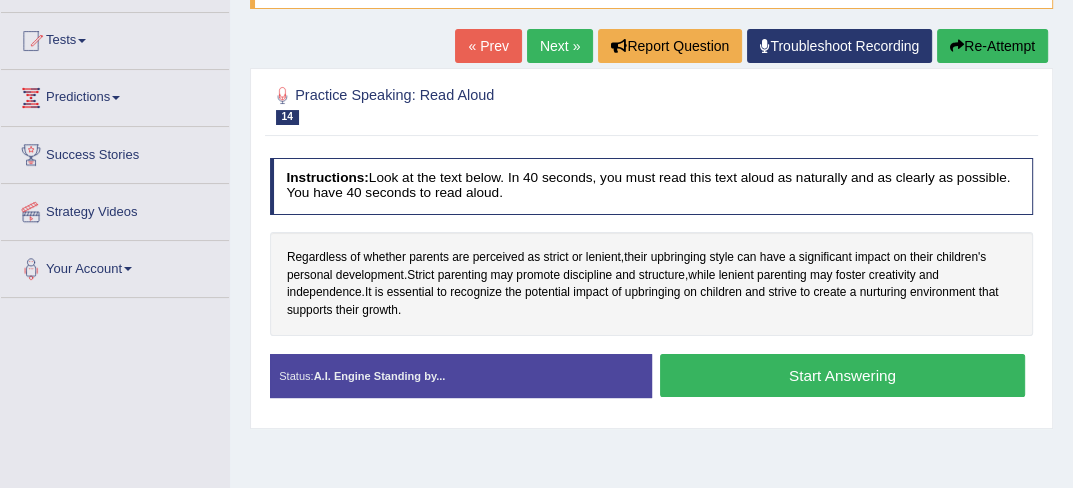 click on "Start Answering" at bounding box center (842, 375) 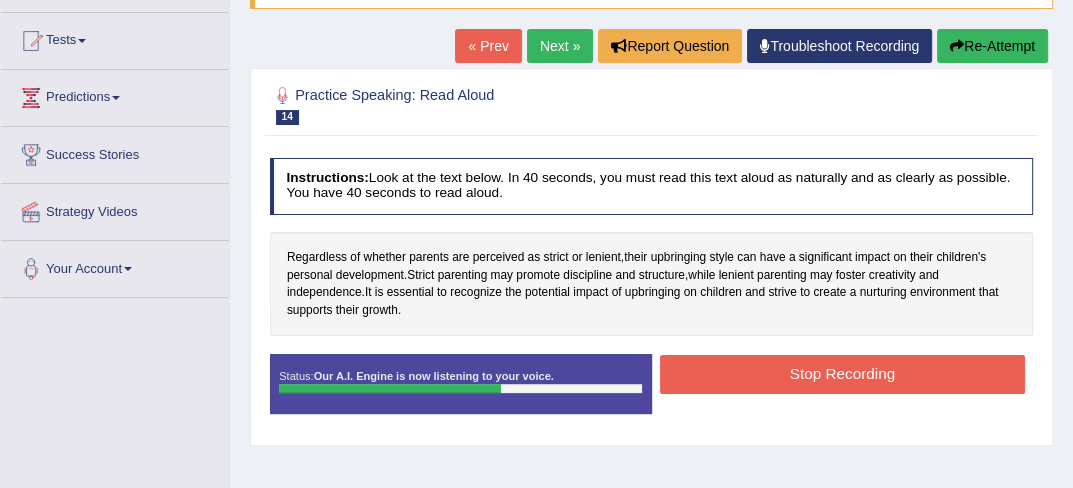 click on "Stop Recording" at bounding box center [842, 374] 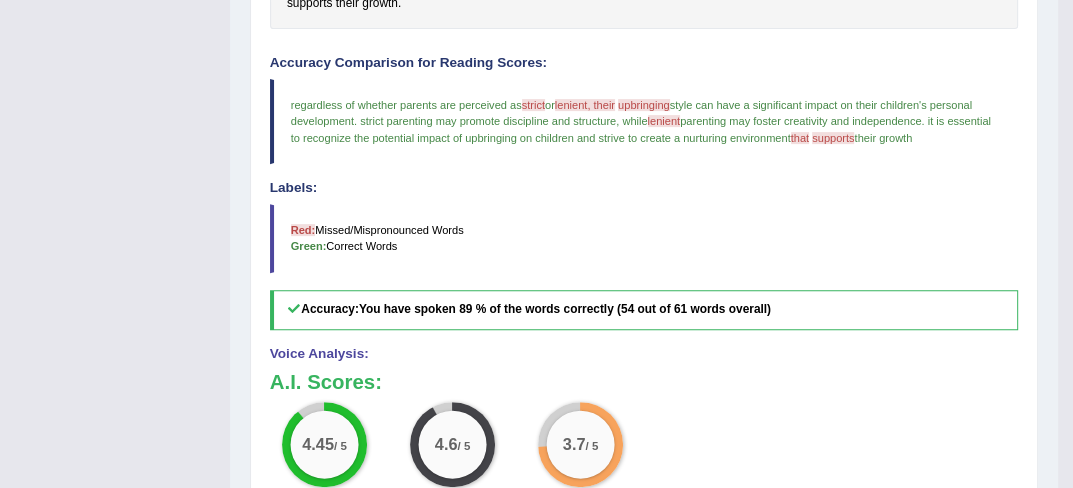 scroll, scrollTop: 520, scrollLeft: 0, axis: vertical 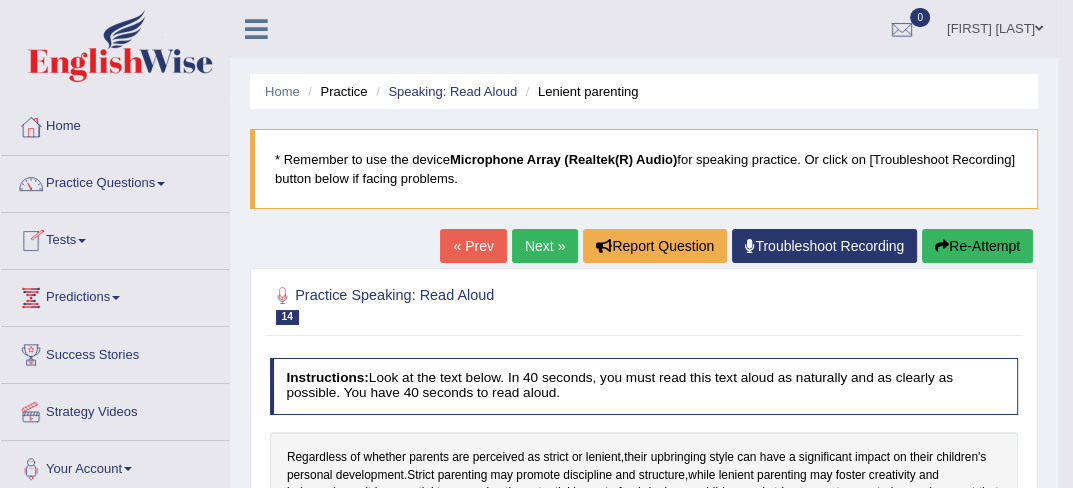 click on "Tests" at bounding box center (115, 238) 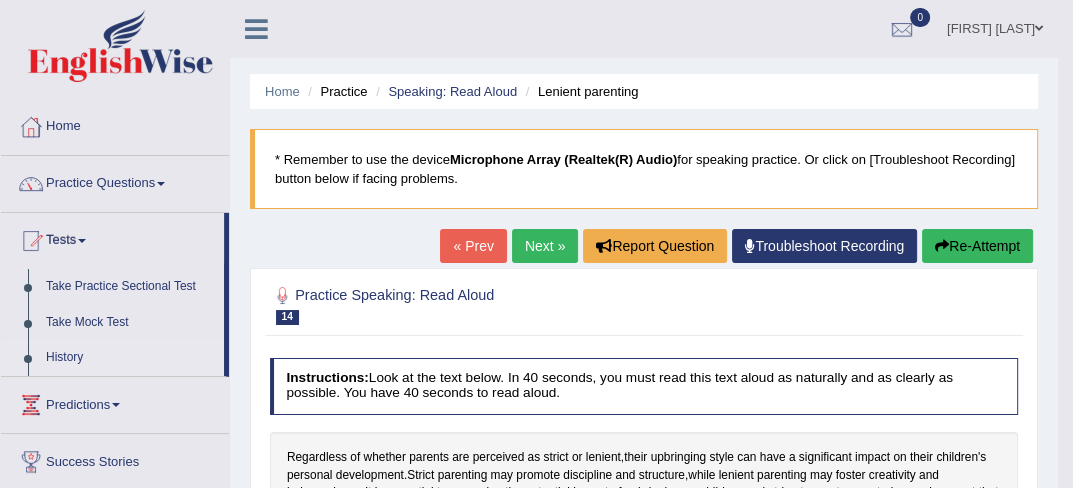 click on "History" at bounding box center (130, 358) 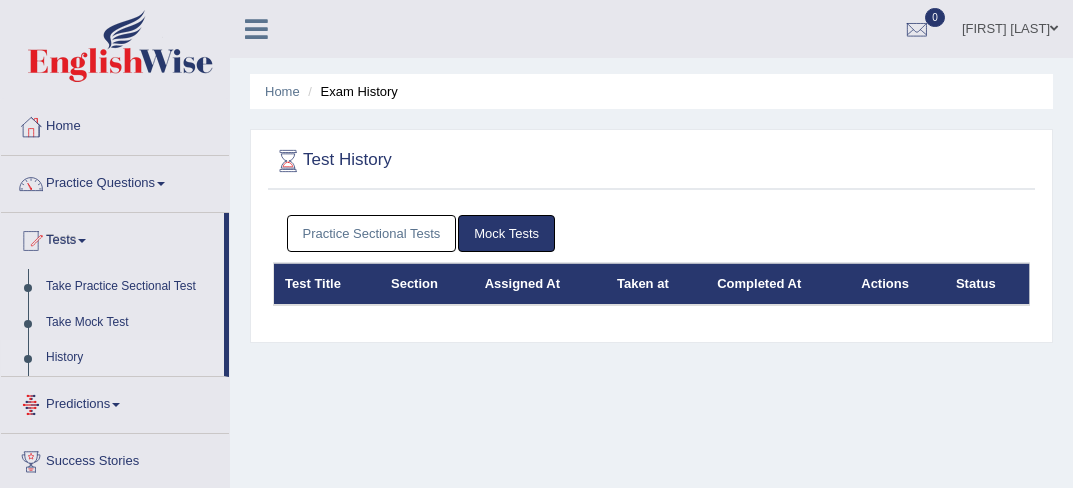 scroll, scrollTop: 0, scrollLeft: 0, axis: both 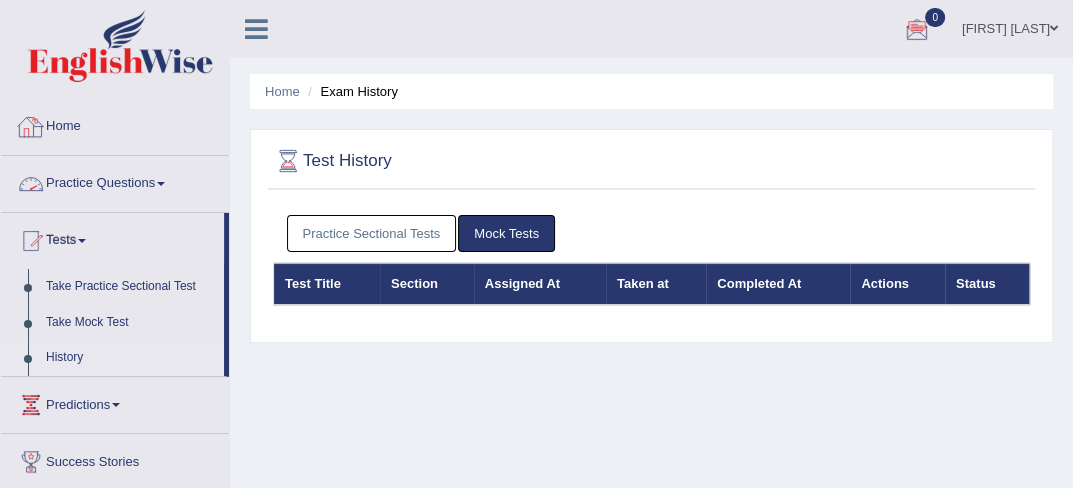 click on "Practice Questions" at bounding box center [115, 181] 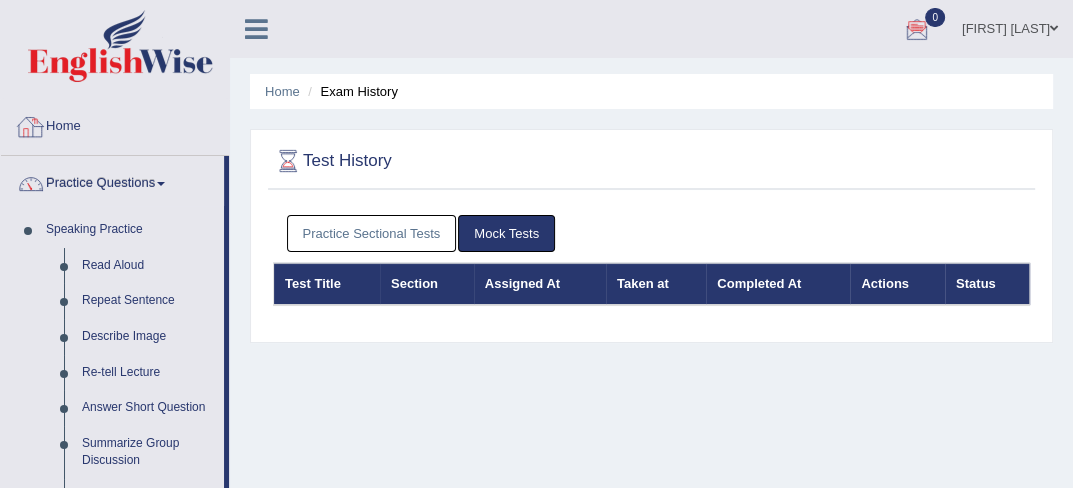 click on "Home" at bounding box center [115, 124] 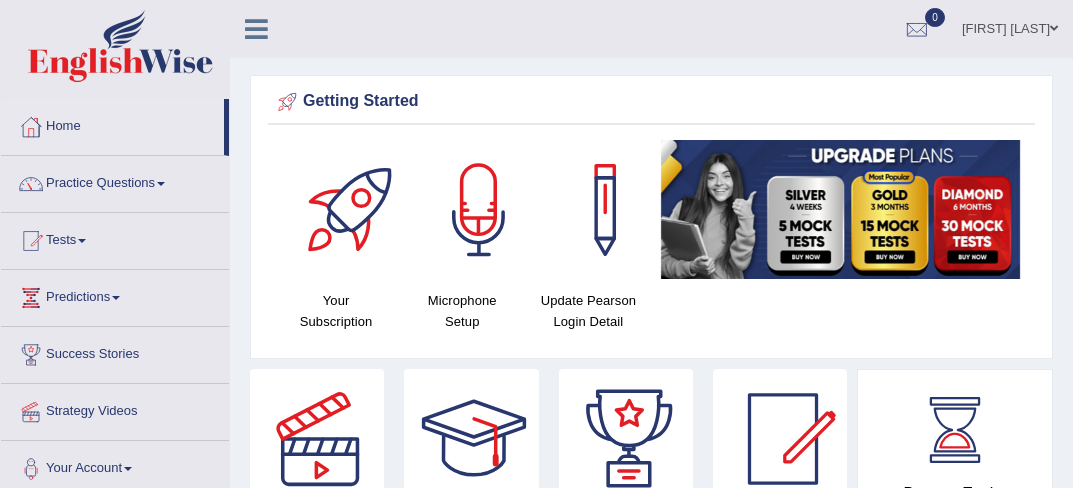 scroll, scrollTop: 0, scrollLeft: 0, axis: both 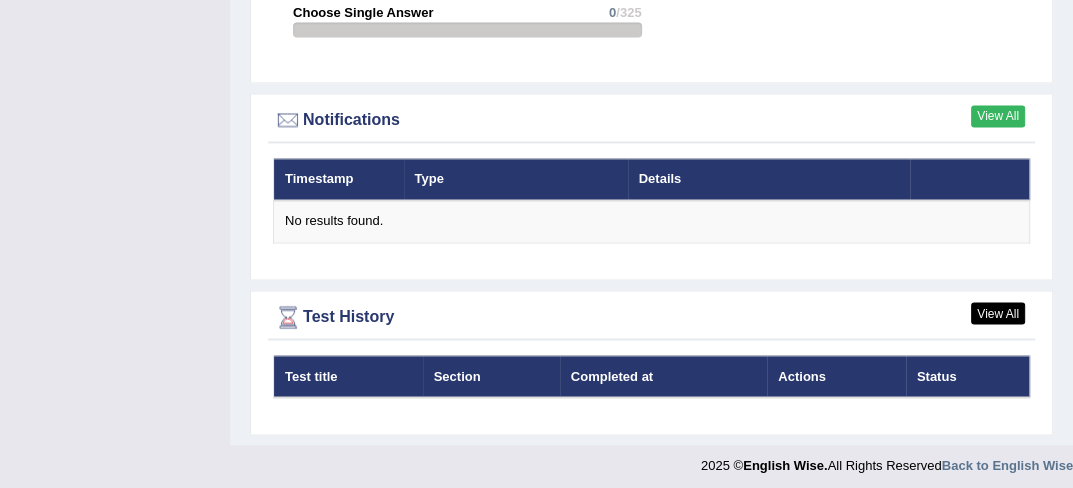 click on "View All" at bounding box center (998, 116) 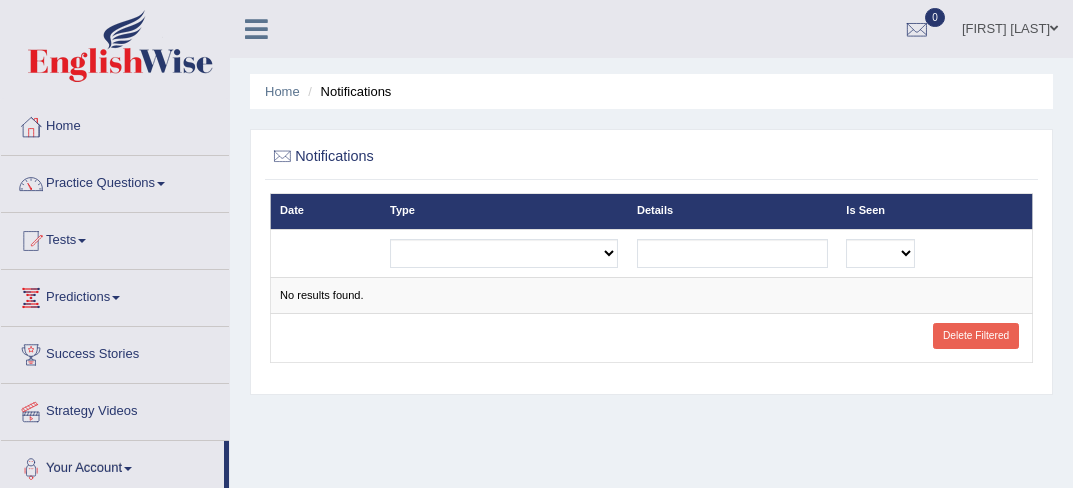 scroll, scrollTop: 0, scrollLeft: 0, axis: both 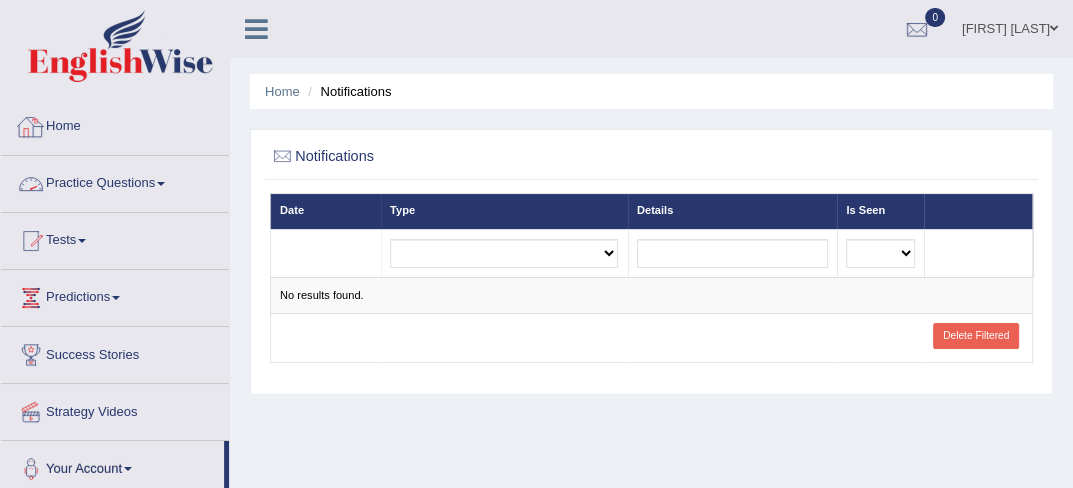 click on "Practice Questions" at bounding box center [115, 181] 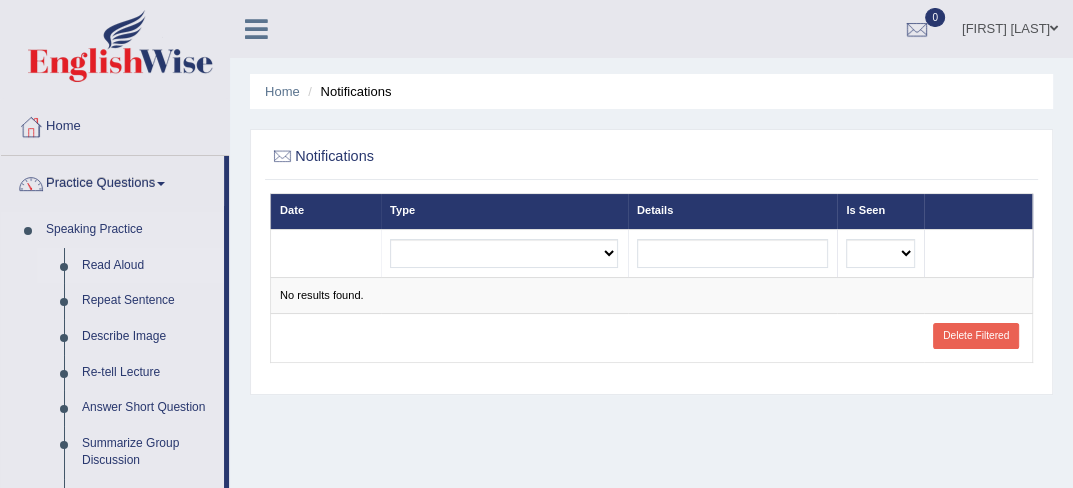 click on "Read Aloud" at bounding box center [148, 266] 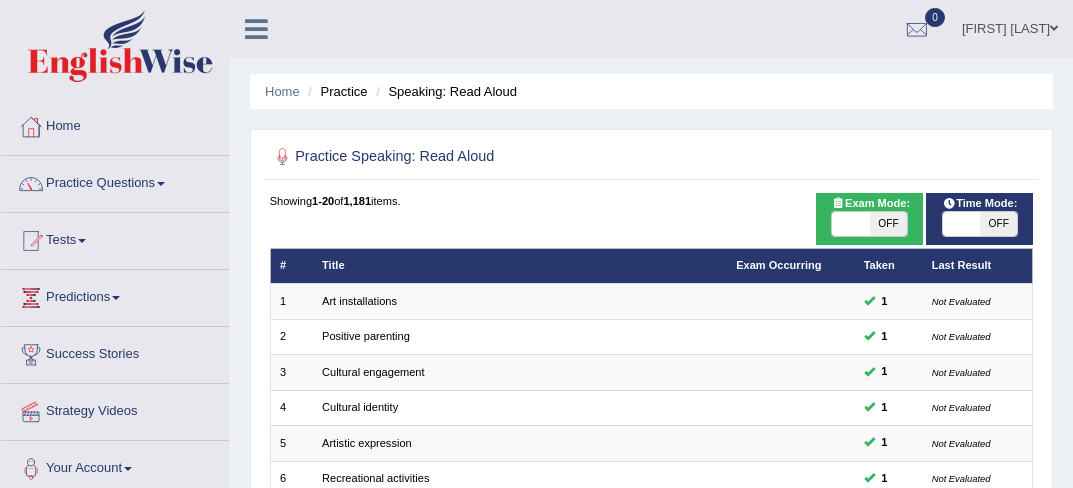 scroll, scrollTop: 0, scrollLeft: 0, axis: both 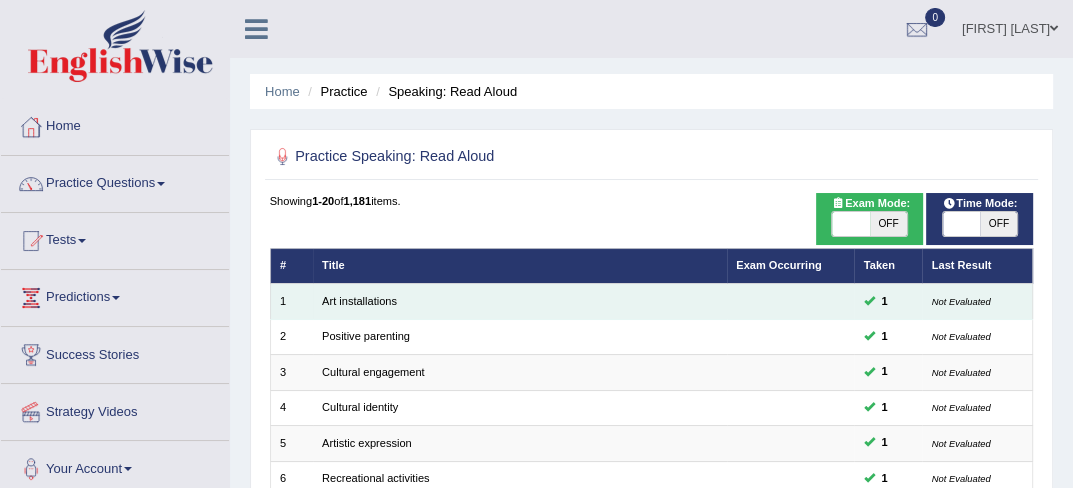 click on "Not Evaluated" at bounding box center (961, 301) 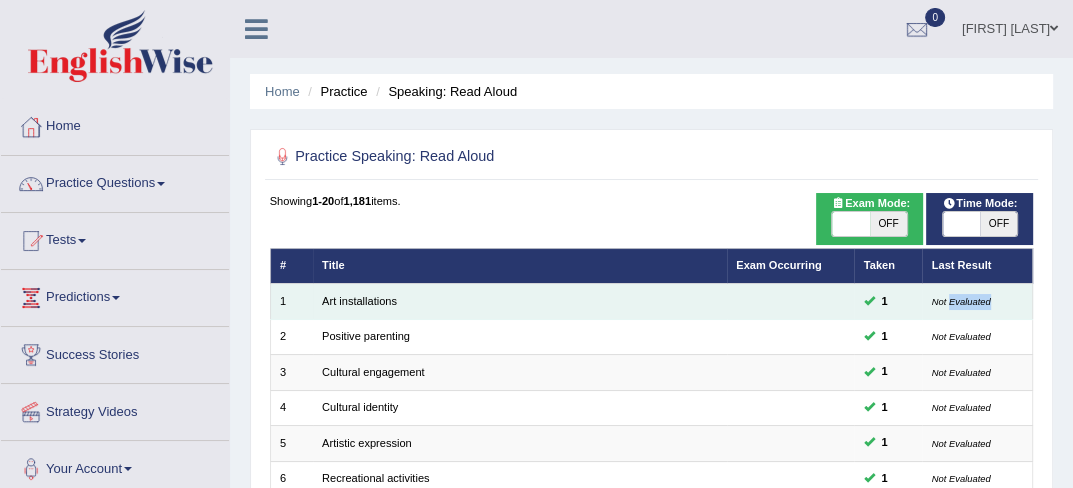 click on "Not Evaluated" at bounding box center (961, 301) 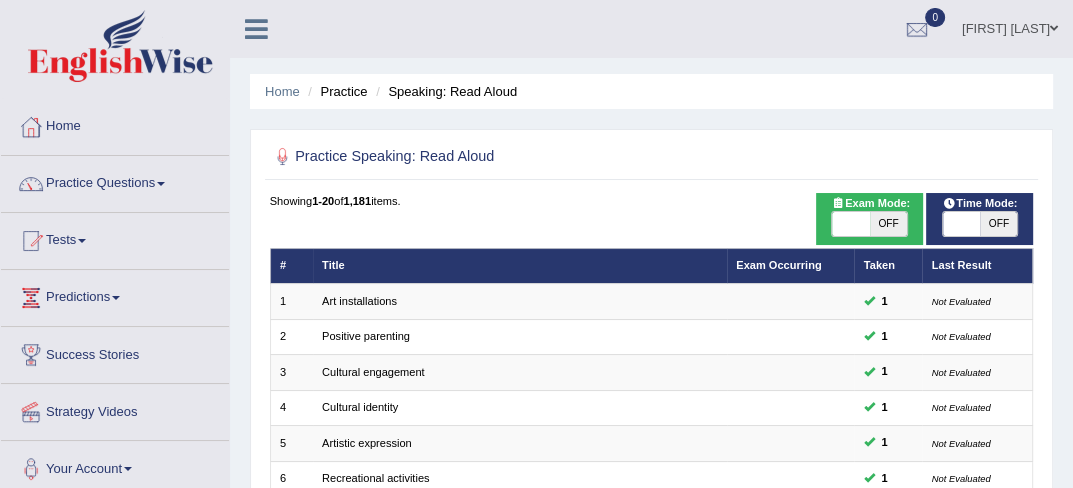 click on "Practice Speaking: Read Aloud
Time Mode:
ON   OFF
Exam Mode:
ON   OFF
Showing  1-20  of  1,181  items.
# Title Exam Occurring Taken Last Result
1 Art installations 1 Not Evaluated
2 Positive parenting 1 Not Evaluated
3 Cultural engagement 1 Not Evaluated
4 Cultural identity 1 Not Evaluated
5 Artistic expression 1 Not Evaluated
6 Recreational activities 1 Not Evaluated
7 African rice 1 Not Evaluated
8 Smiling 1 Not Evaluated
9 Al systems 1 Not Evaluated
10 The development 1 Not Evaluated
11 Neuroscience 1 Not Evaluated
12 Online shopping environments 1 Not Evaluated
13 Objectification 1 Not Evaluated
14 Lenient parenting 1 Not Evaluated
15 The financial pressure No –
16 Green No –
17 Effective time management No –
18 Binoculars No" at bounding box center (651, 610) 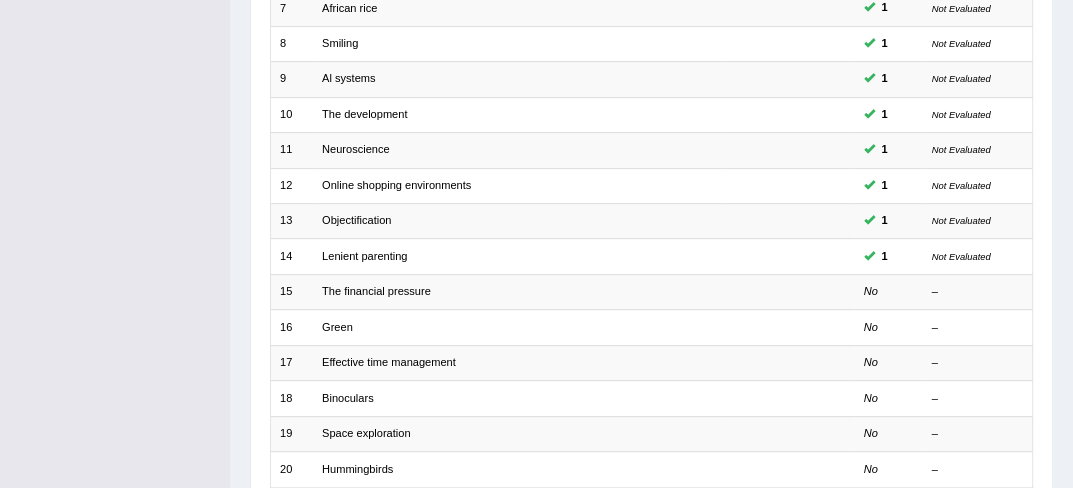 scroll, scrollTop: 560, scrollLeft: 0, axis: vertical 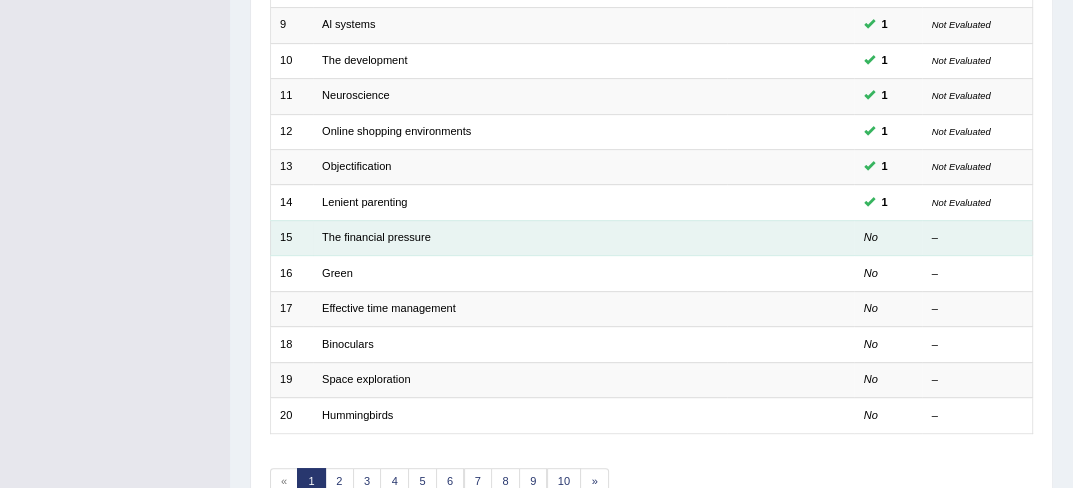 click on "The financial pressure" at bounding box center (520, 237) 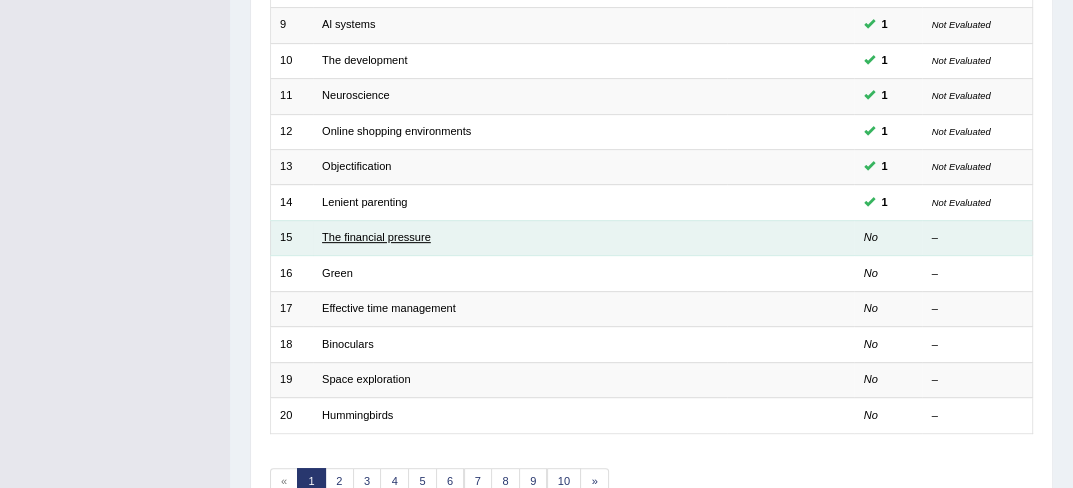 click on "The financial pressure" at bounding box center [376, 237] 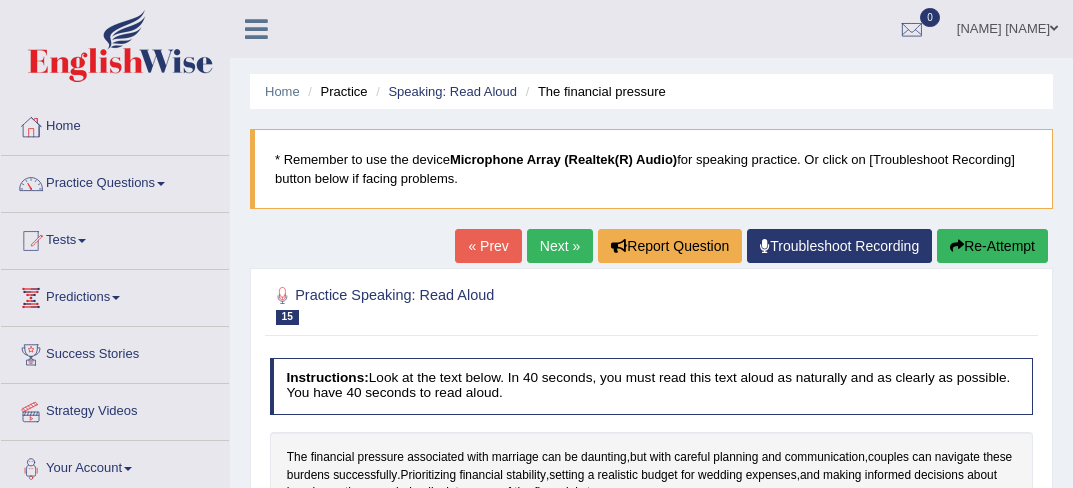 scroll, scrollTop: 0, scrollLeft: 0, axis: both 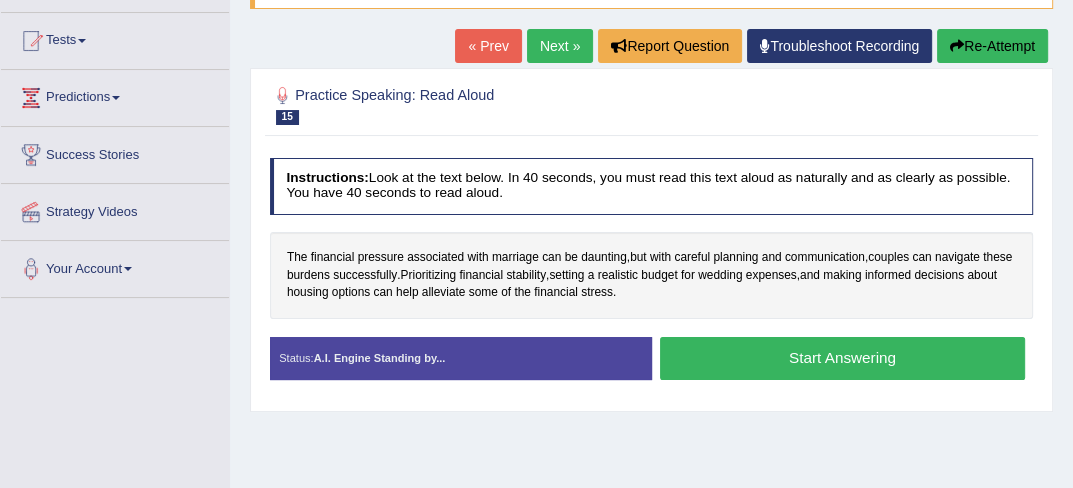 click on "Start Answering" at bounding box center [842, 358] 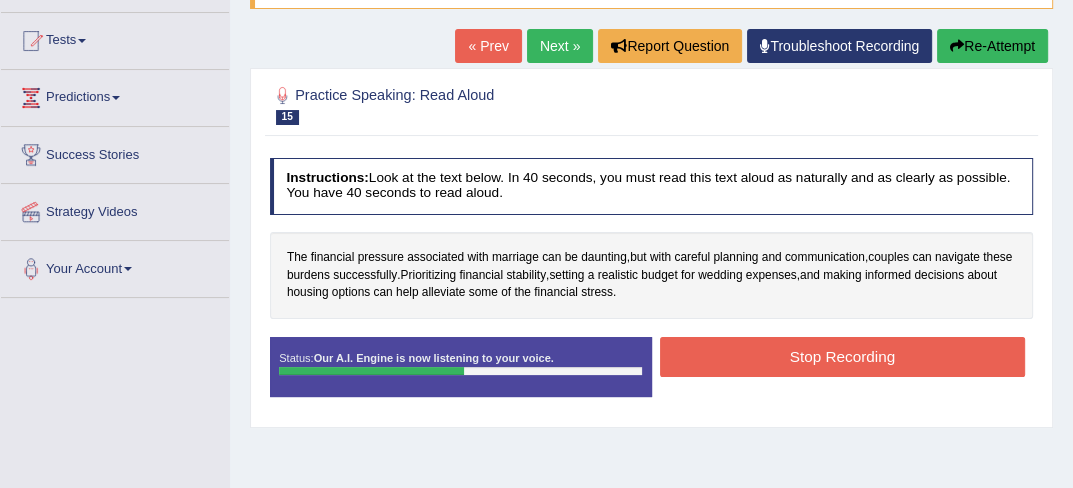 click on "Stop Recording" at bounding box center (842, 356) 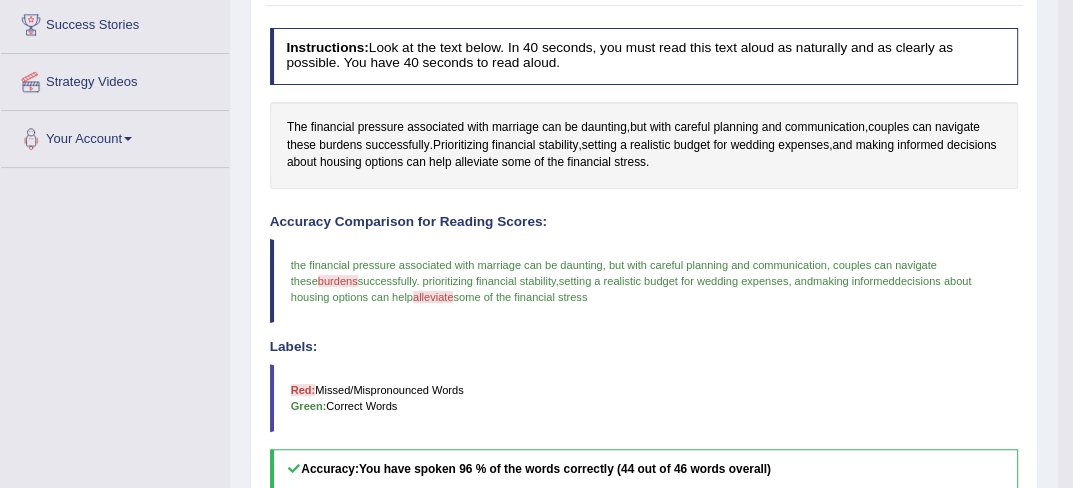 scroll, scrollTop: 360, scrollLeft: 0, axis: vertical 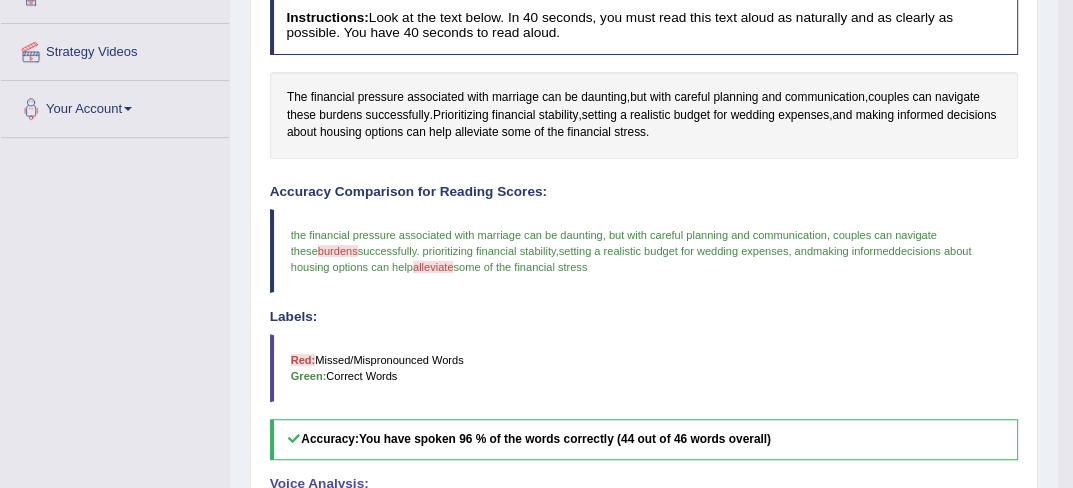 click on "alleviate" at bounding box center (433, 267) 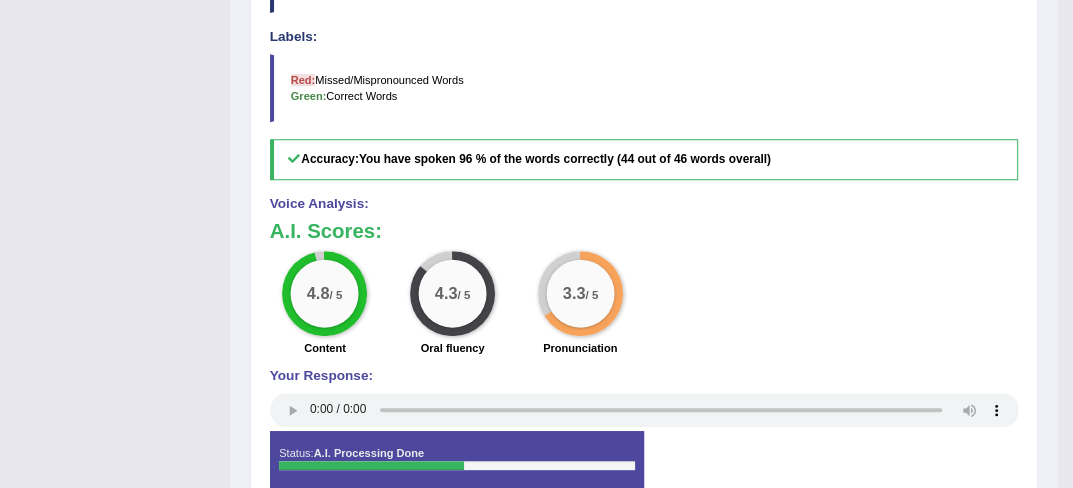 scroll, scrollTop: 656, scrollLeft: 0, axis: vertical 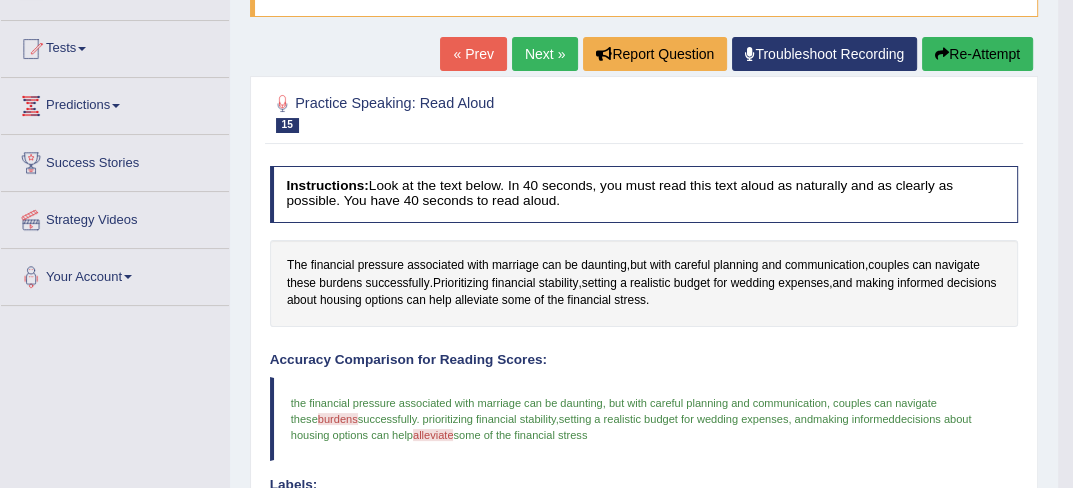click on "Next »" at bounding box center [545, 54] 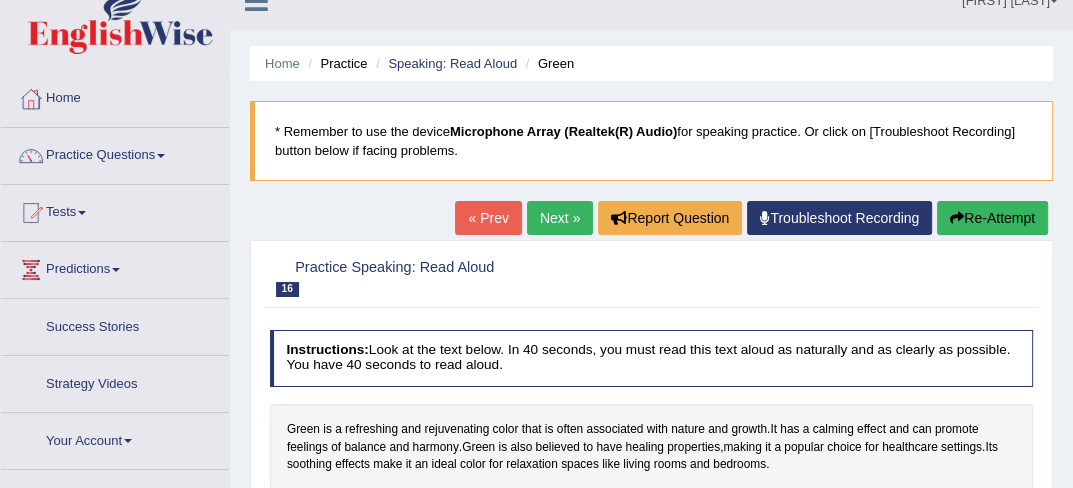 click on "Toggle navigation
Home
Practice Questions   Speaking Practice Read Aloud
Repeat Sentence
Describe Image
Re-tell Lecture
Answer Short Question
Summarize Group Discussion
Respond To A Situation
Writing Practice  Summarize Written Text
Write Essay
Reading Practice  Reading & Writing: Fill In The Blanks
Choose Multiple Answers
Re-order Paragraphs
Fill In The Blanks
Choose Single Answer
Listening Practice  Summarize Spoken Text
Highlight Incorrect Words
Highlight Correct Summary
Select Missing Word
Choose Single Answer
Choose Multiple Answers
Fill In The Blanks
Write From Dictation
Pronunciation
Tests
Take Mock Test" at bounding box center [536, 216] 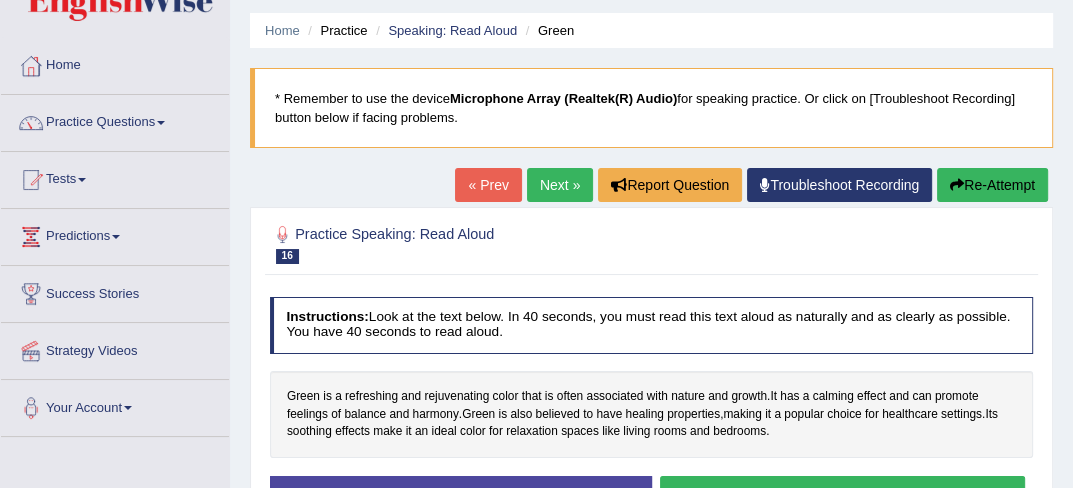 scroll, scrollTop: 86, scrollLeft: 0, axis: vertical 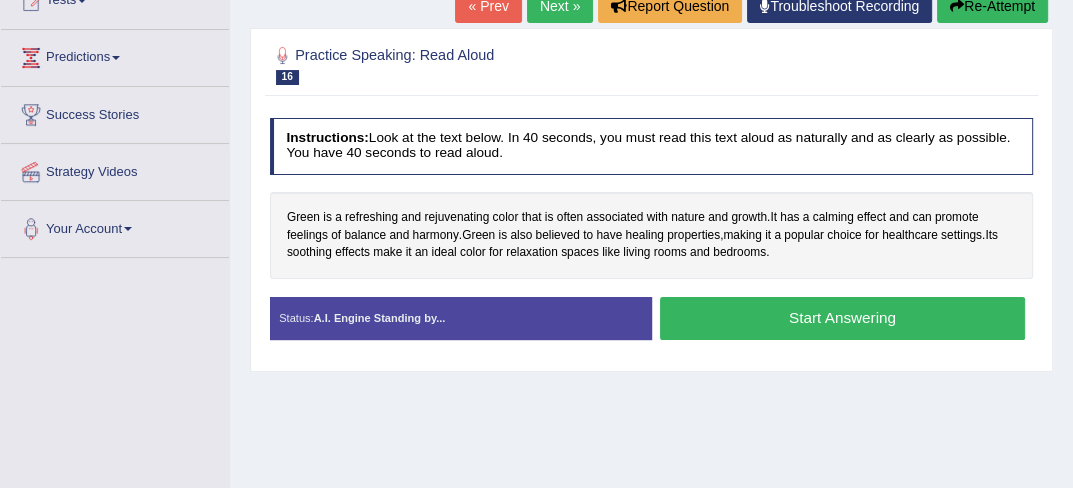 click on "Start Answering" at bounding box center [842, 318] 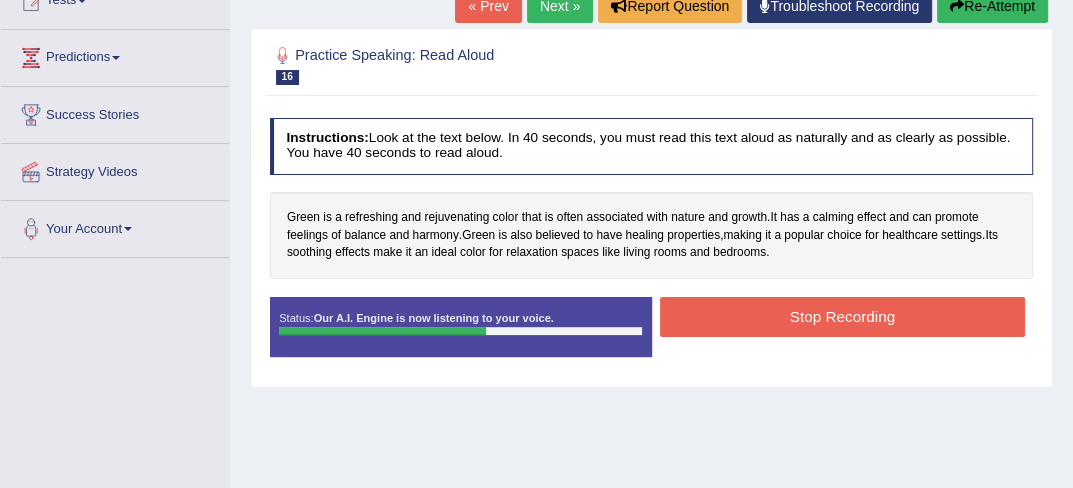 click on "Stop Recording" at bounding box center [842, 316] 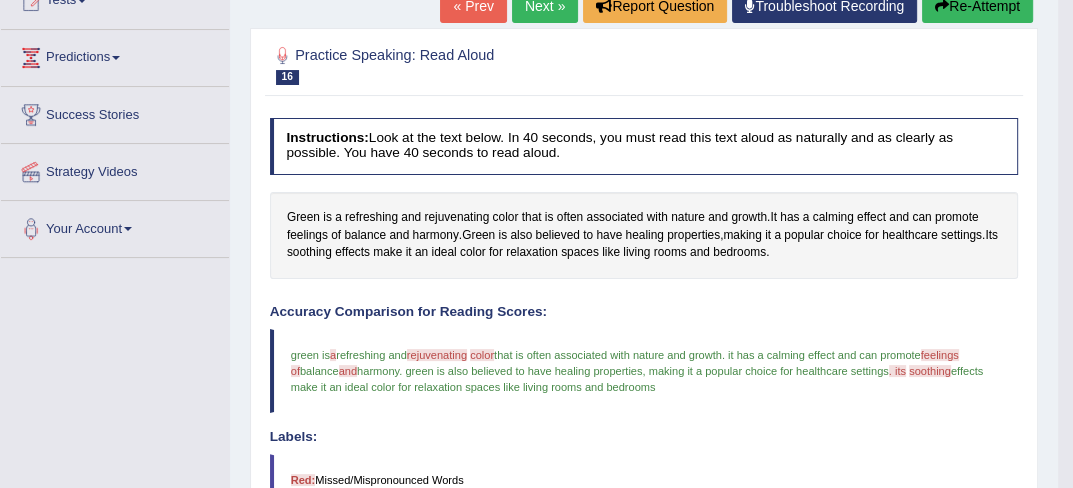 click on "Next »" at bounding box center [545, 6] 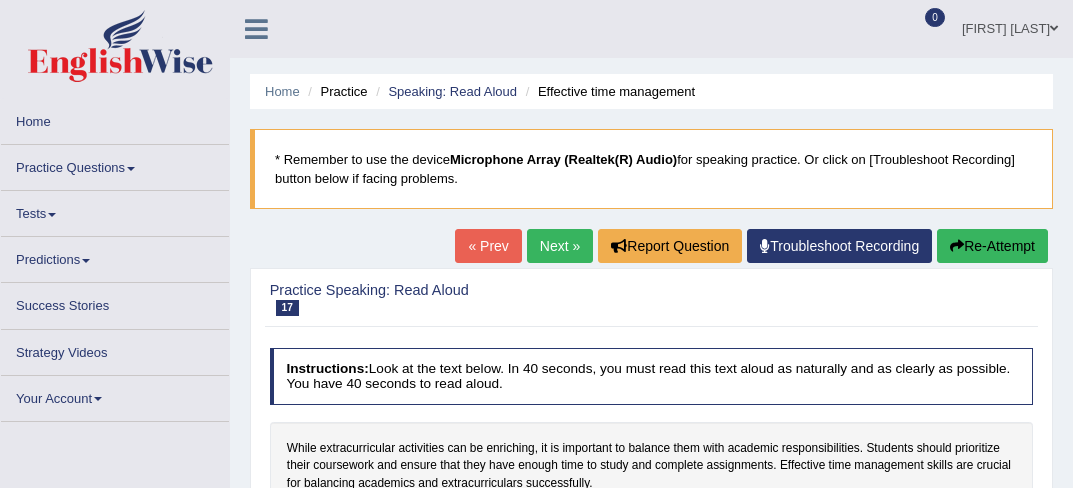 scroll, scrollTop: 0, scrollLeft: 0, axis: both 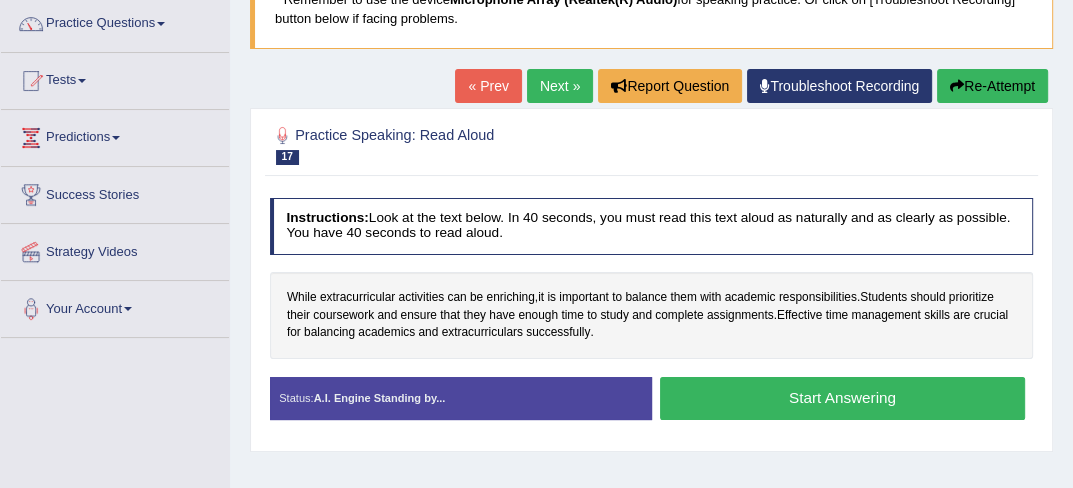 click on "Start Answering" at bounding box center (842, 398) 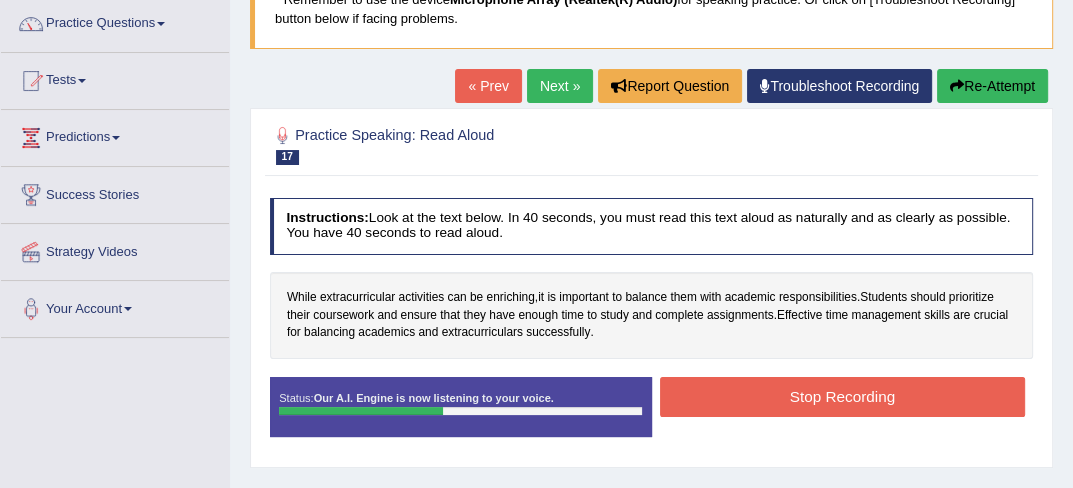 click on "Stop Recording" at bounding box center (842, 396) 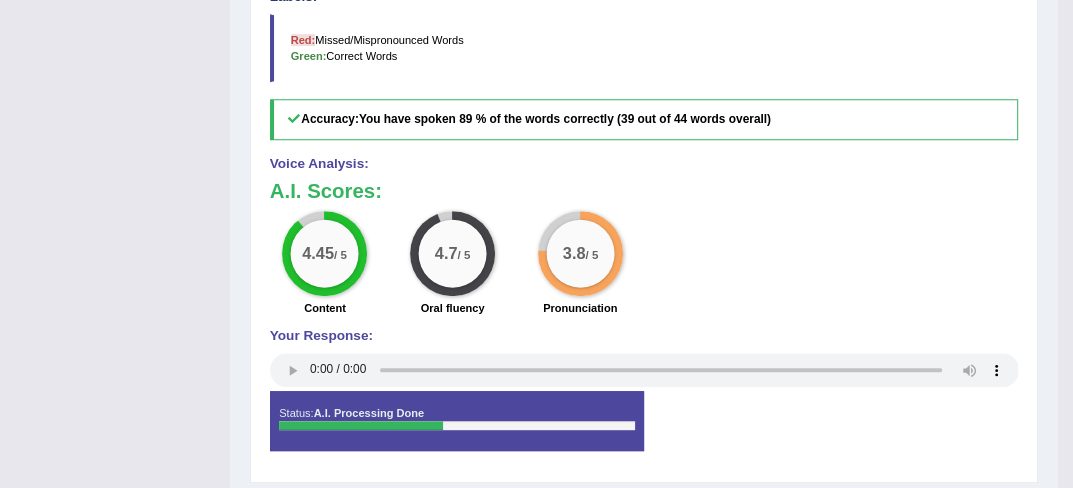 scroll, scrollTop: 733, scrollLeft: 0, axis: vertical 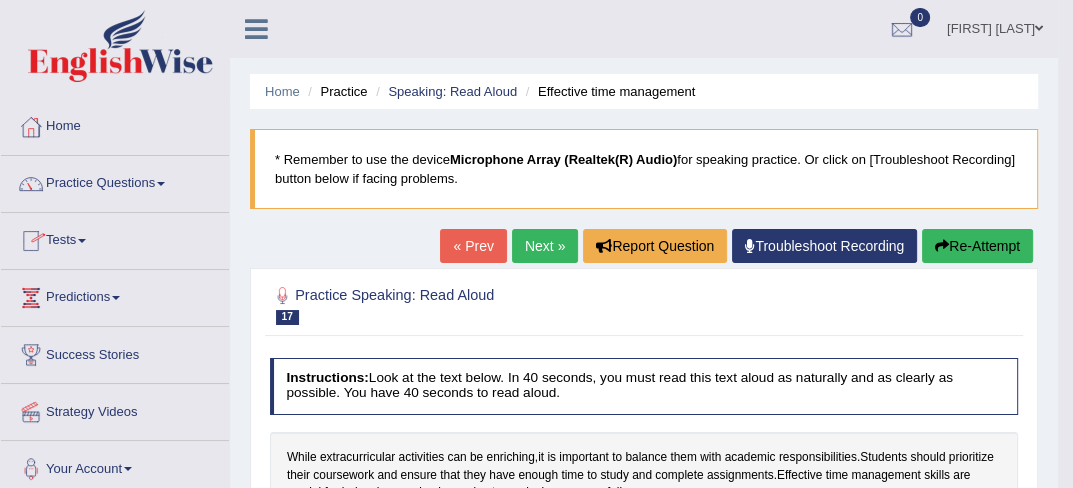 click on "Next »" at bounding box center (545, 246) 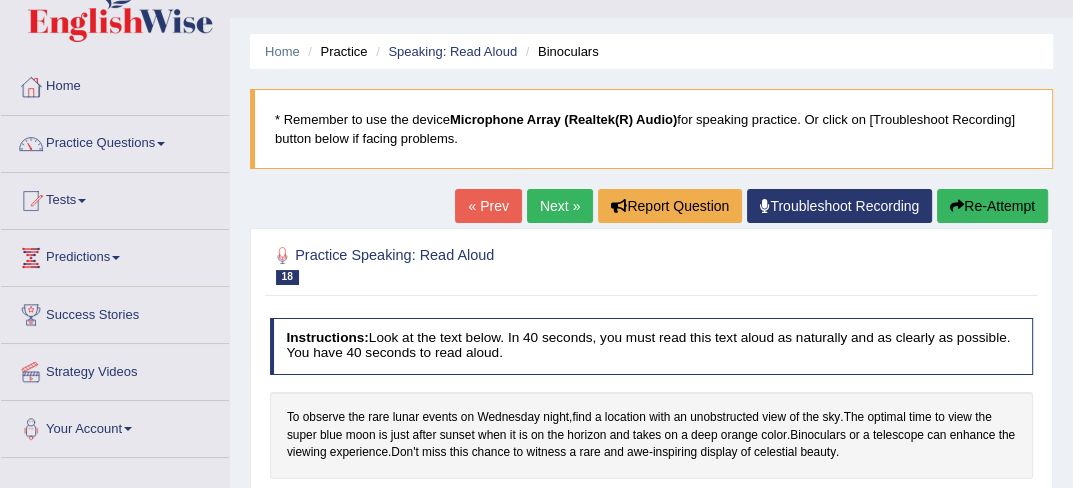 scroll, scrollTop: 0, scrollLeft: 0, axis: both 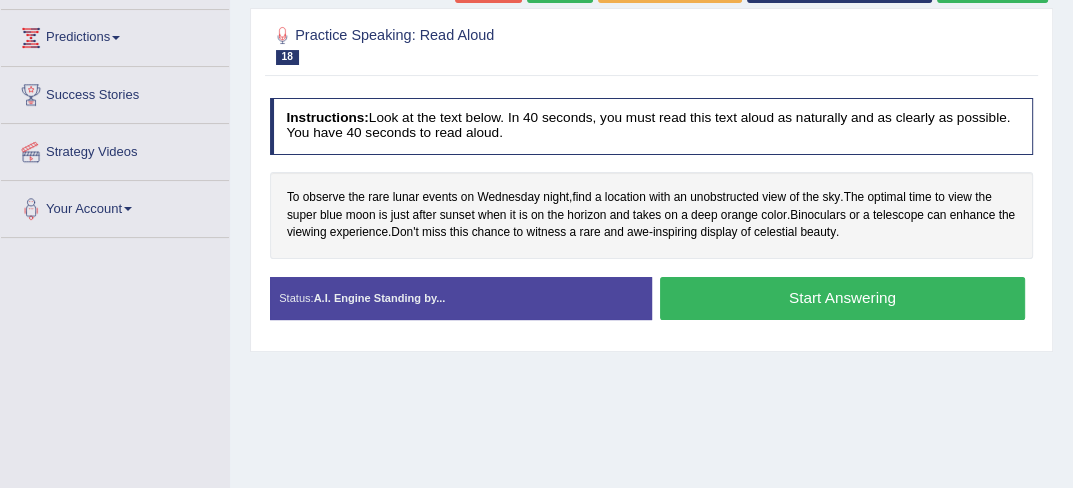 click on "Toggle navigation
Home
Practice Questions   Speaking Practice Read Aloud
Repeat Sentence
Describe Image
Re-tell Lecture
Answer Short Question
Summarize Group Discussion
Respond To A Situation
Writing Practice  Summarize Written Text
Write Essay
Reading Practice  Reading & Writing: Fill In The Blanks
Choose Multiple Answers
Re-order Paragraphs
Fill In The Blanks
Choose Single Answer
Listening Practice  Summarize Spoken Text
Highlight Incorrect Words
Highlight Correct Summary
Select Missing Word
Choose Single Answer
Choose Multiple Answers
Fill In The Blanks
Write From Dictation
Pronunciation
Tests
Take Mock Test" at bounding box center (536, -16) 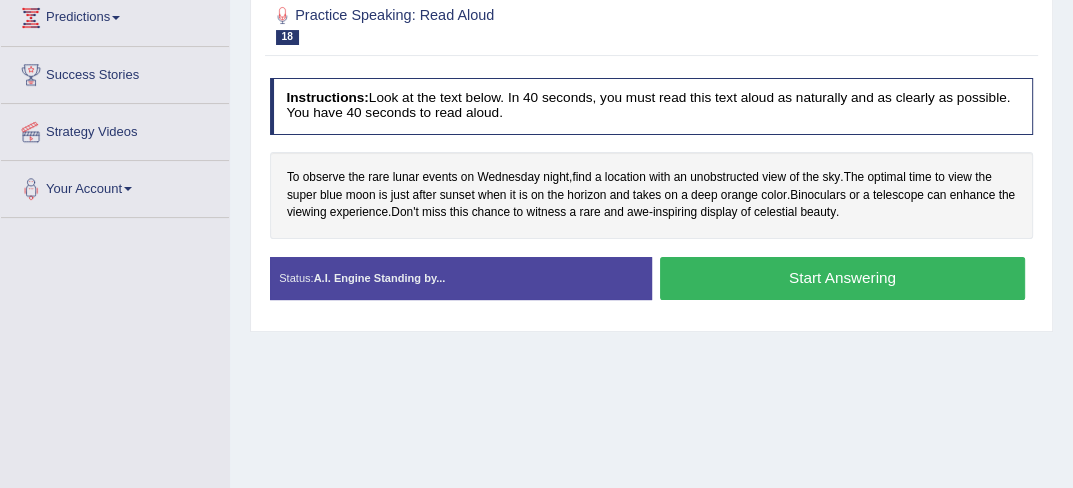 click on "Start Answering" at bounding box center [842, 278] 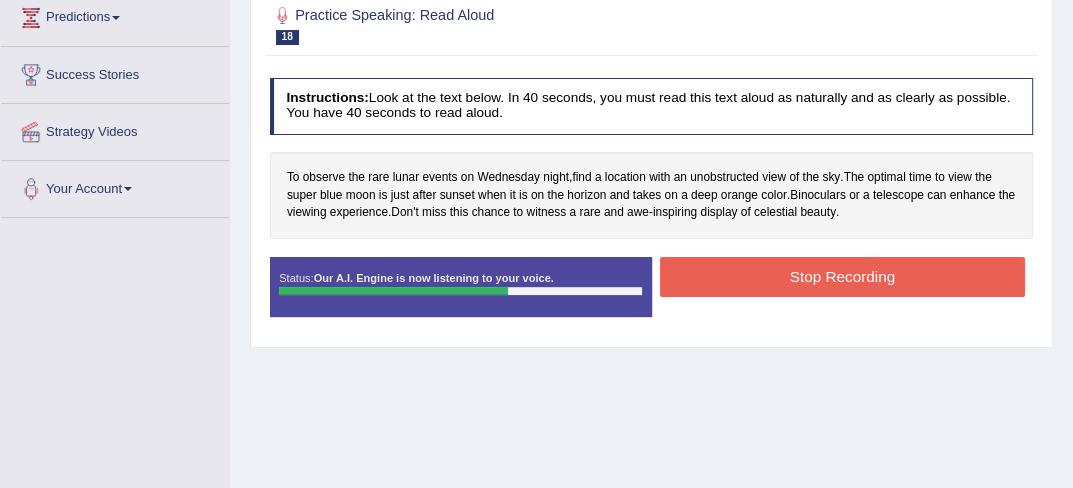 click on "Stop Recording" at bounding box center [842, 276] 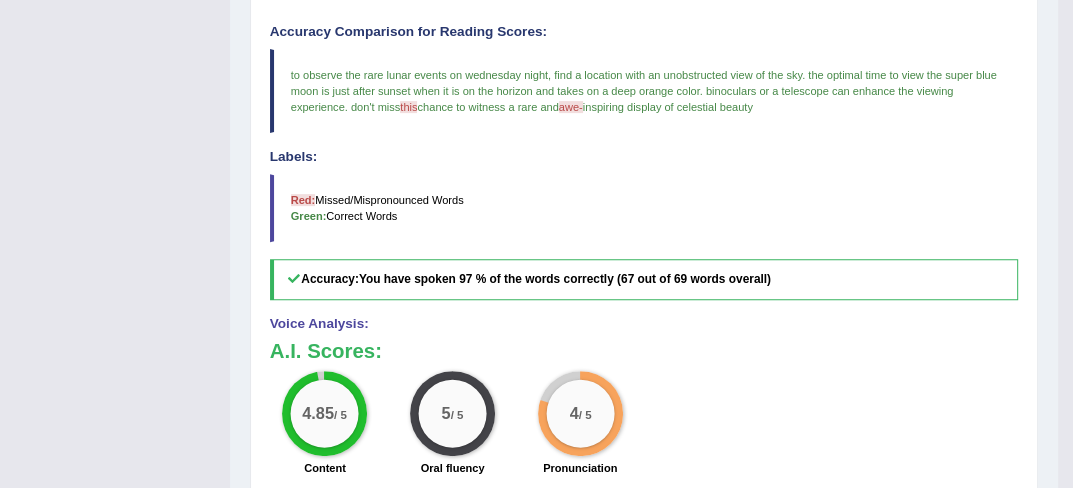 scroll, scrollTop: 628, scrollLeft: 0, axis: vertical 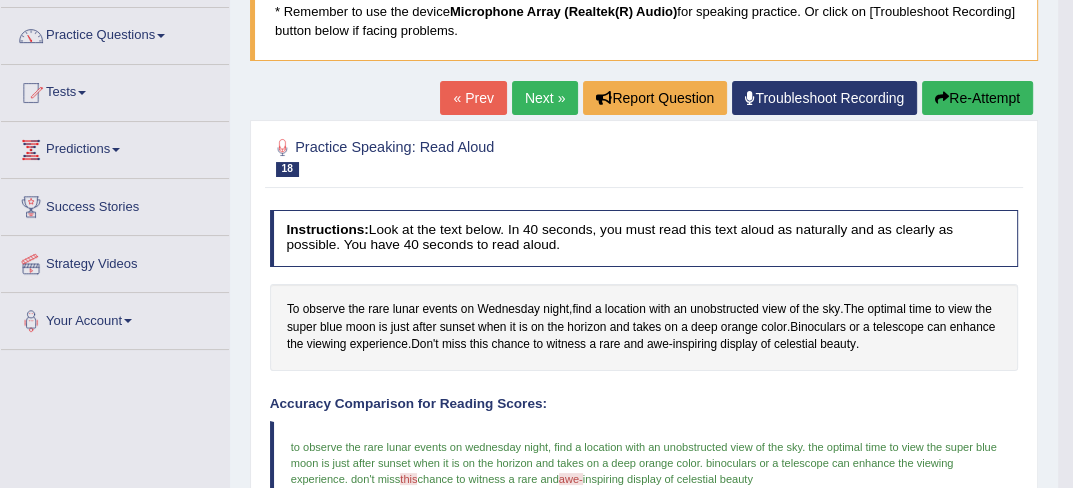 click on "Next »" at bounding box center [545, 98] 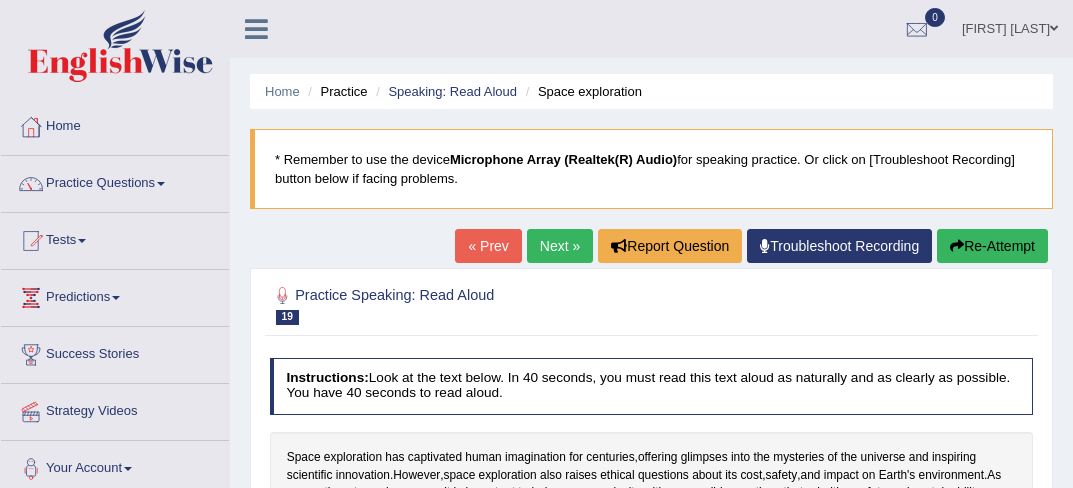 scroll, scrollTop: 0, scrollLeft: 0, axis: both 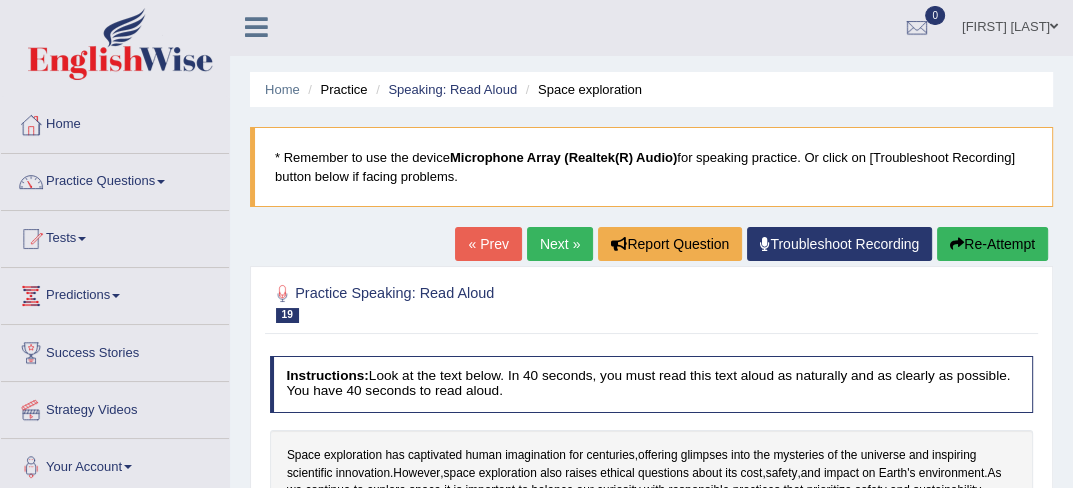 click on "Toggle navigation
Home
Practice Questions   Speaking Practice Read Aloud
Repeat Sentence
Describe Image
Re-tell Lecture
Answer Short Question
Summarize Group Discussion
Respond To A Situation
Writing Practice  Summarize Written Text
Write Essay
Reading Practice  Reading & Writing: Fill In The Blanks
Choose Multiple Answers
Re-order Paragraphs
Fill In The Blanks
Choose Single Answer
Listening Practice  Summarize Spoken Text
Highlight Incorrect Words
Highlight Correct Summary
Select Missing Word
Choose Single Answer
Choose Multiple Answers
Fill In The Blanks
Write From Dictation
Pronunciation
Tests
Take Mock Test" at bounding box center (536, 242) 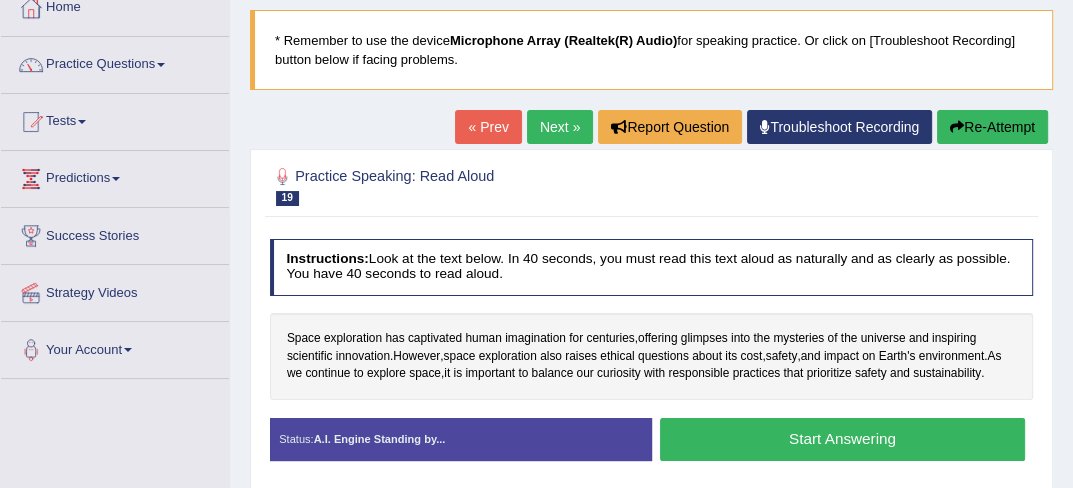 scroll, scrollTop: 120, scrollLeft: 0, axis: vertical 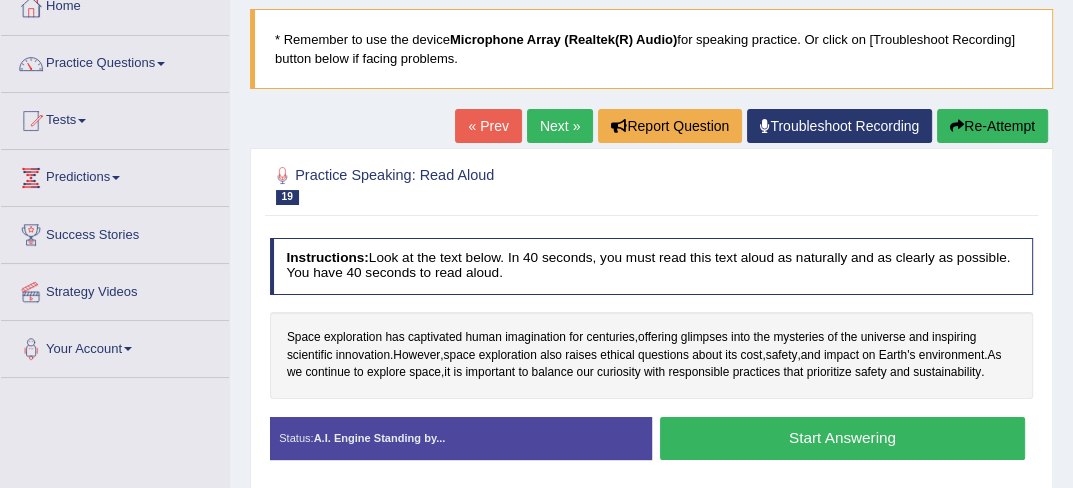 click on "Start Answering" at bounding box center [842, 438] 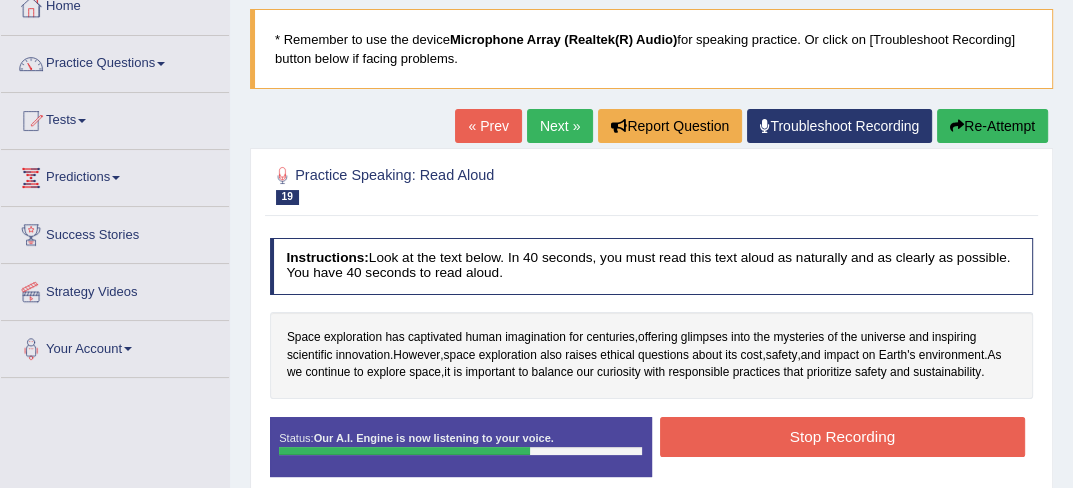 click on "Stop Recording" at bounding box center (842, 436) 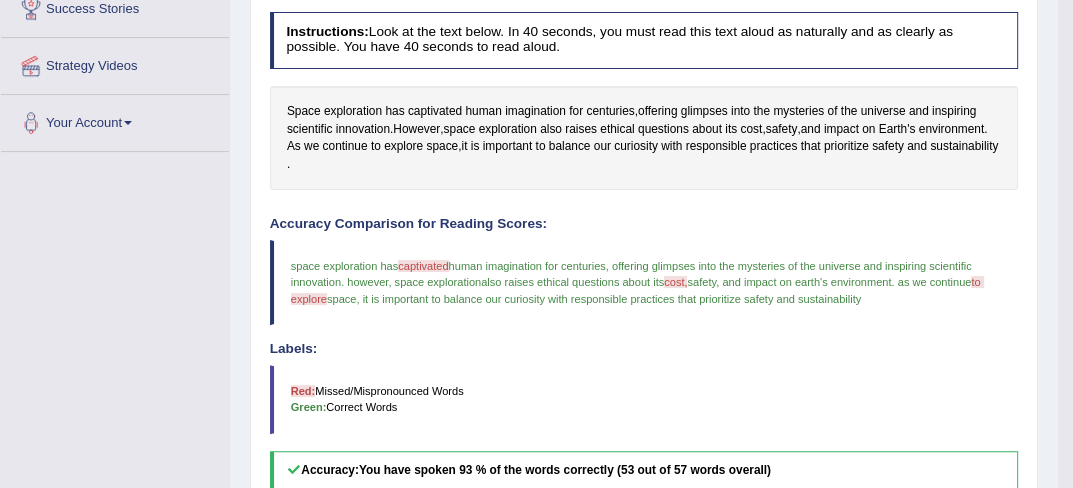 scroll, scrollTop: 402, scrollLeft: 0, axis: vertical 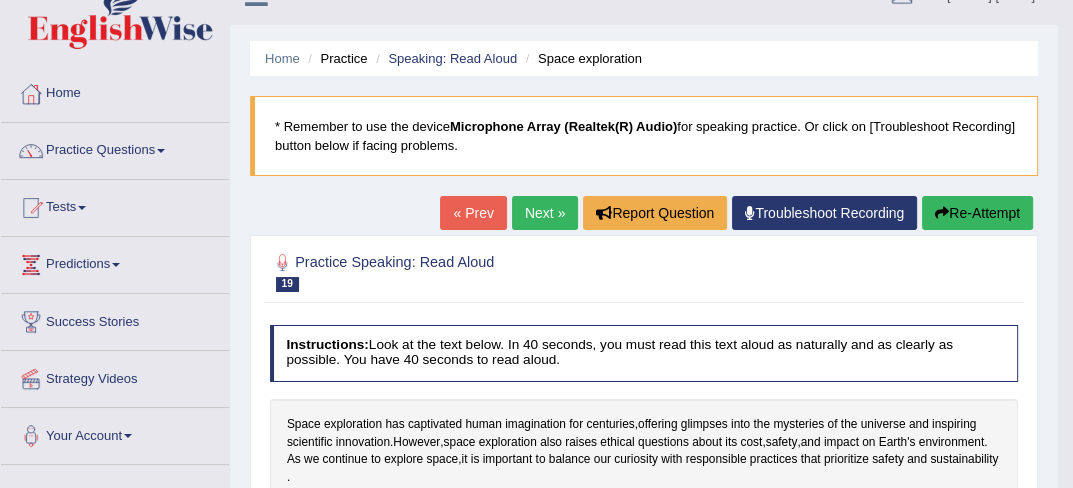 click on "Next »" at bounding box center (545, 213) 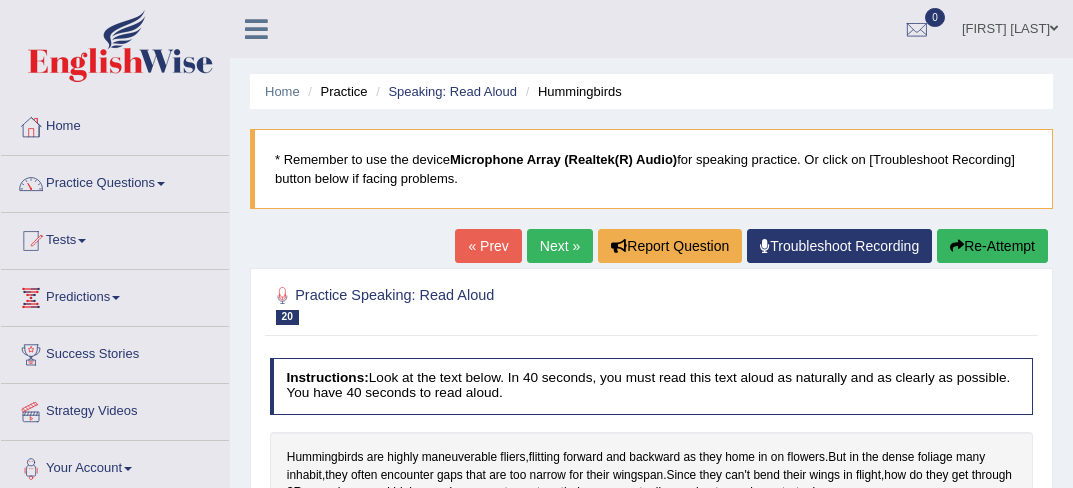scroll, scrollTop: 0, scrollLeft: 0, axis: both 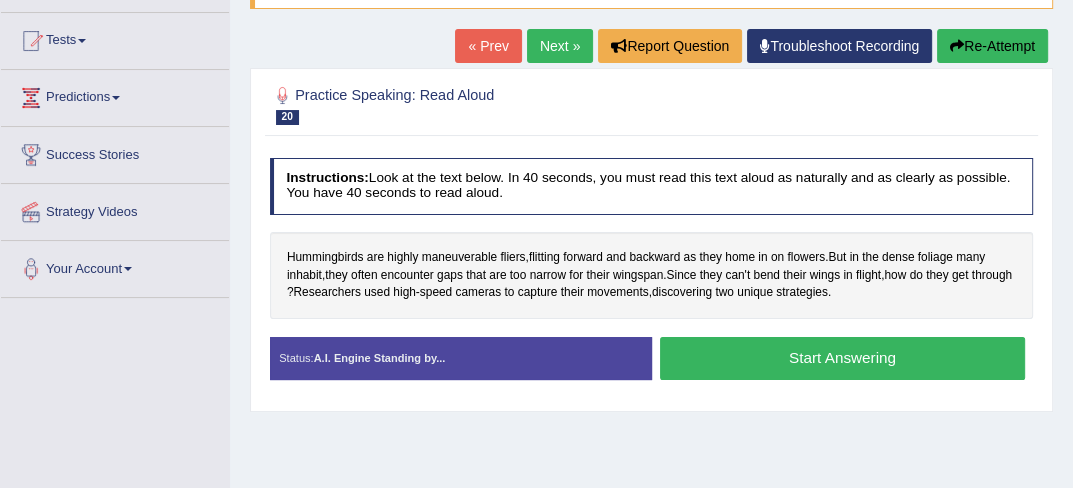 click on "Start Answering" at bounding box center [842, 358] 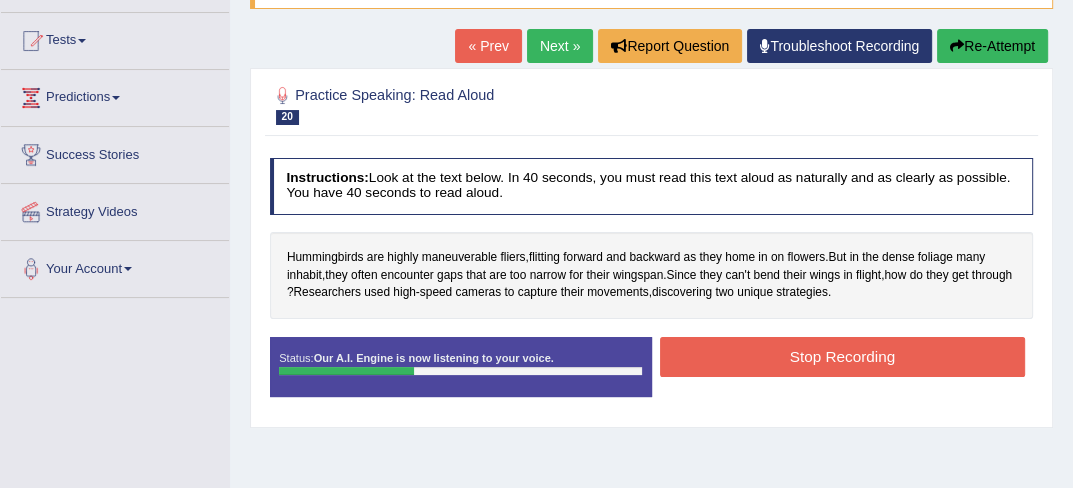 click on "Stop Recording" at bounding box center [842, 356] 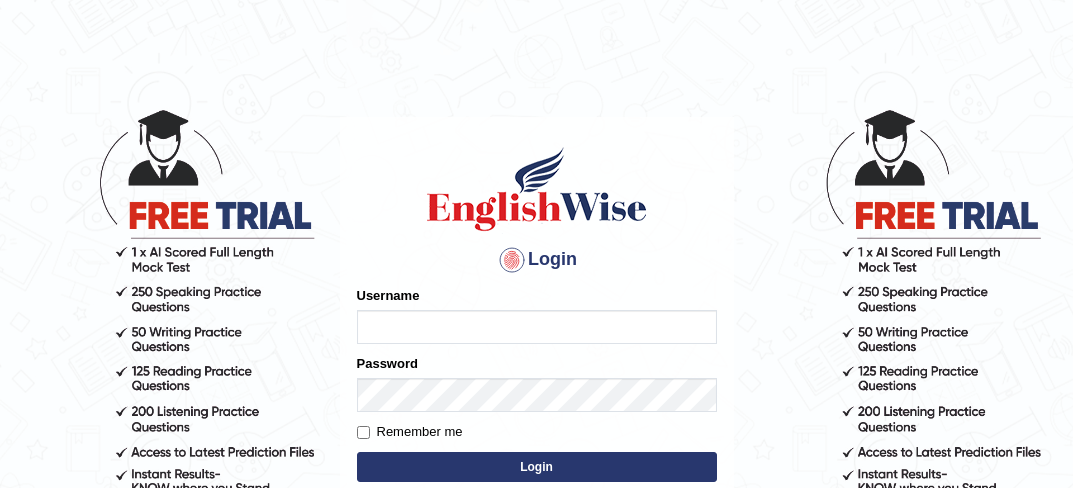 scroll, scrollTop: 0, scrollLeft: 0, axis: both 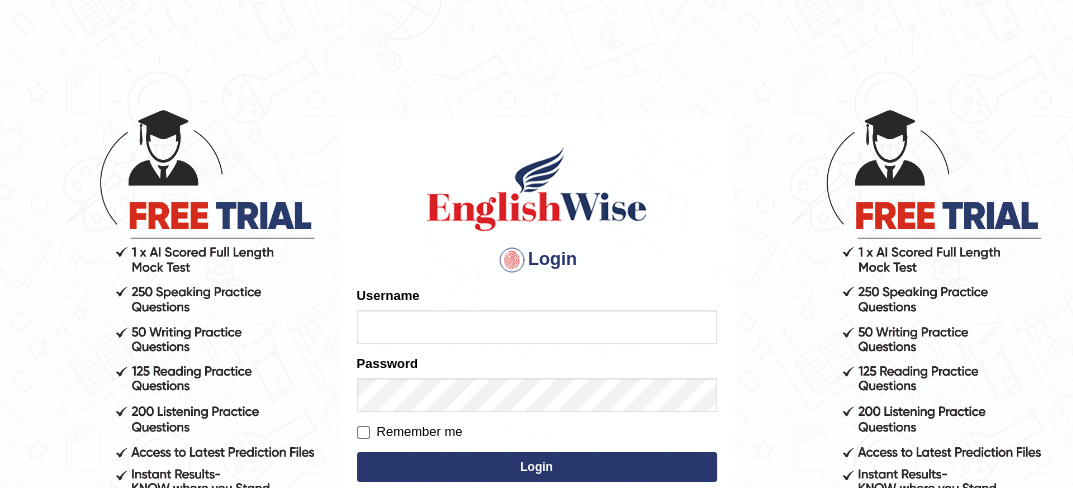 click on "Username" at bounding box center [537, 327] 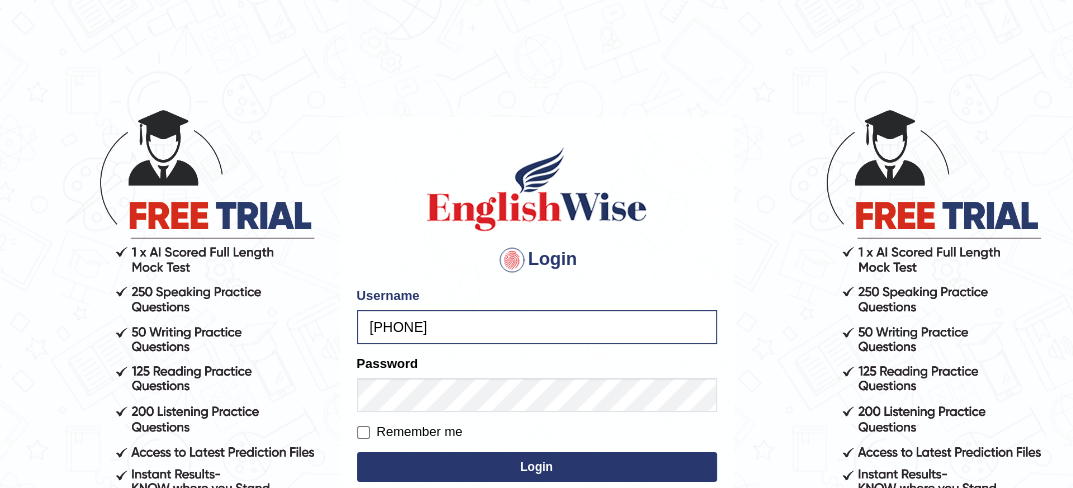 click on "Login" at bounding box center [537, 467] 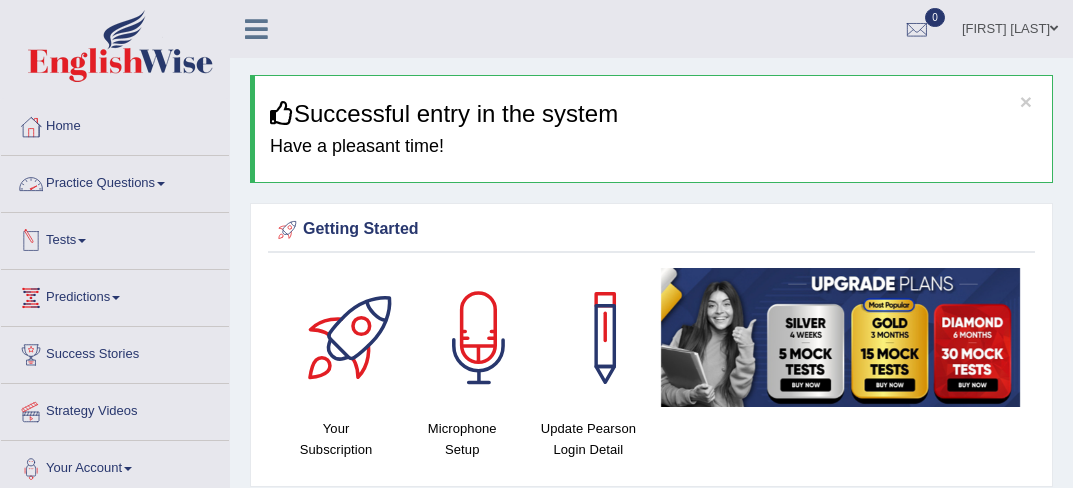 scroll, scrollTop: 0, scrollLeft: 0, axis: both 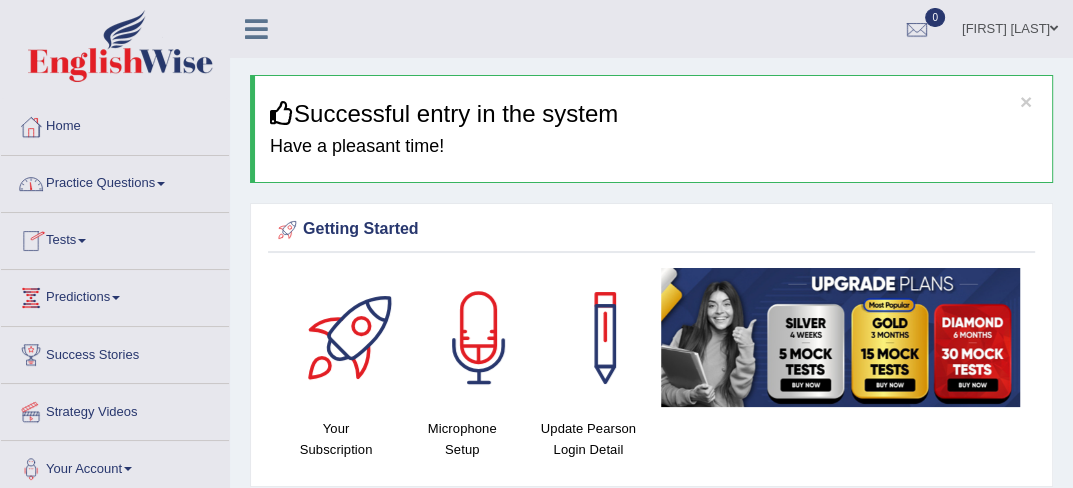 click on "Practice Questions" at bounding box center (115, 181) 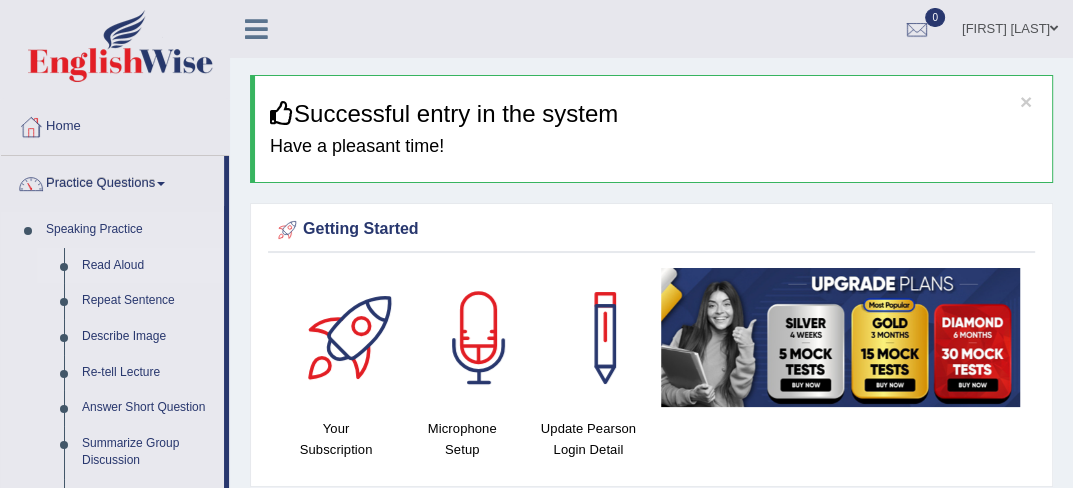 click on "Read Aloud" at bounding box center (148, 266) 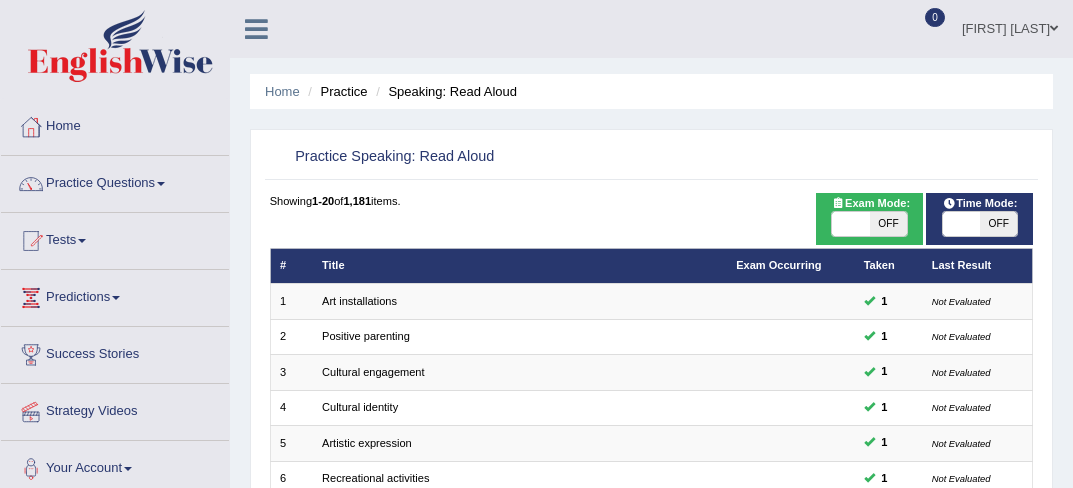 scroll, scrollTop: 0, scrollLeft: 0, axis: both 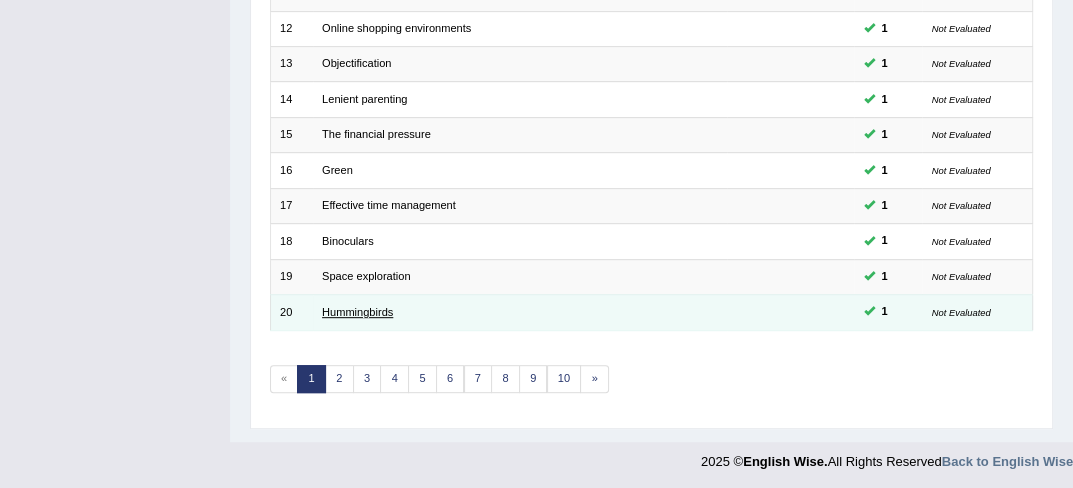 click on "Hummingbirds" at bounding box center [357, 312] 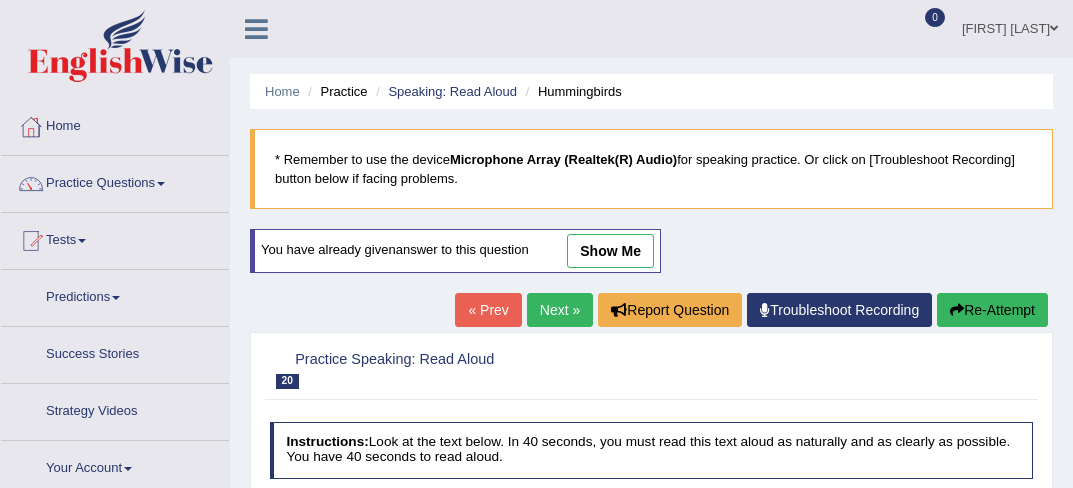 scroll, scrollTop: 0, scrollLeft: 0, axis: both 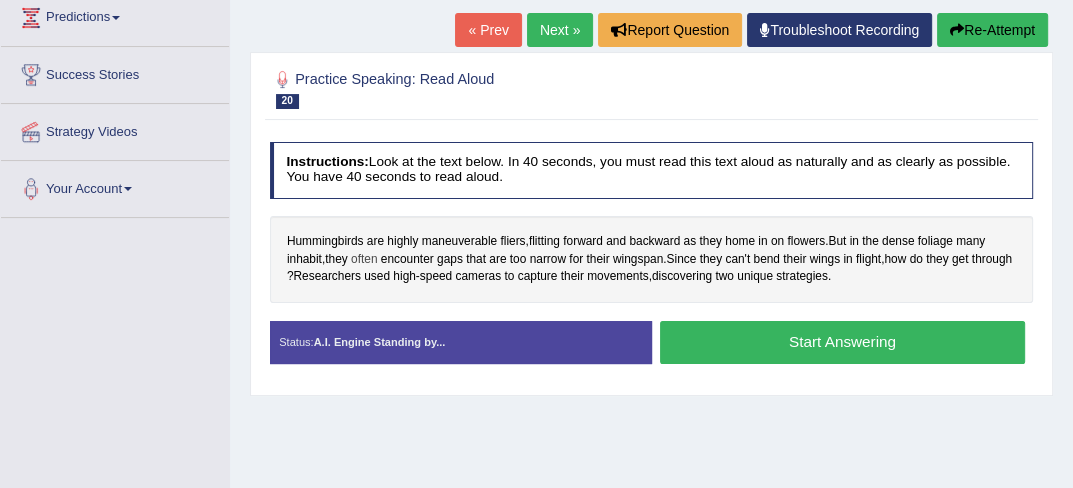 click on "often" at bounding box center [364, 260] 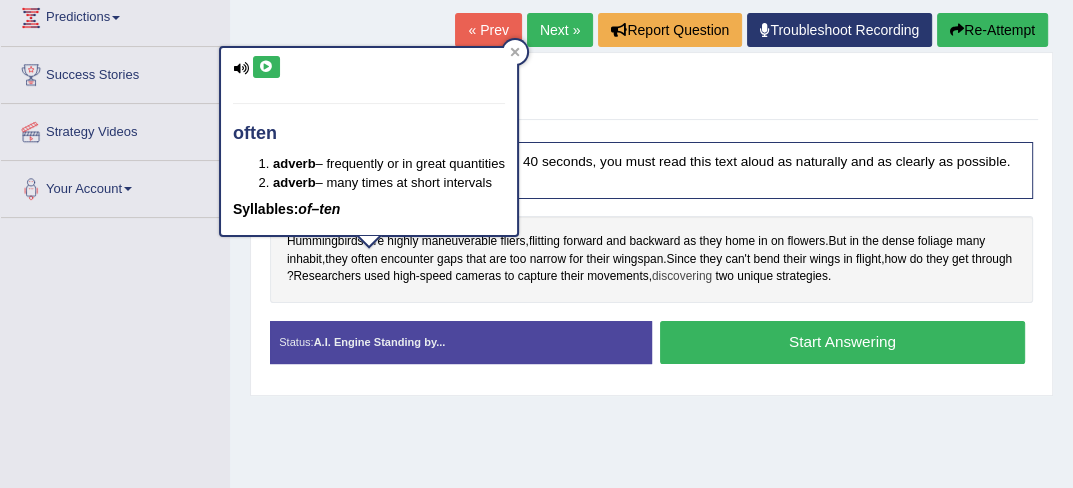 click on "discovering" at bounding box center [682, 277] 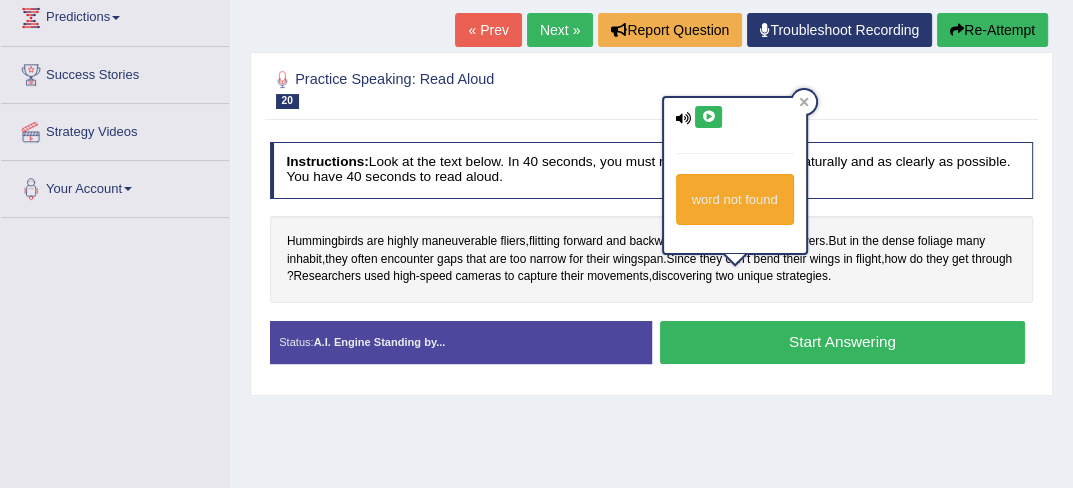 click at bounding box center (708, 117) 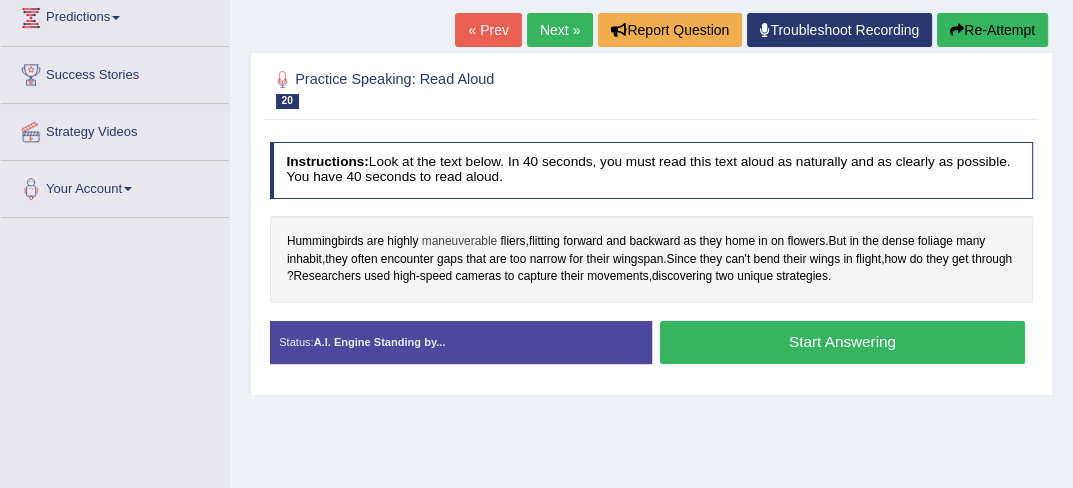 click on "maneuverable" at bounding box center [459, 242] 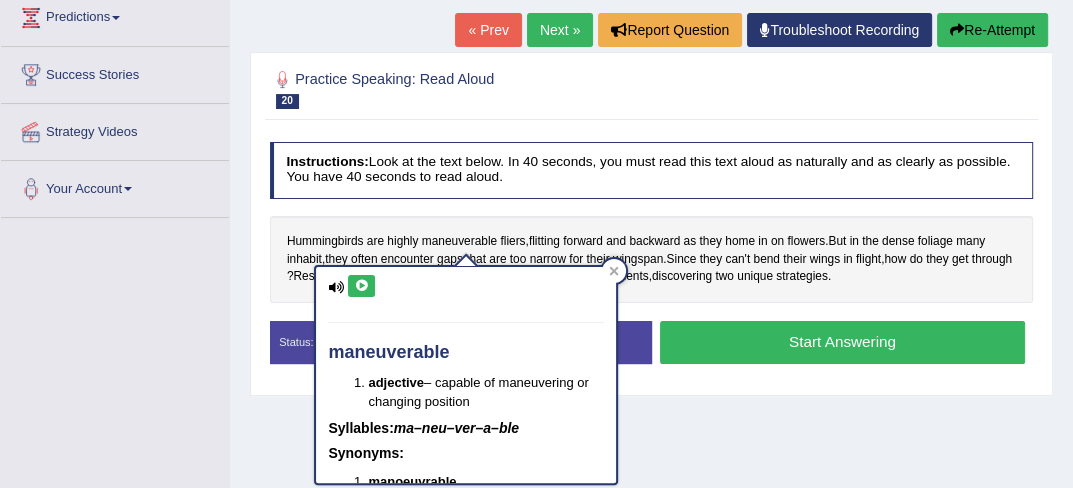 click at bounding box center [361, 286] 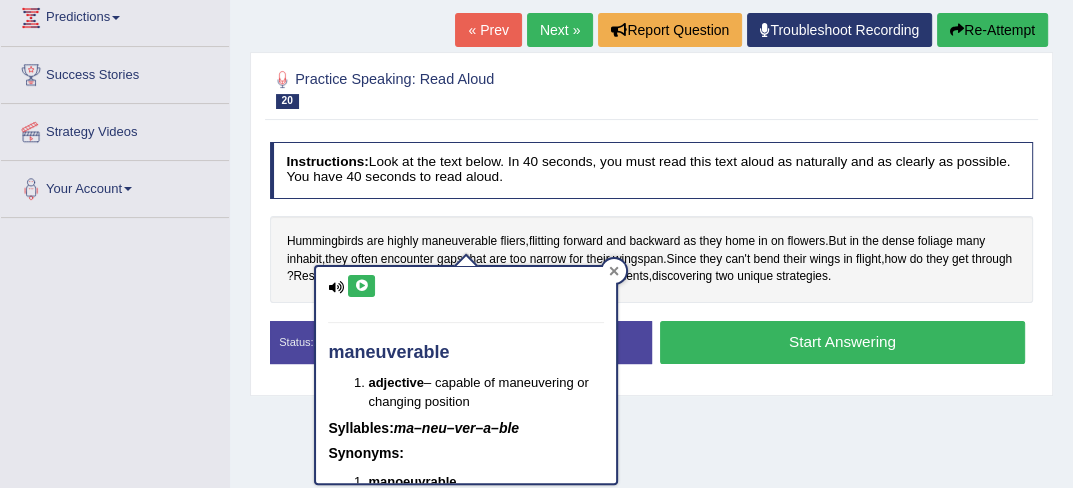click 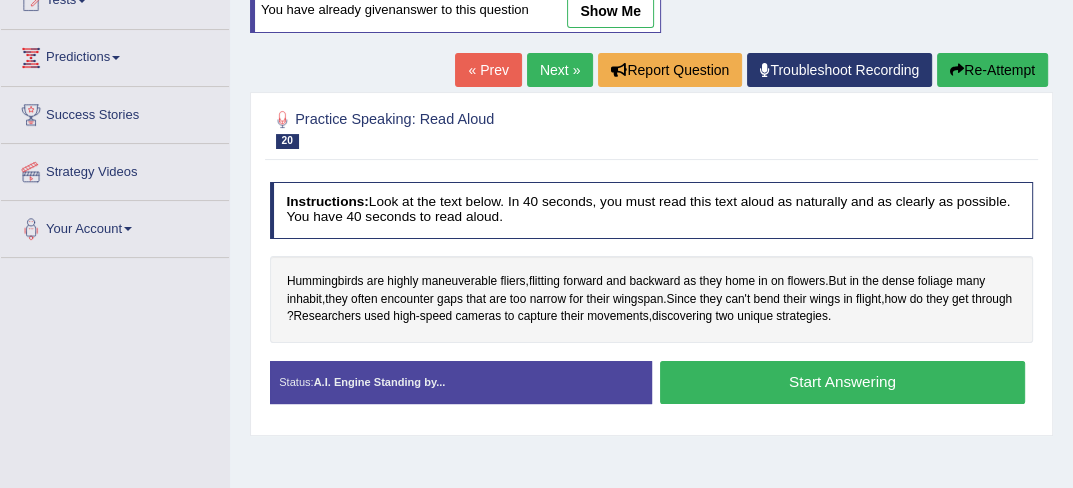 scroll, scrollTop: 200, scrollLeft: 0, axis: vertical 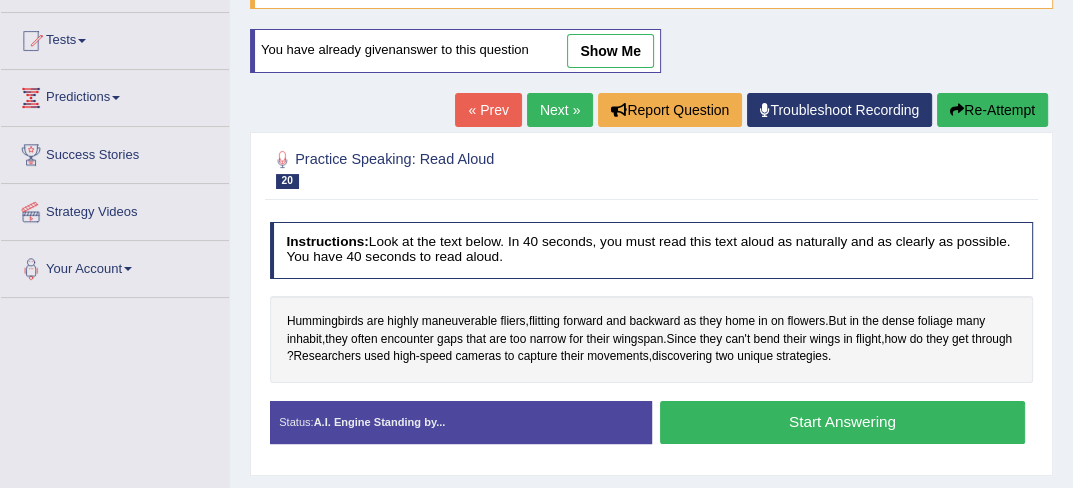 click on "« Prev" at bounding box center [488, 110] 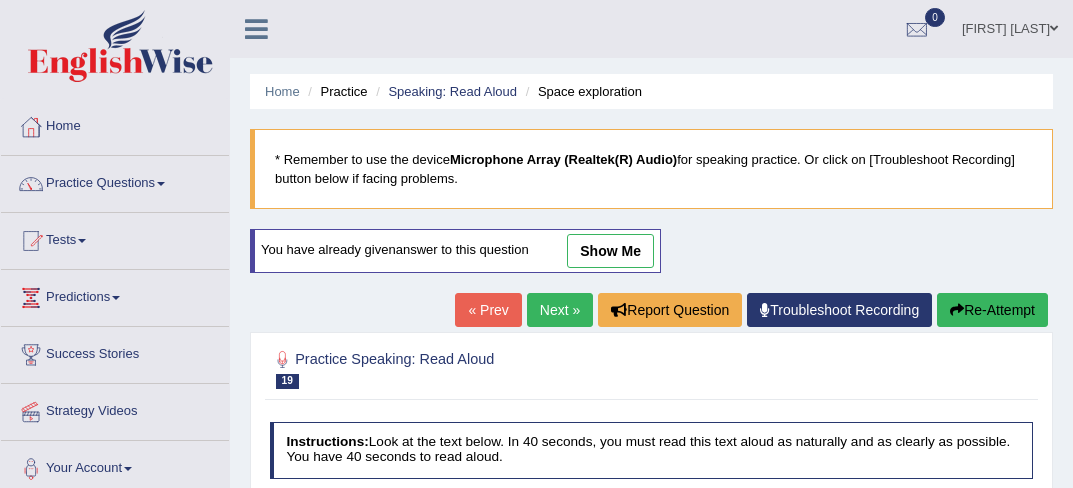 scroll, scrollTop: 0, scrollLeft: 0, axis: both 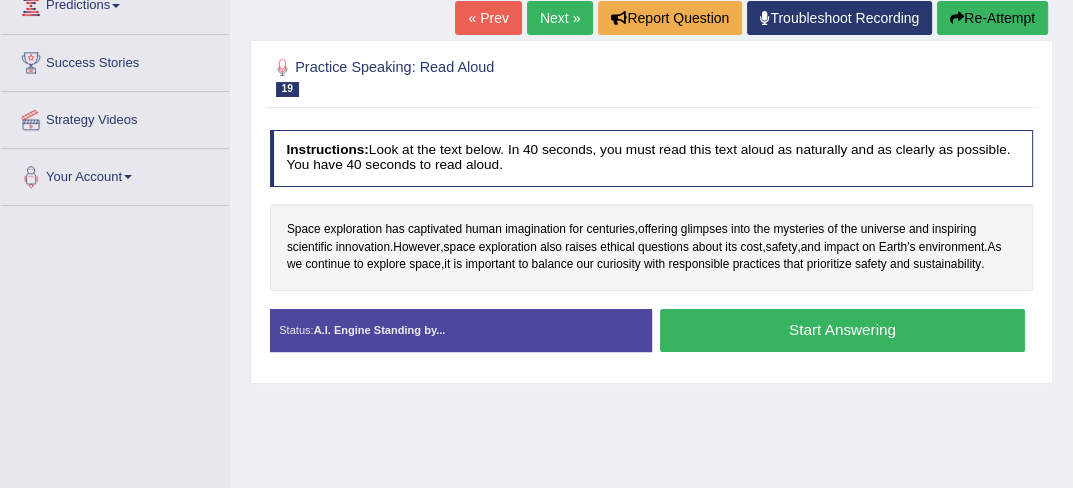 click on "Status:  A.I. Engine Standing by..." at bounding box center (461, 331) 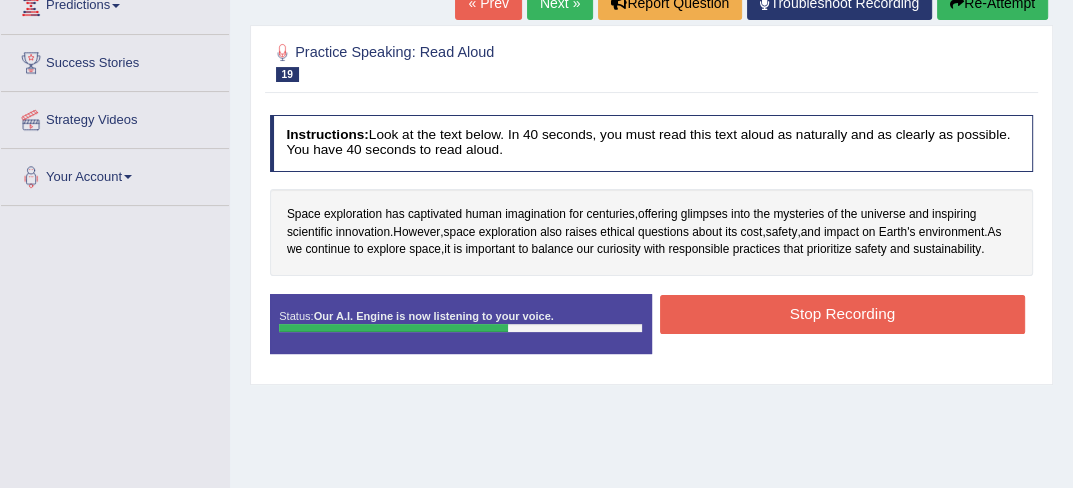 click on "Stop Recording" at bounding box center [842, 314] 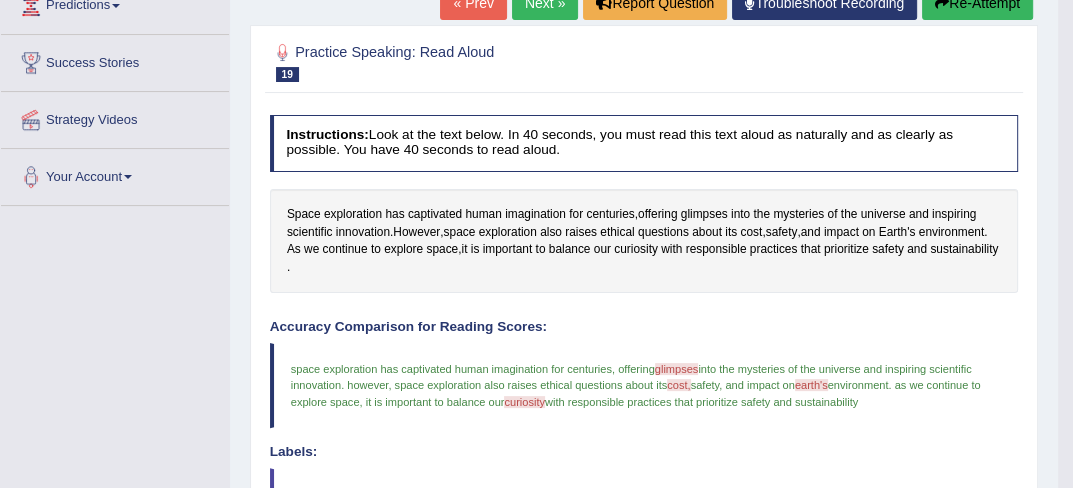 click on "glimpses" at bounding box center [677, 369] 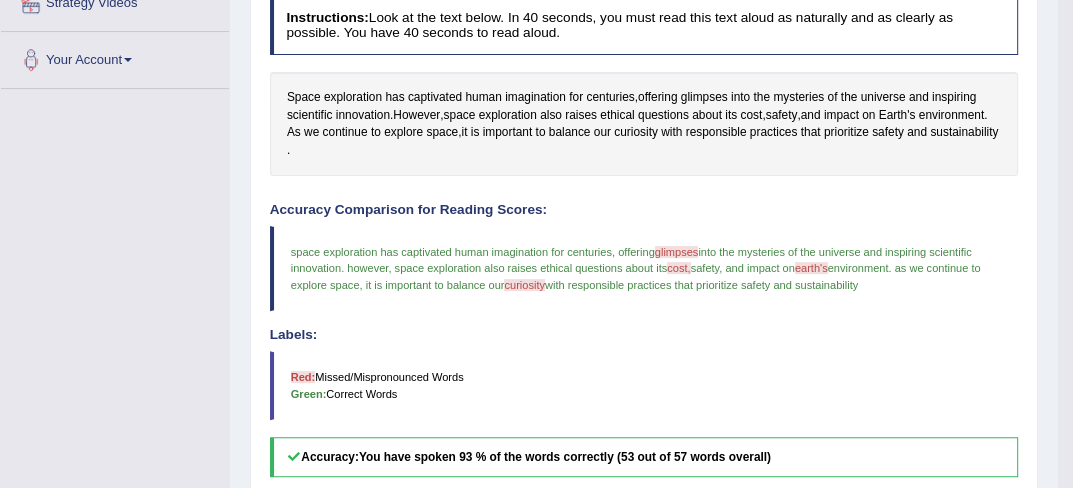 scroll, scrollTop: 412, scrollLeft: 0, axis: vertical 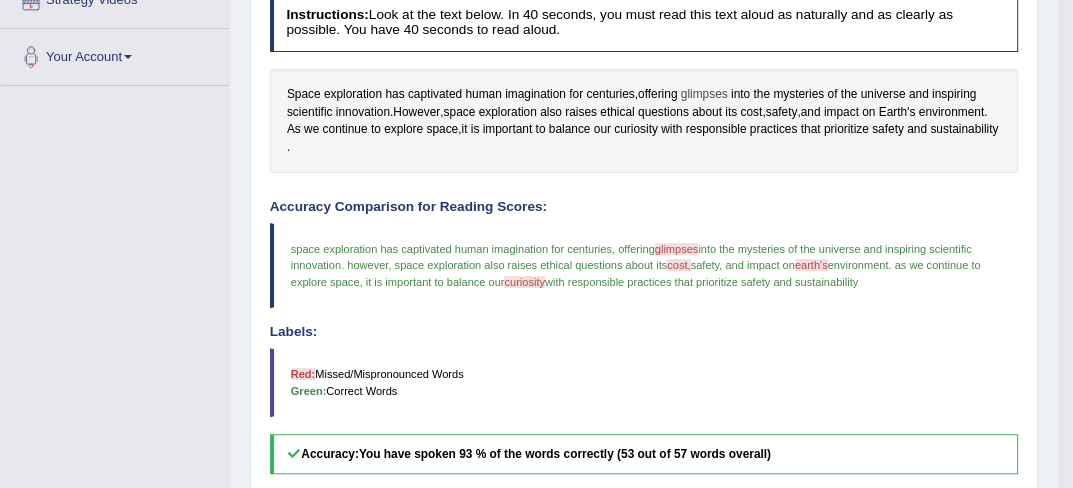 click on "glimpses" at bounding box center [704, 95] 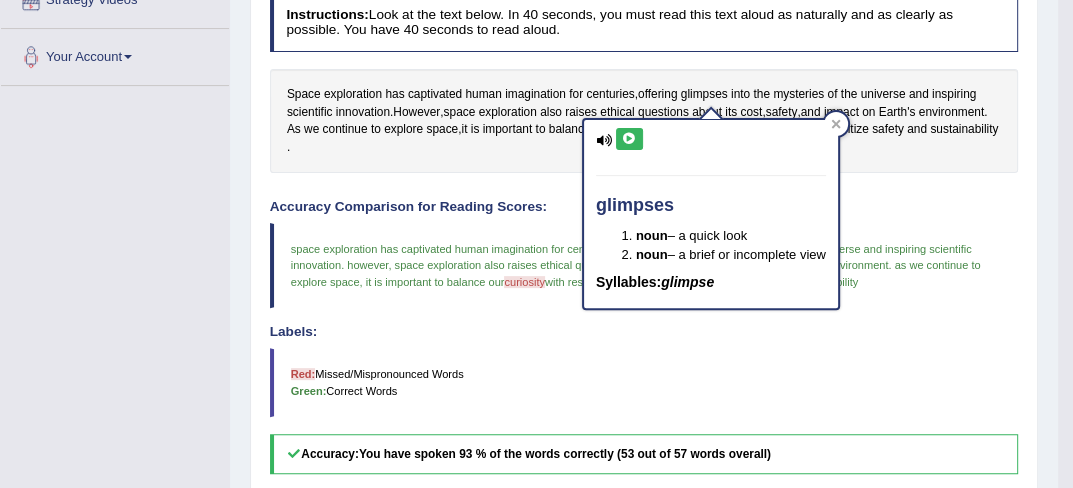 click at bounding box center [629, 139] 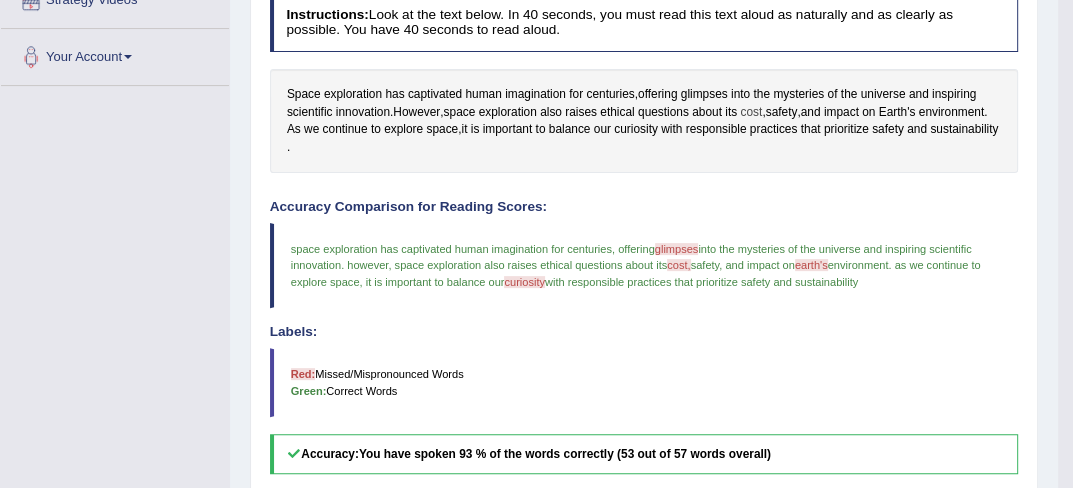 click on "cost" at bounding box center (751, 113) 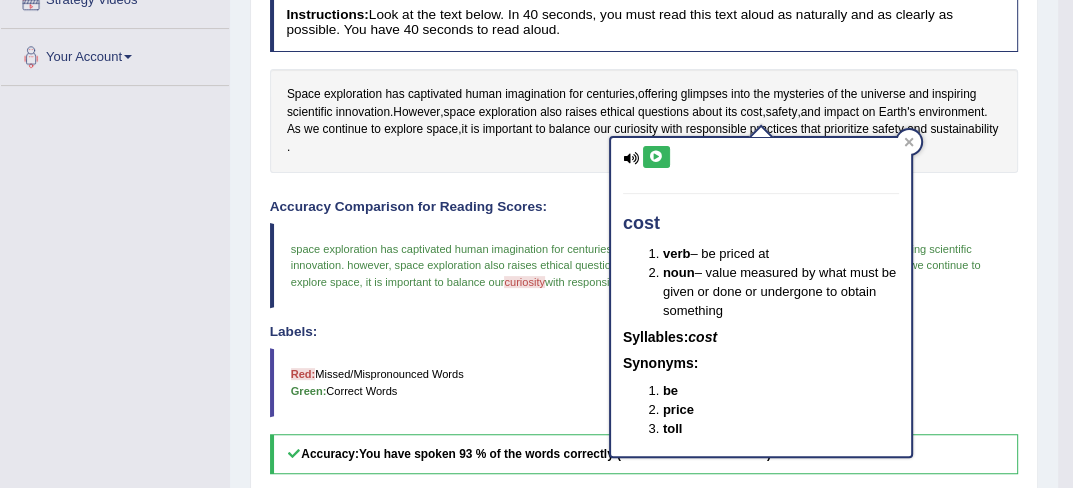 click at bounding box center (656, 157) 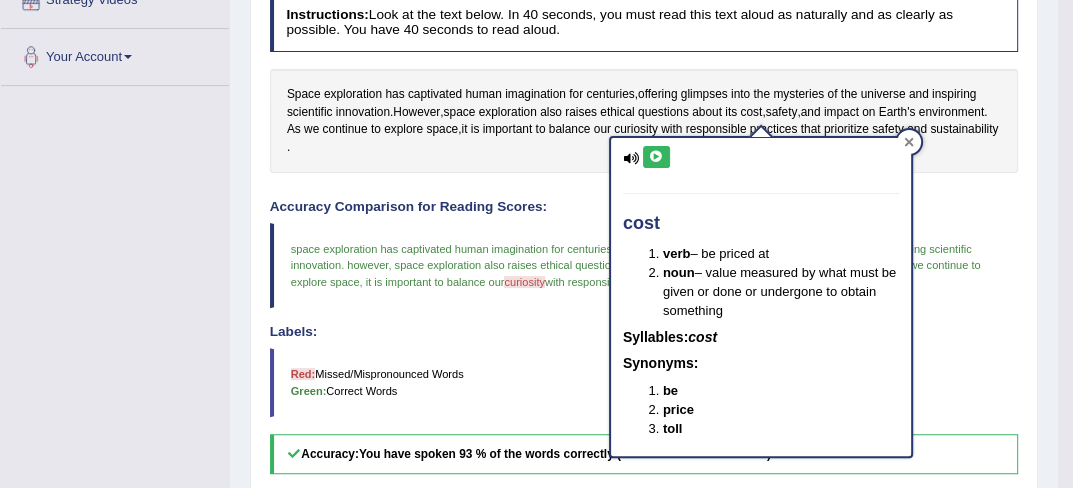 click on "cost verb  – be priced at noun  – value measured by what must be given or done or undergone to obtain something Syllables:  cost Synonyms:  be price toll" at bounding box center [761, 297] 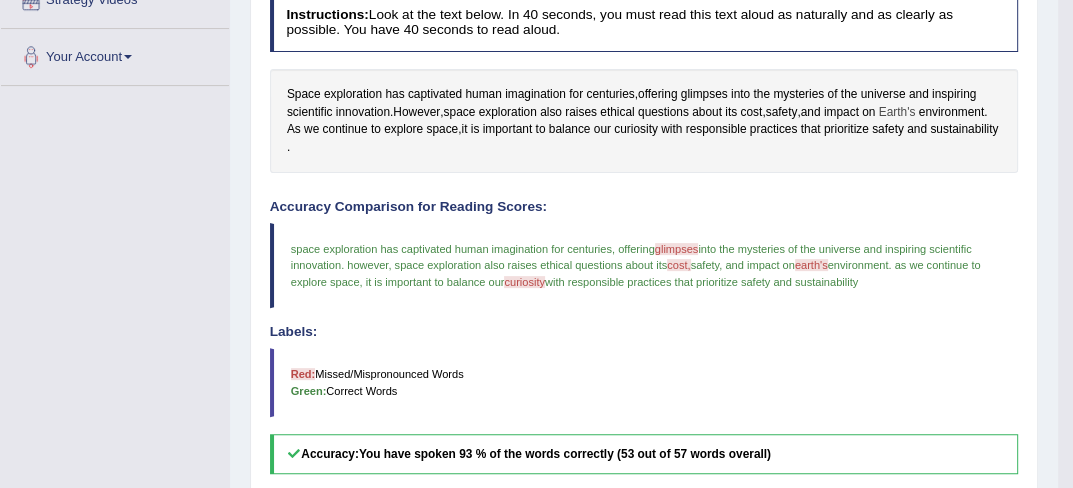 click on "Earth's" at bounding box center (897, 113) 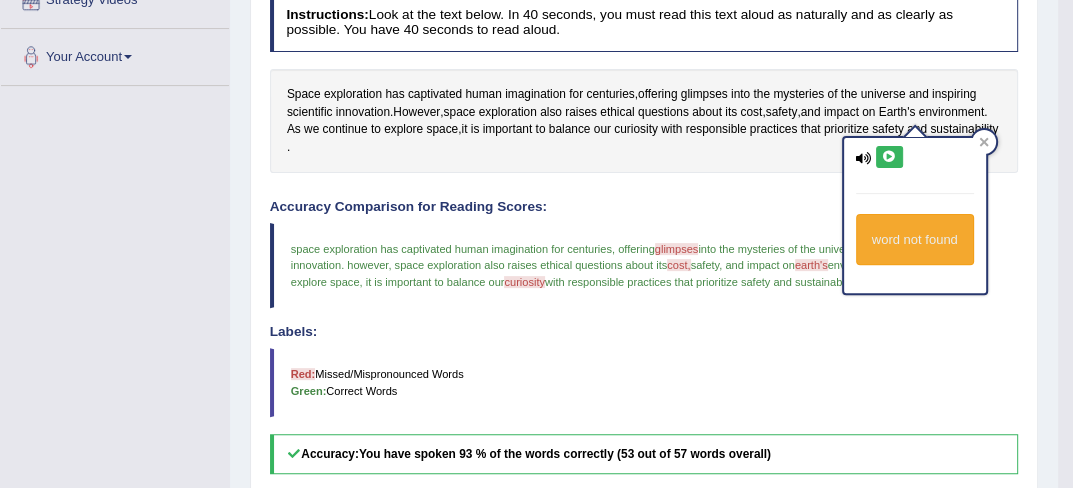 click at bounding box center (889, 157) 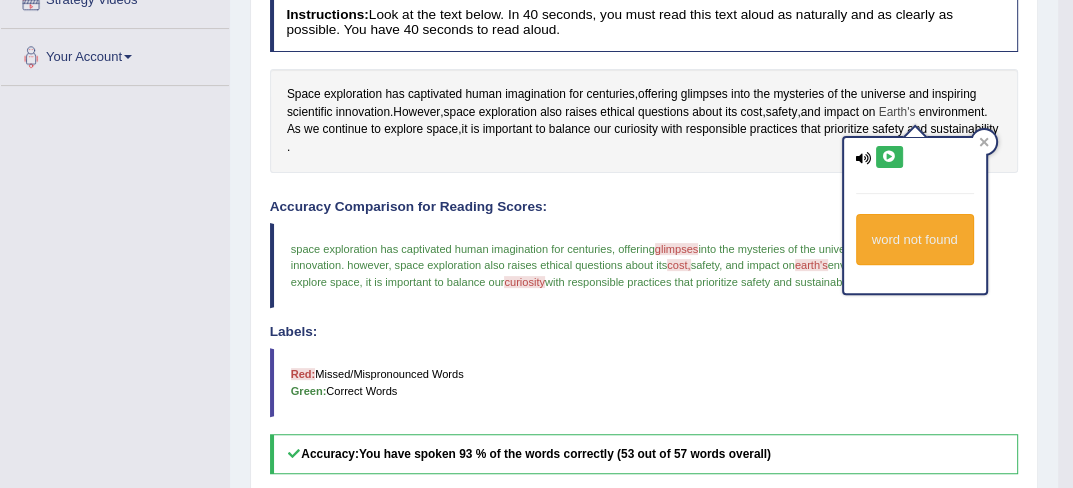 click on "Earth's" at bounding box center (897, 113) 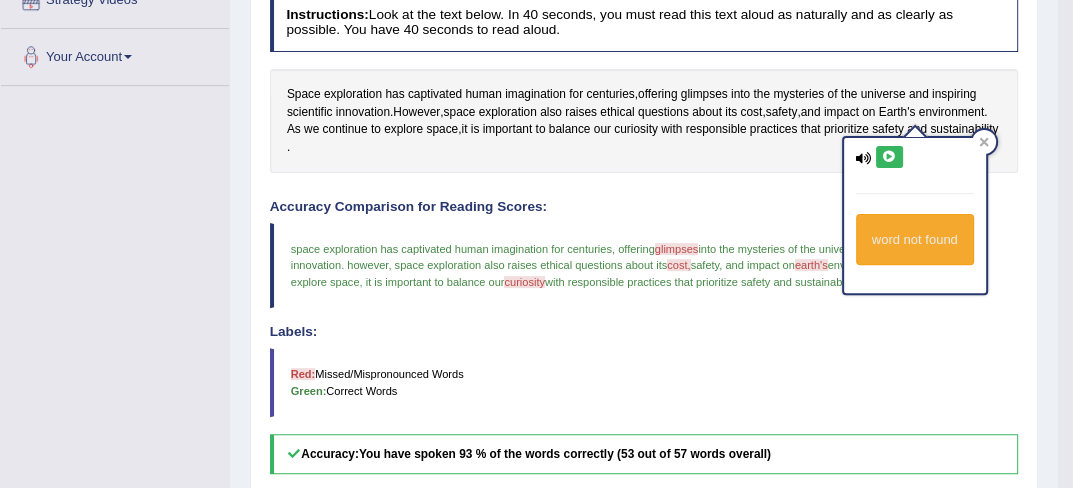 click at bounding box center (889, 157) 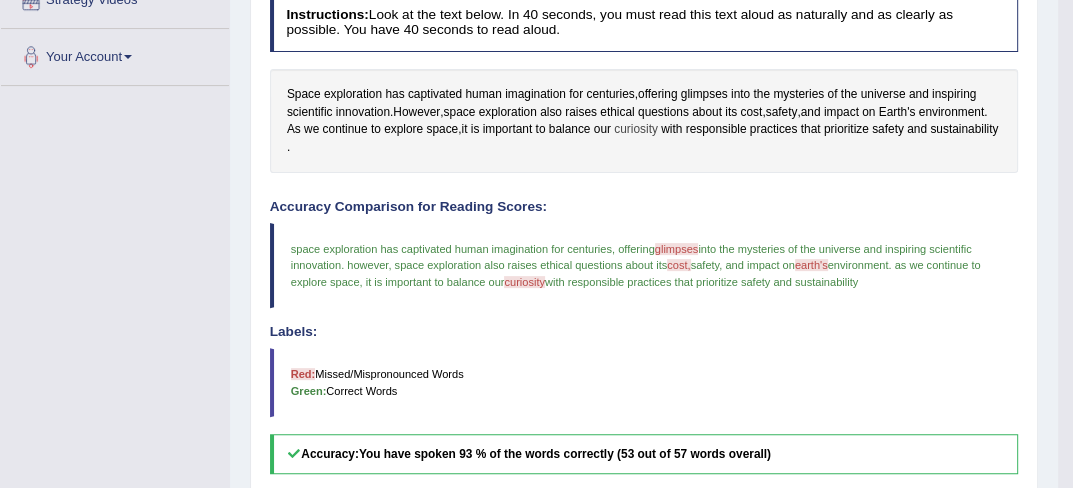 click on "curiosity" at bounding box center (636, 130) 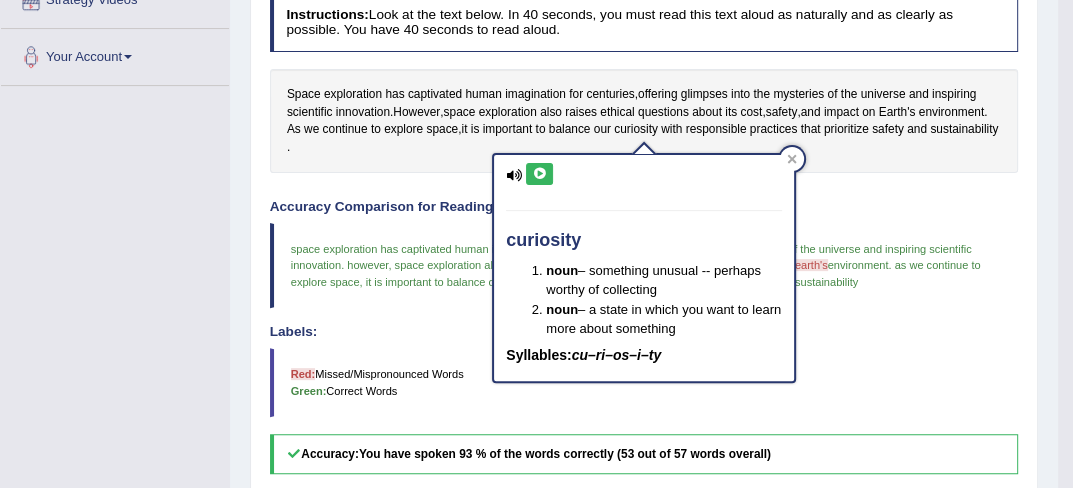 click at bounding box center [539, 174] 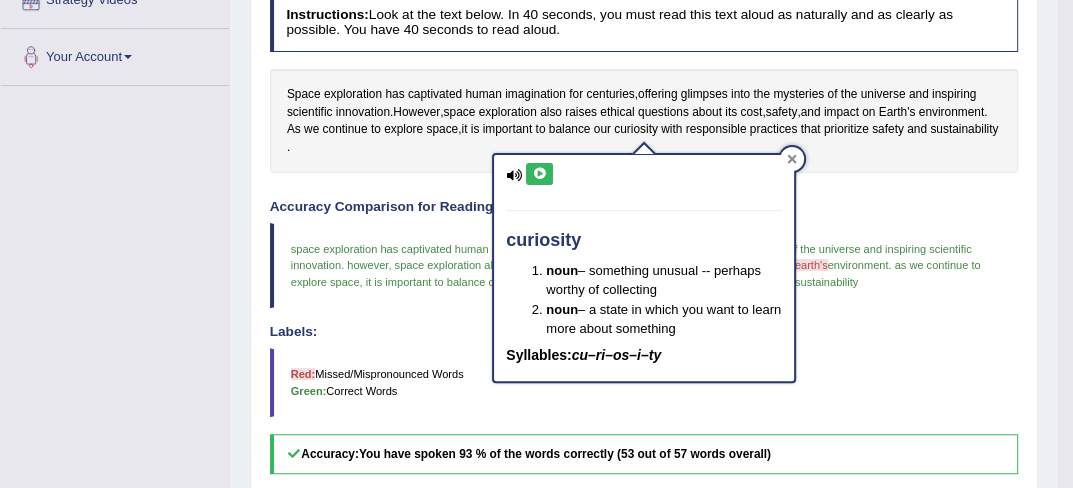 click 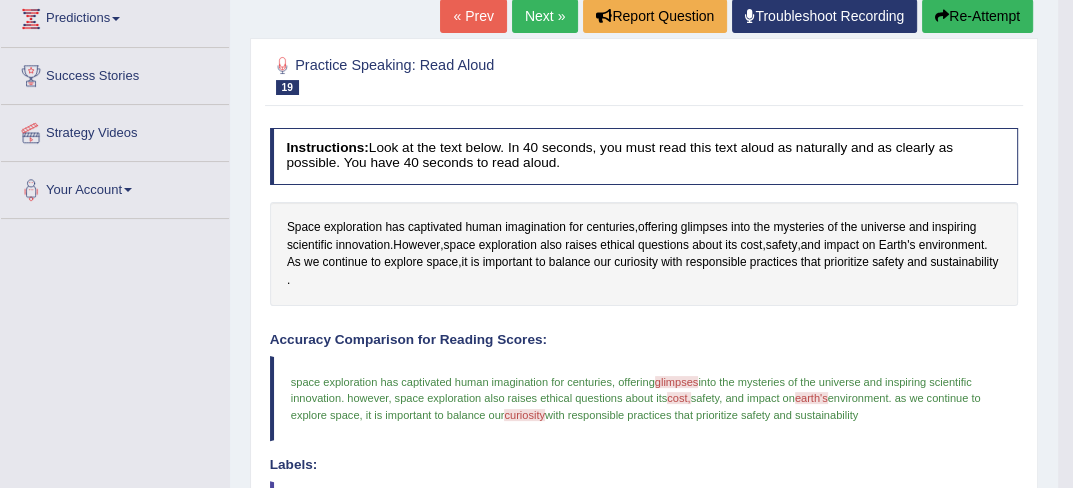 scroll, scrollTop: 239, scrollLeft: 0, axis: vertical 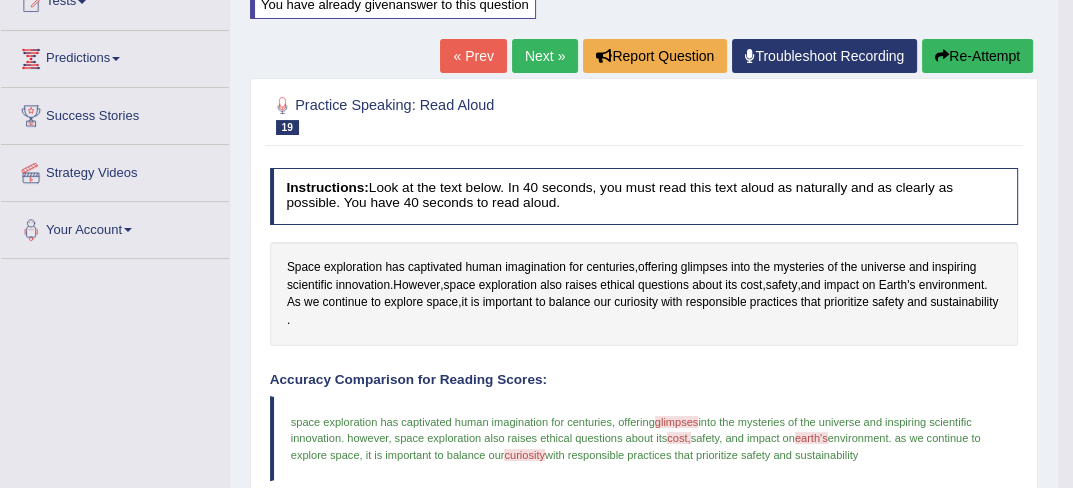click on "Next »" at bounding box center [545, 56] 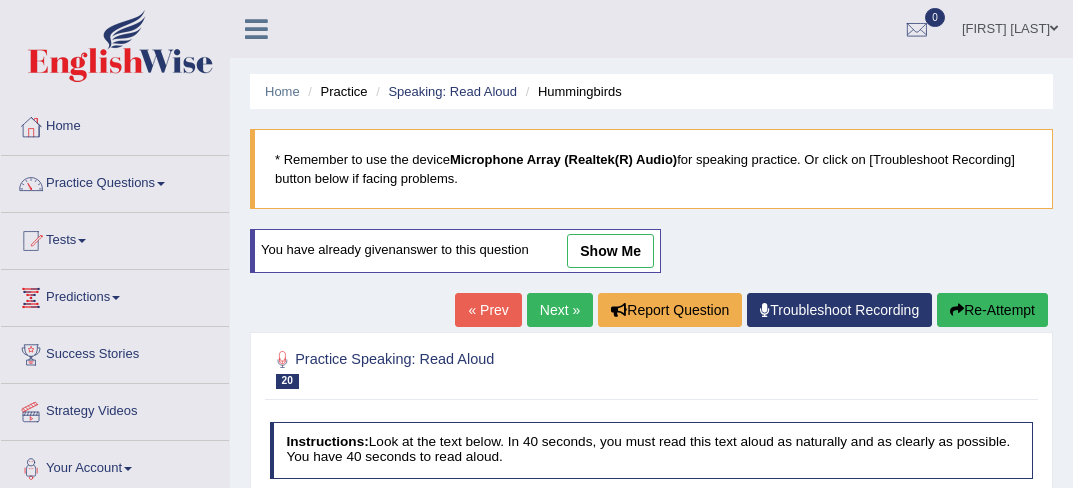 scroll, scrollTop: 0, scrollLeft: 0, axis: both 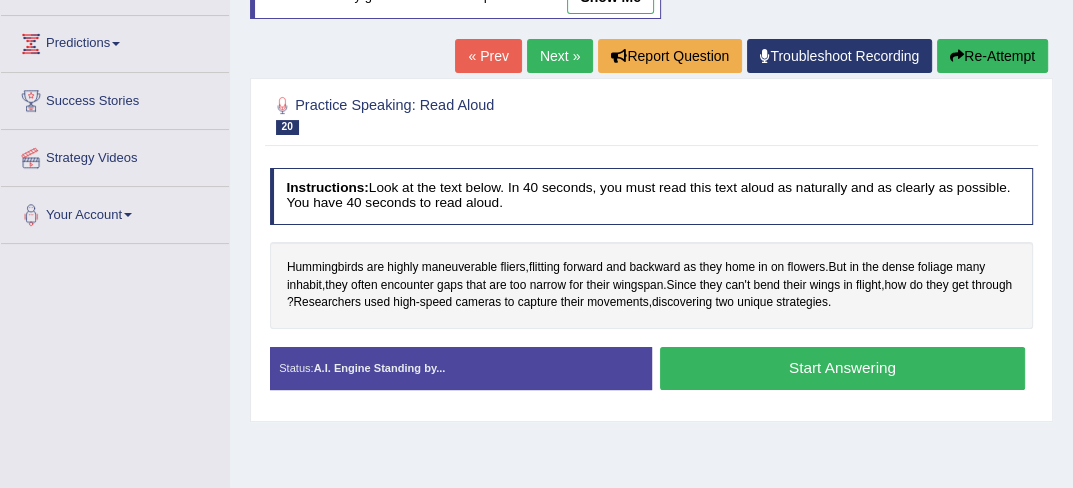 click on "Start Answering" at bounding box center (842, 368) 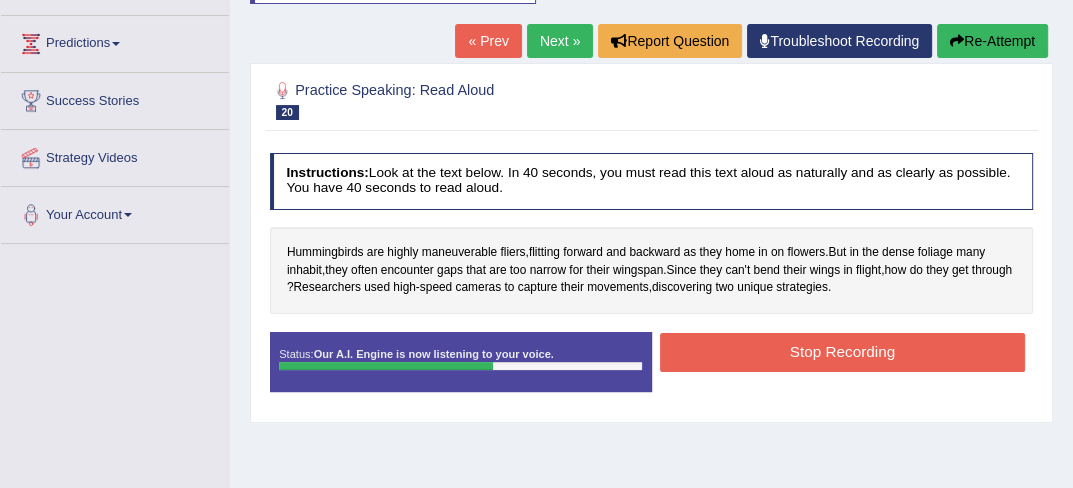 click on "Stop Recording" at bounding box center (842, 352) 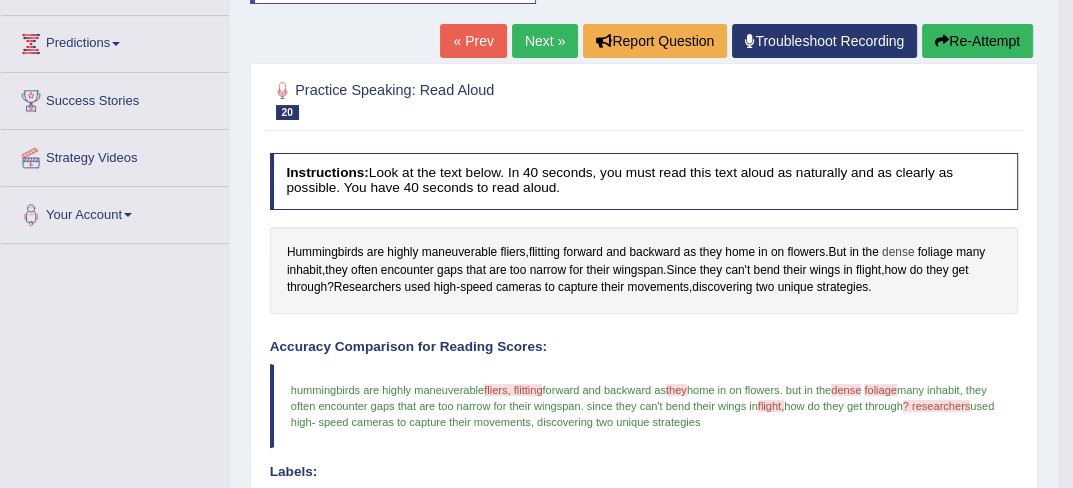 click on "dense" at bounding box center (898, 253) 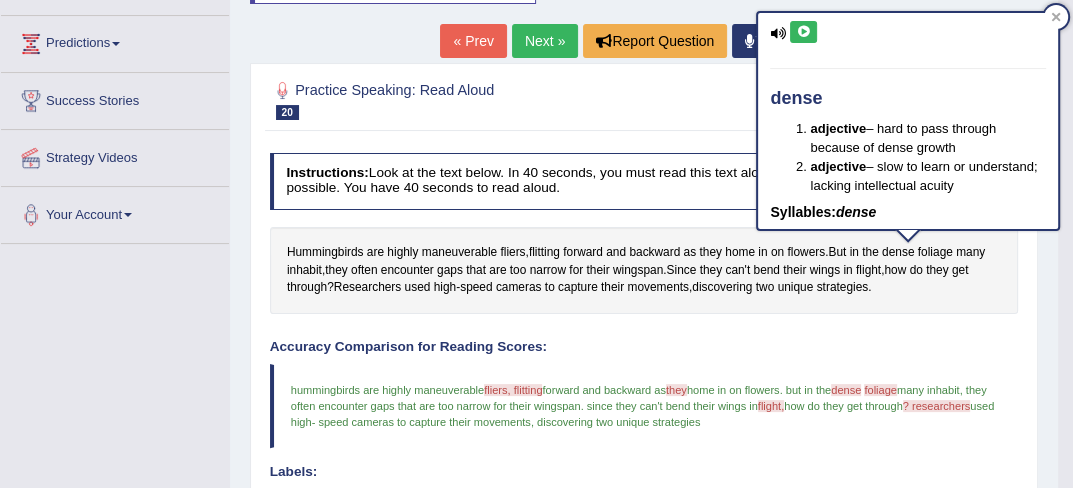 click at bounding box center [803, 32] 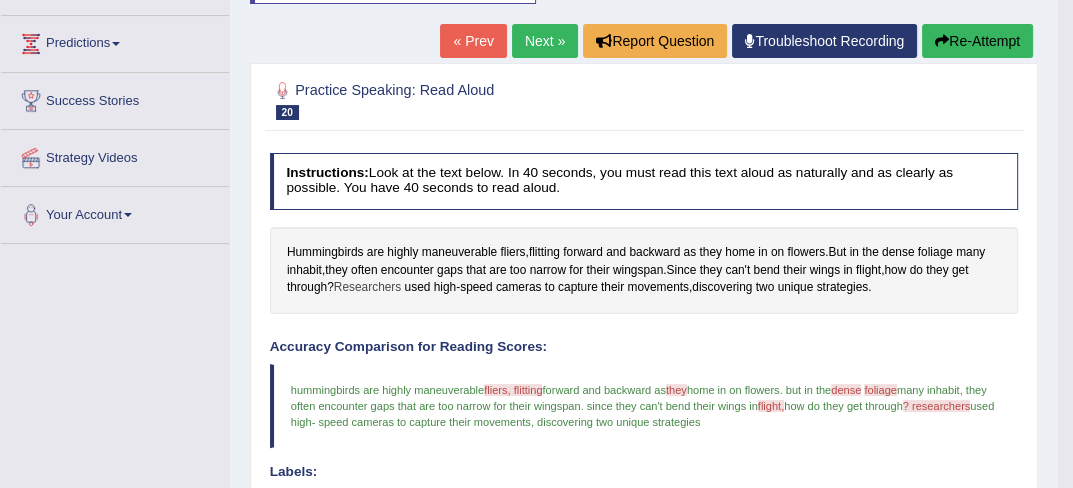 click on "Researchers" at bounding box center [367, 288] 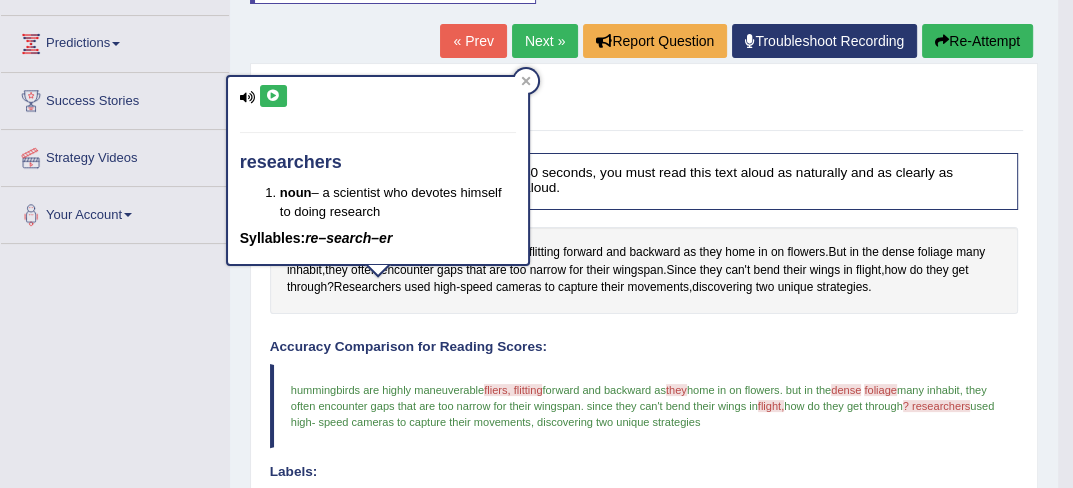 click at bounding box center (273, 96) 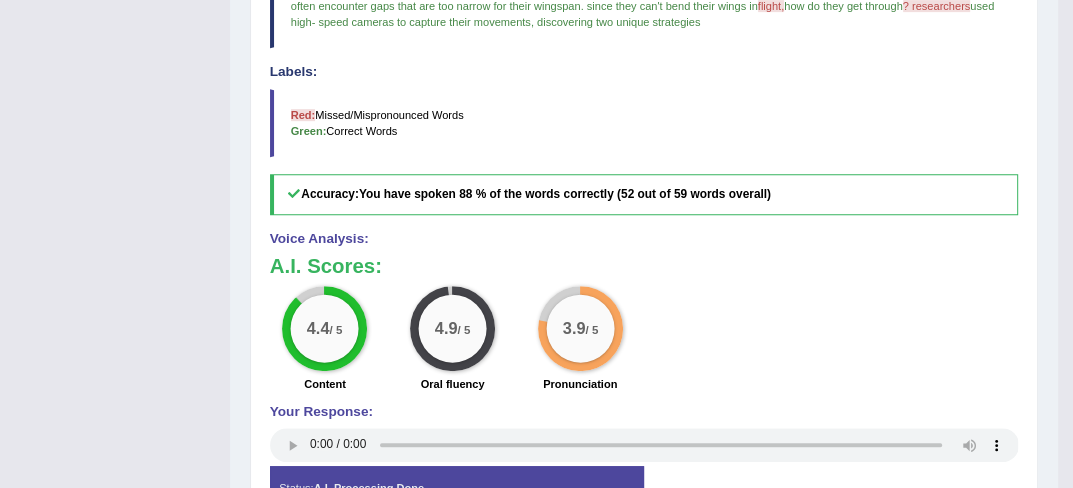 scroll, scrollTop: 734, scrollLeft: 0, axis: vertical 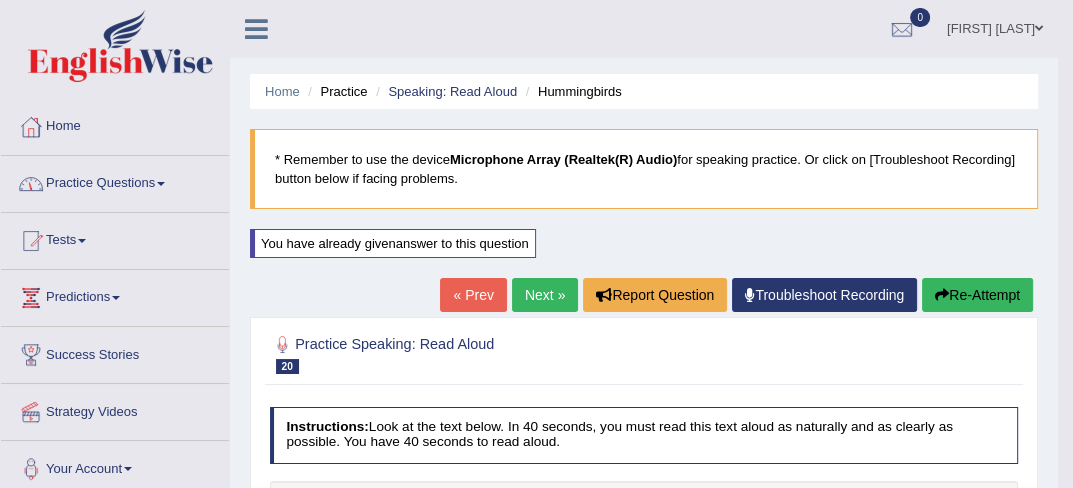 click at bounding box center (161, 184) 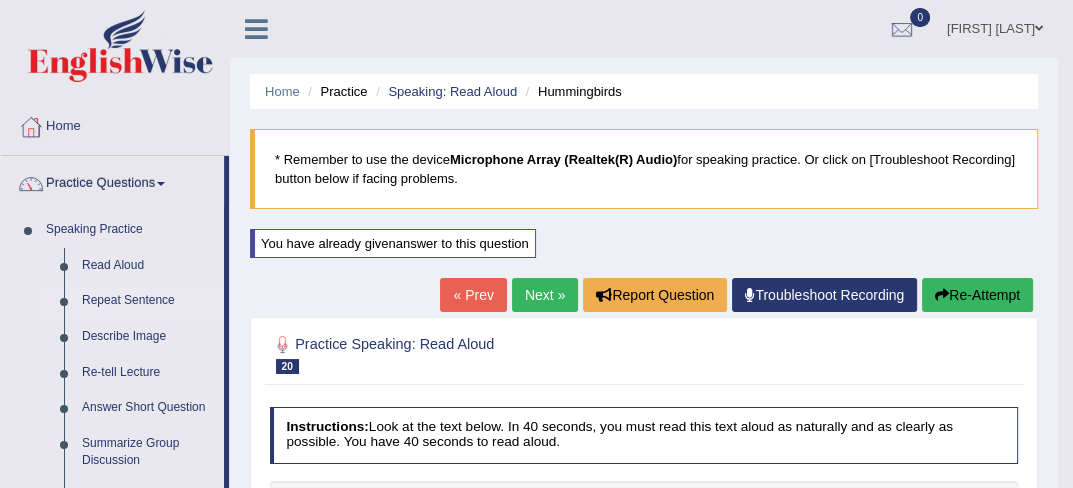 click on "Repeat Sentence" at bounding box center [148, 301] 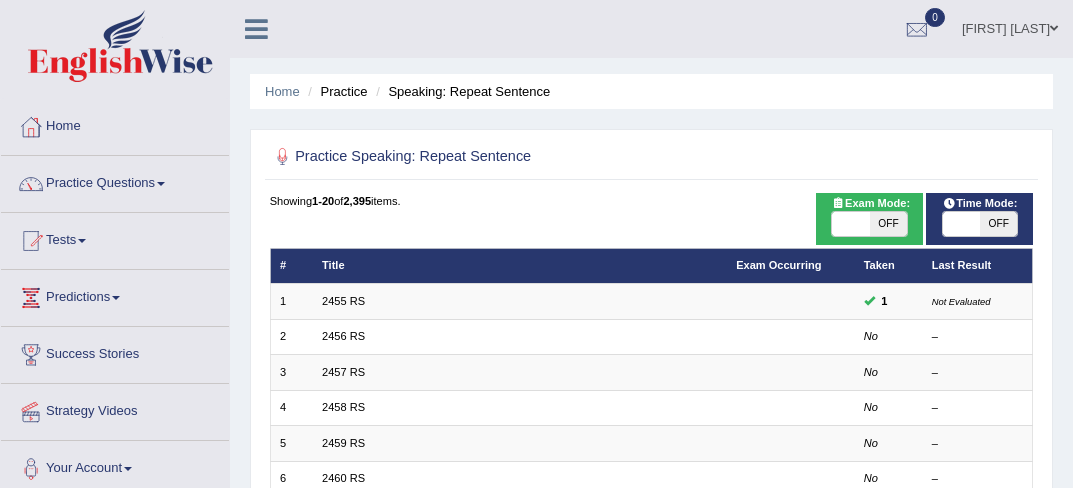 scroll, scrollTop: 0, scrollLeft: 0, axis: both 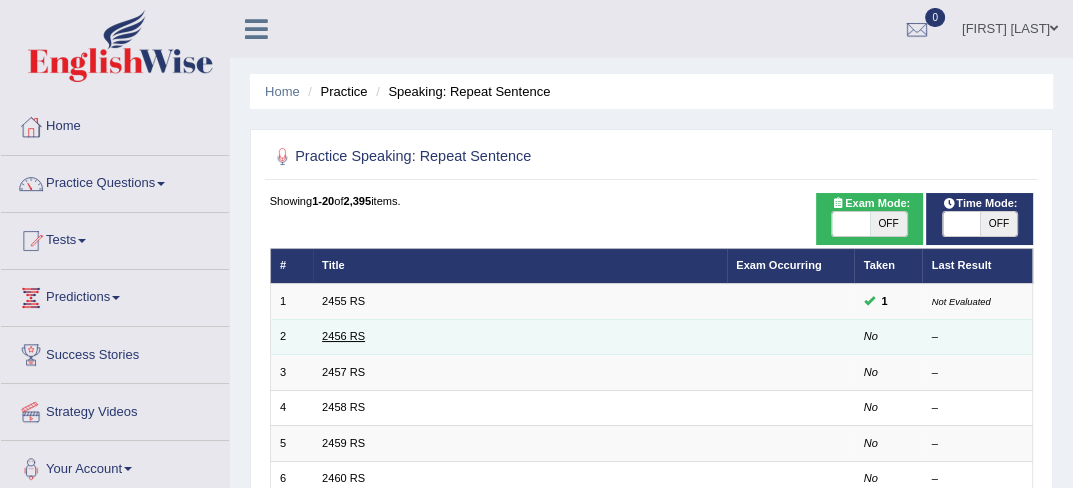 click on "2456 RS" at bounding box center [343, 336] 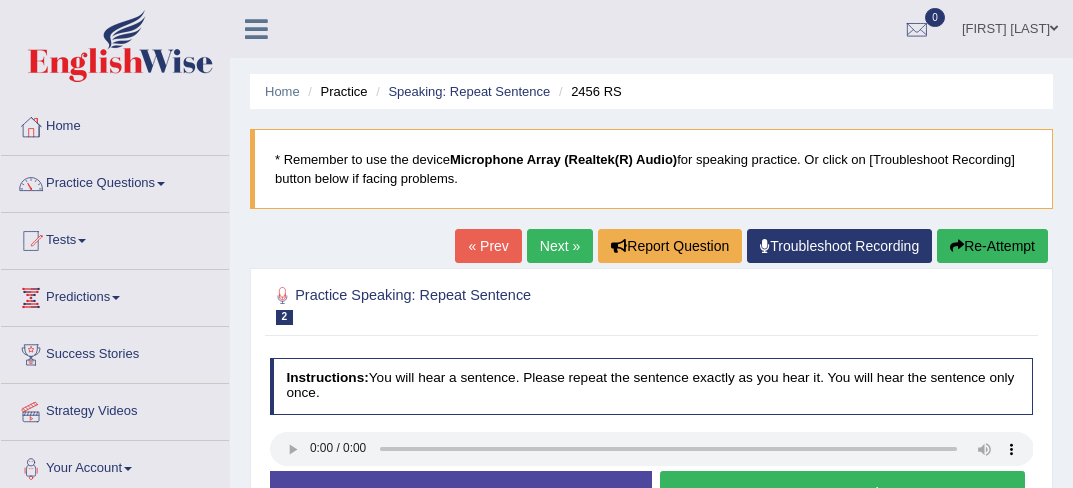 scroll, scrollTop: 0, scrollLeft: 0, axis: both 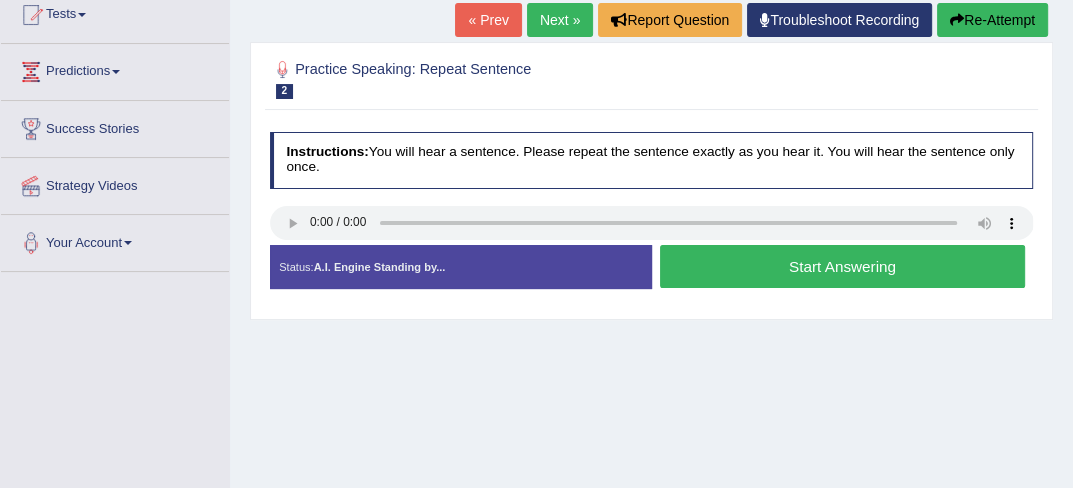 click on "Start Answering" at bounding box center (842, 266) 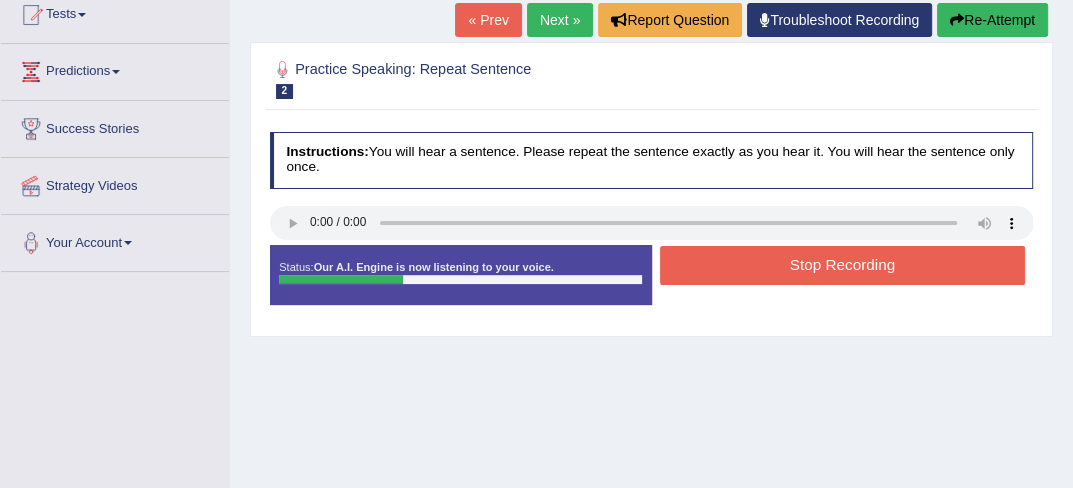 click on "Stop Recording" at bounding box center [842, 265] 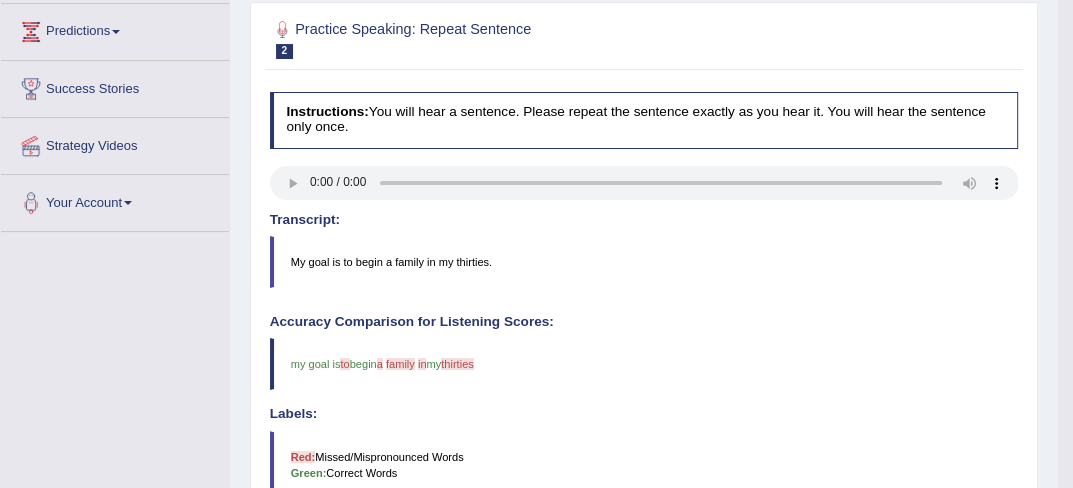 scroll, scrollTop: 452, scrollLeft: 0, axis: vertical 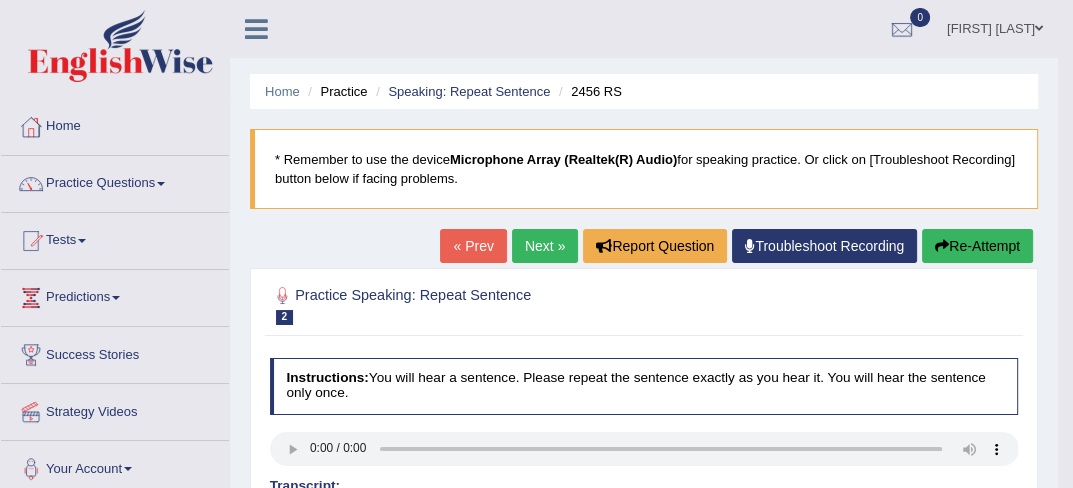 click on "Next »" at bounding box center [545, 246] 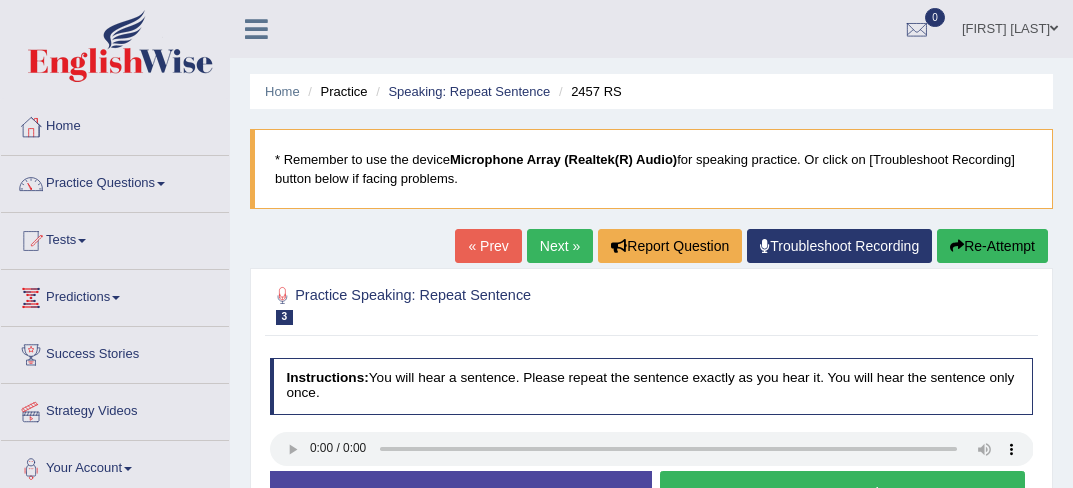 scroll, scrollTop: 23, scrollLeft: 0, axis: vertical 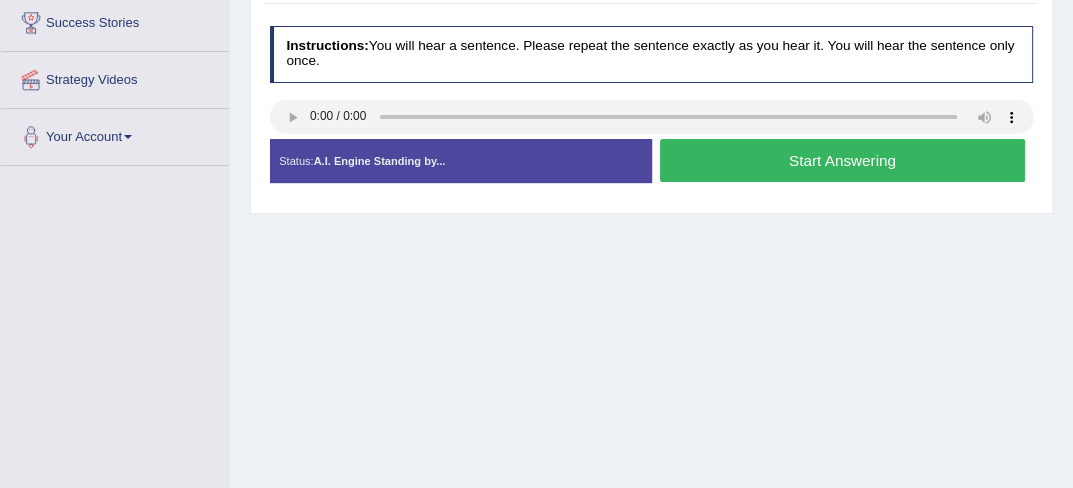 click on "Toggle navigation
Home
Practice Questions   Speaking Practice Read Aloud
Repeat Sentence
Describe Image
Re-tell Lecture
Answer Short Question
Summarize Group Discussion
Respond To A Situation
Writing Practice  Summarize Written Text
Write Essay
Reading Practice  Reading & Writing: Fill In The Blanks
Choose Multiple Answers
Re-order Paragraphs
Fill In The Blanks
Choose Single Answer
Listening Practice  Summarize Spoken Text
Highlight Incorrect Words
Highlight Correct Summary
Select Missing Word
Choose Single Answer
Choose Multiple Answers
Fill In The Blanks
Write From Dictation
Pronunciation
Tests
Take Mock Test" at bounding box center (536, -88) 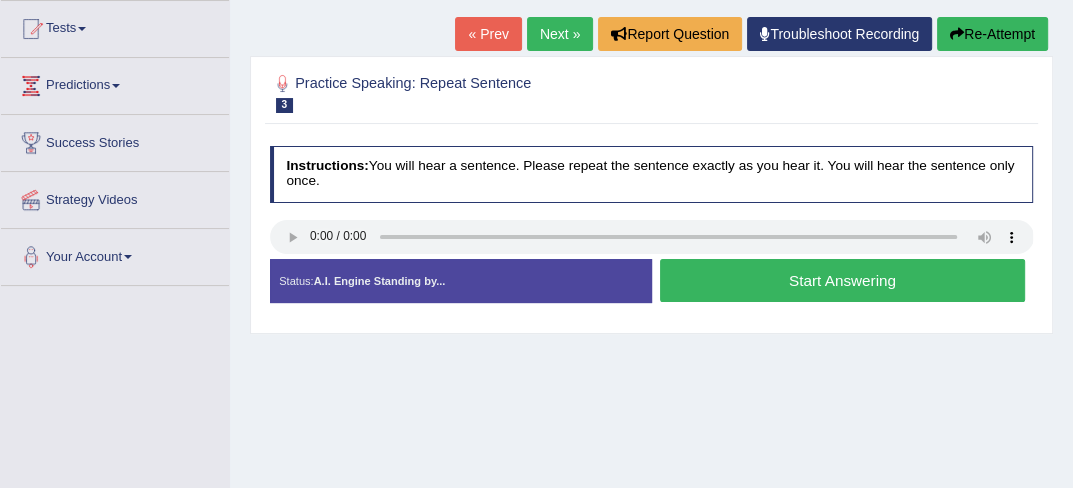 scroll, scrollTop: 145, scrollLeft: 0, axis: vertical 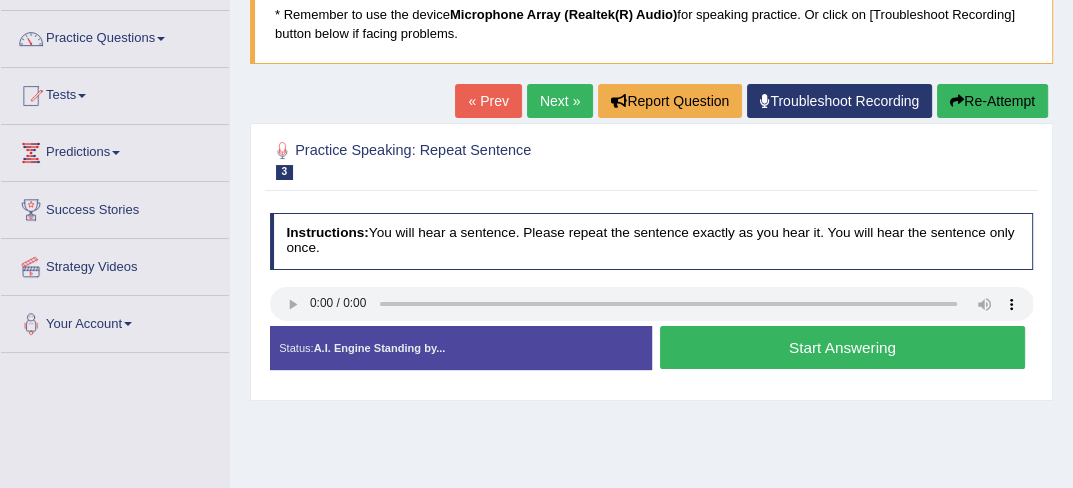 click on "Start Answering" at bounding box center (842, 347) 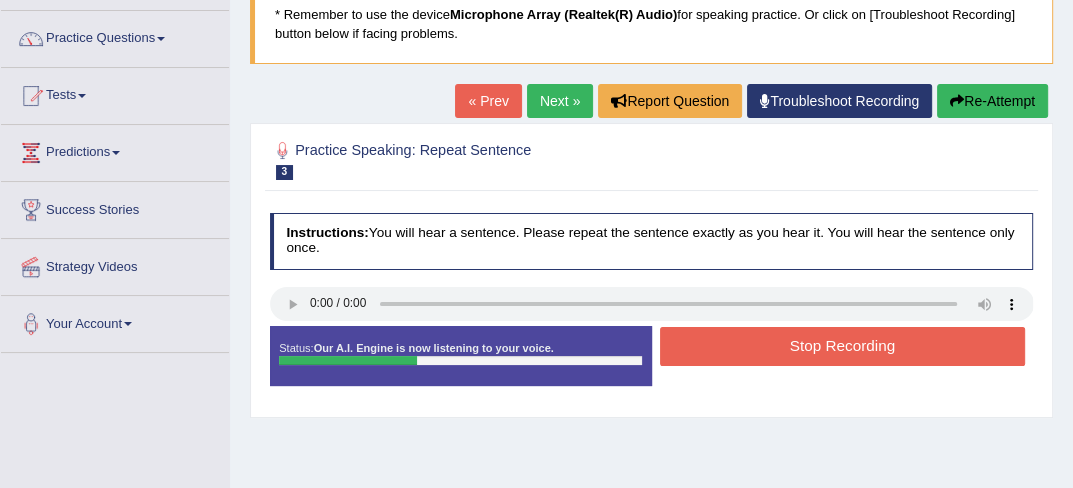 click on "Stop Recording" at bounding box center (842, 346) 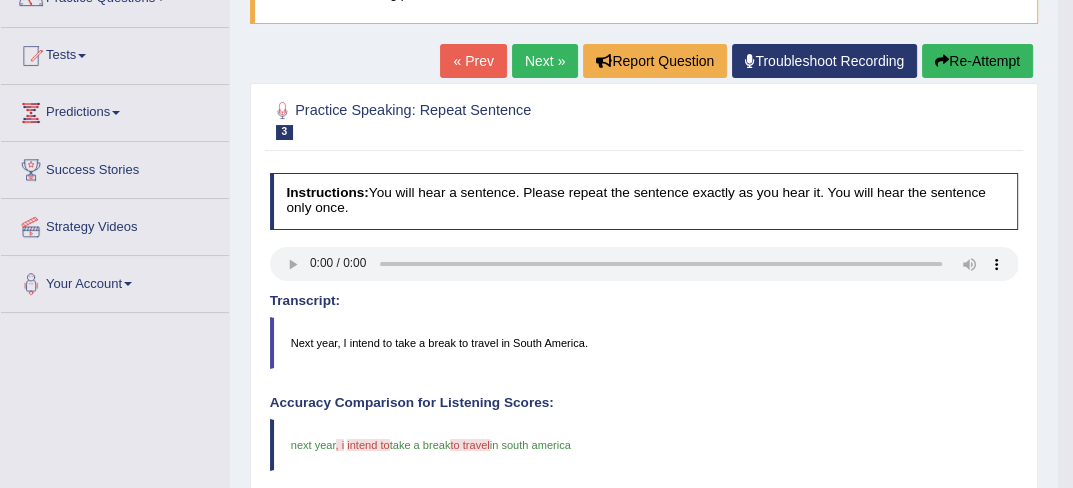 scroll, scrollTop: 332, scrollLeft: 0, axis: vertical 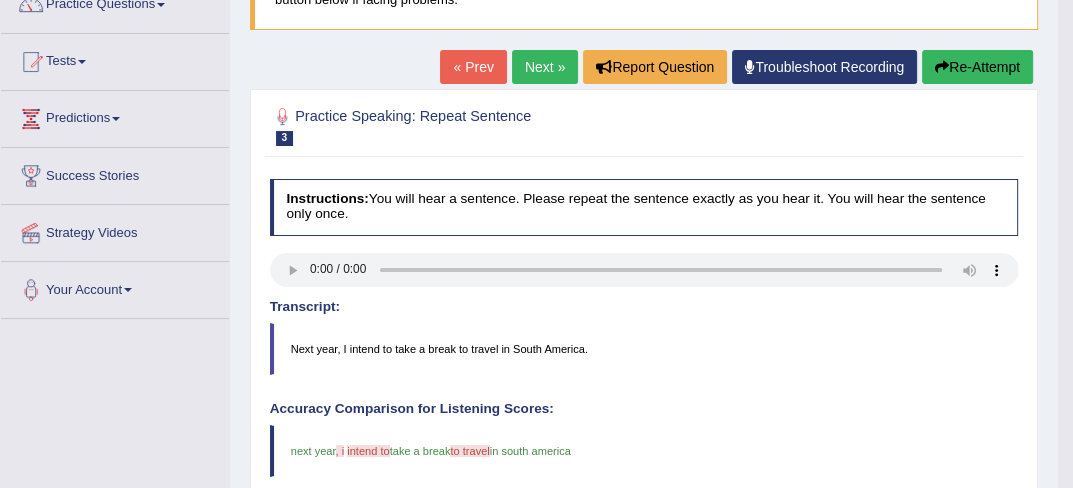 click on "Next »" at bounding box center [545, 67] 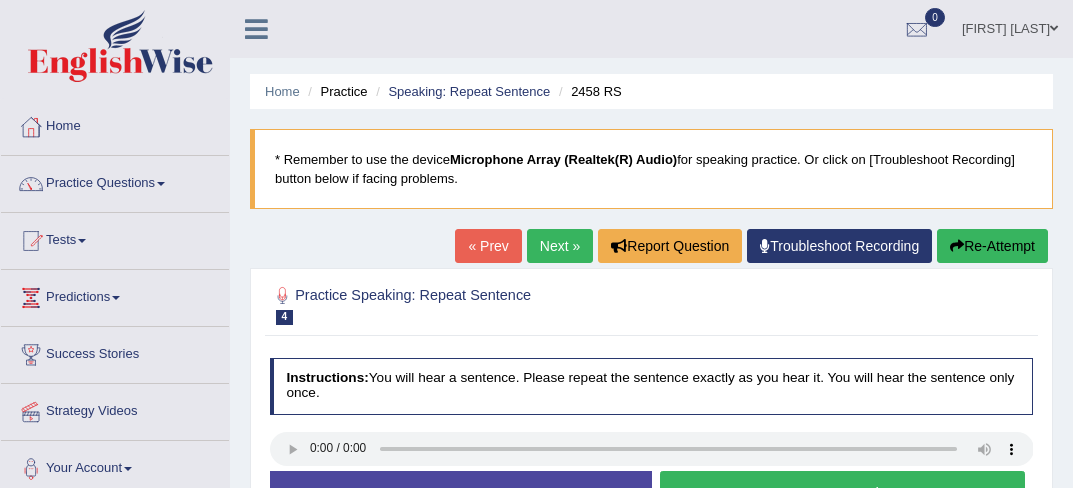 scroll, scrollTop: 0, scrollLeft: 0, axis: both 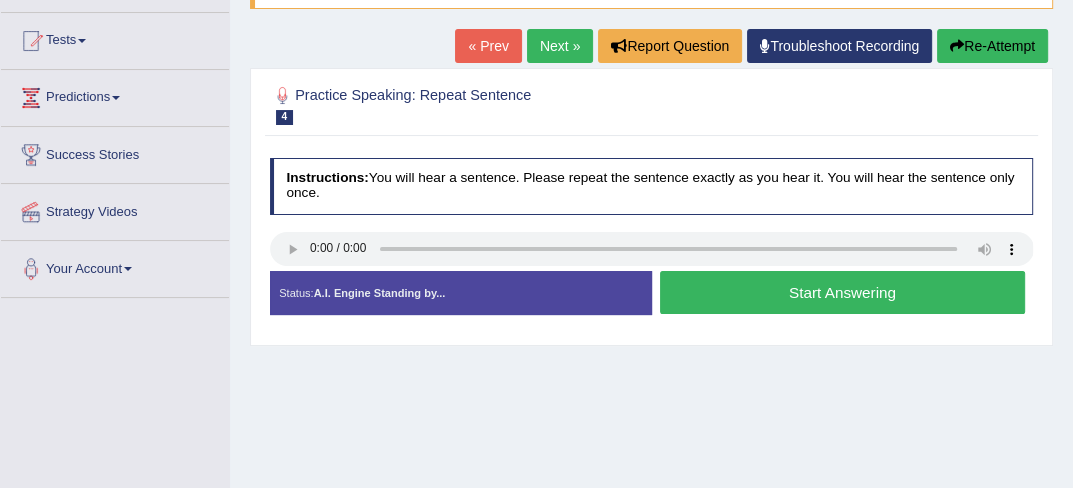 click on "Start Answering" at bounding box center [842, 292] 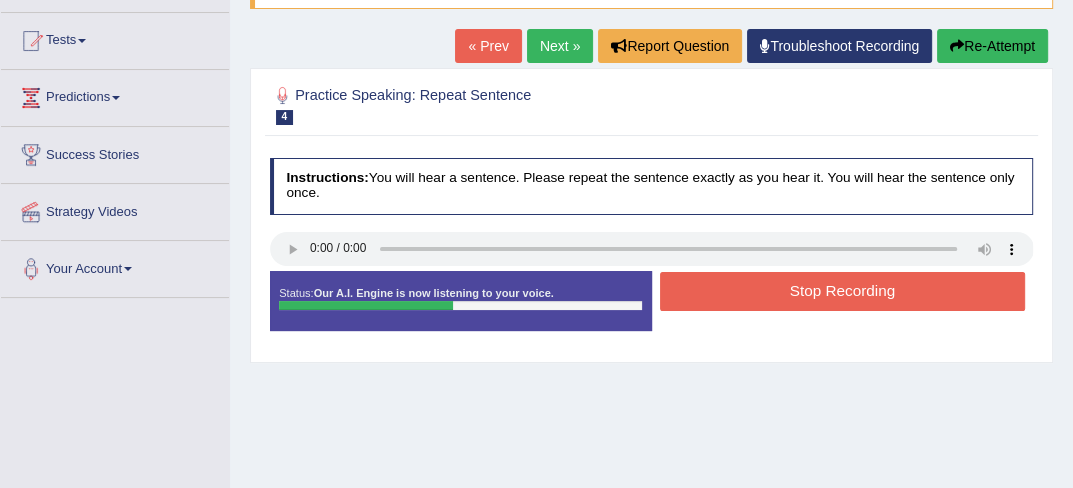 click on "Stop Recording" at bounding box center (842, 291) 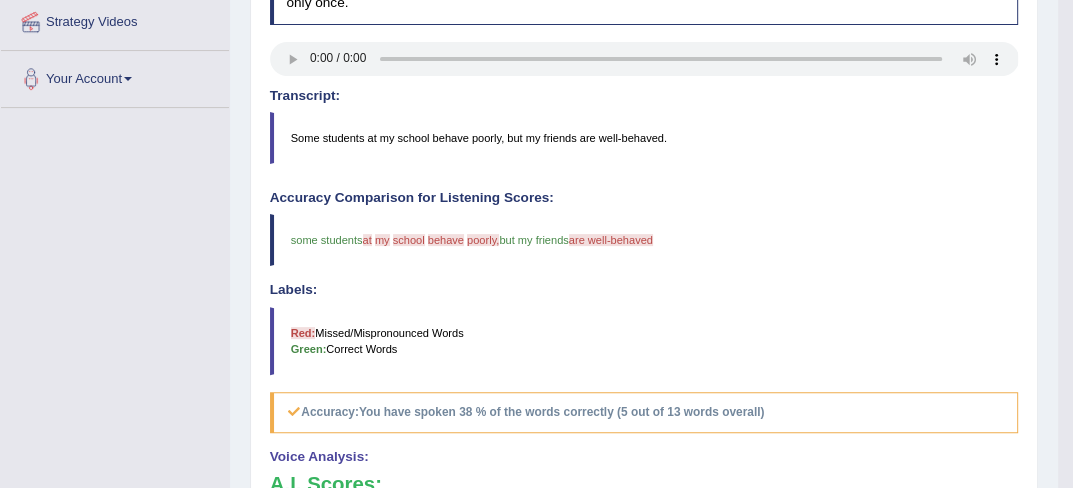 scroll, scrollTop: 400, scrollLeft: 0, axis: vertical 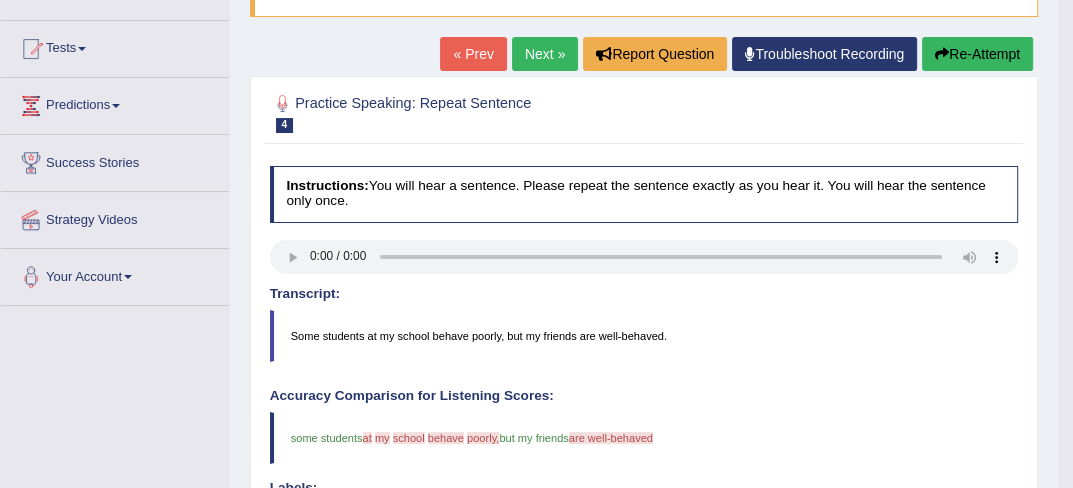 click on "Next »" at bounding box center (545, 54) 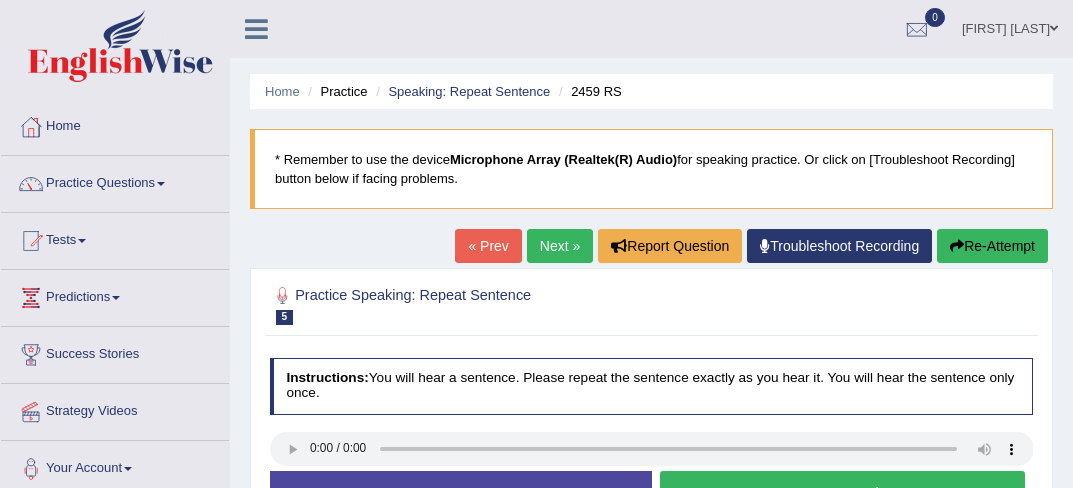 scroll, scrollTop: 0, scrollLeft: 0, axis: both 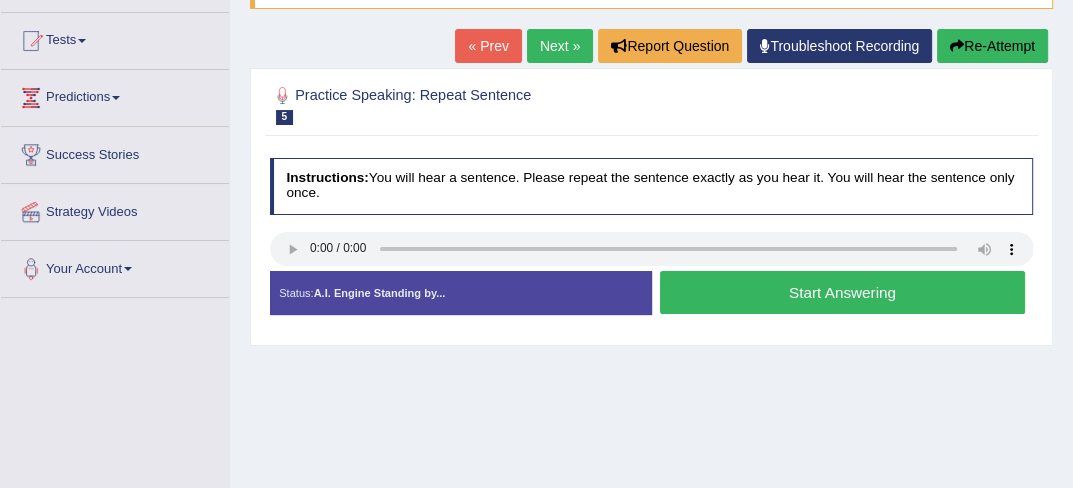 click on "Start Answering" at bounding box center [842, 292] 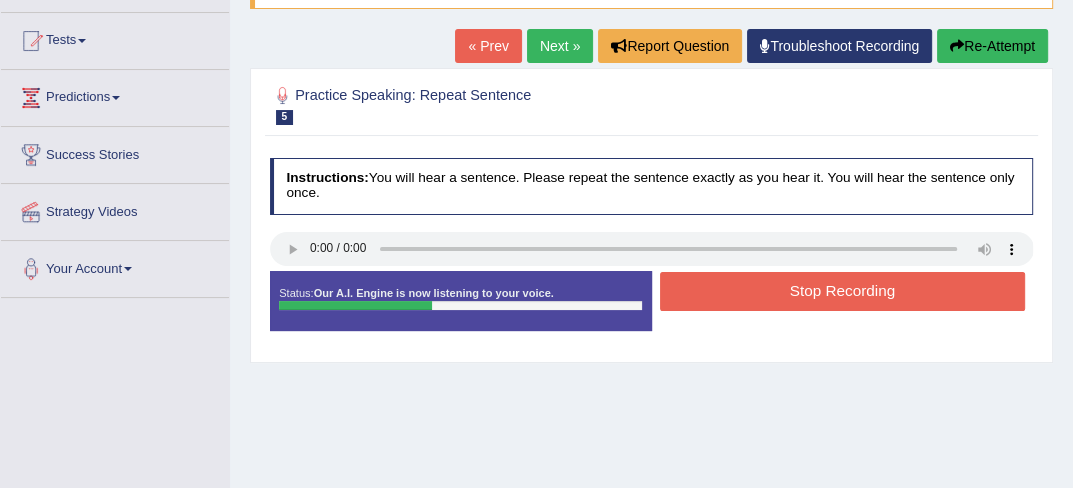 click on "Stop Recording" at bounding box center [842, 291] 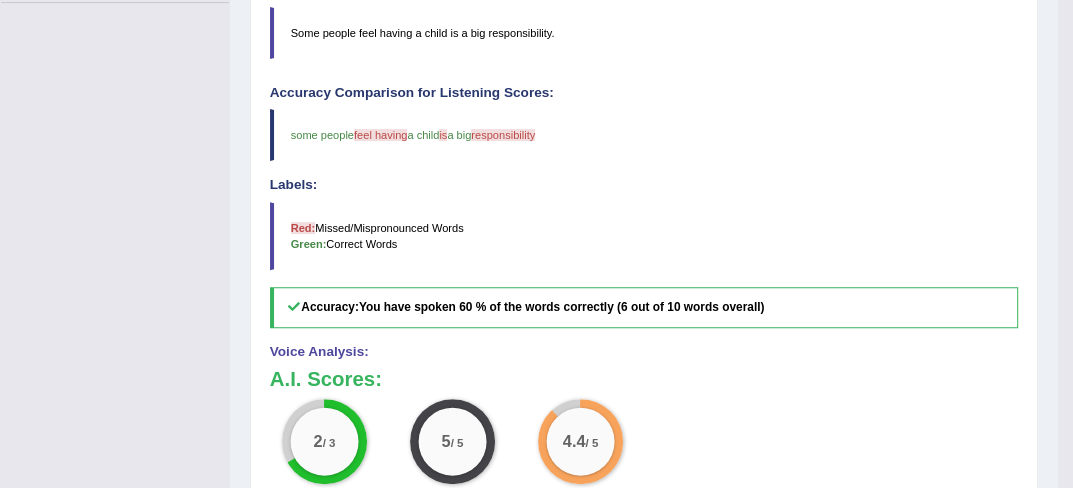 scroll, scrollTop: 534, scrollLeft: 0, axis: vertical 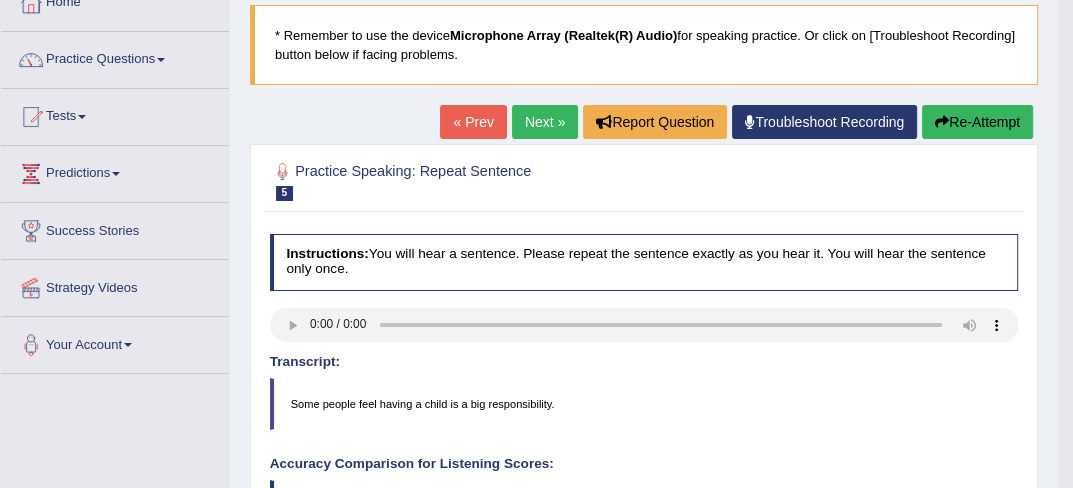 click on "Next »" at bounding box center (545, 122) 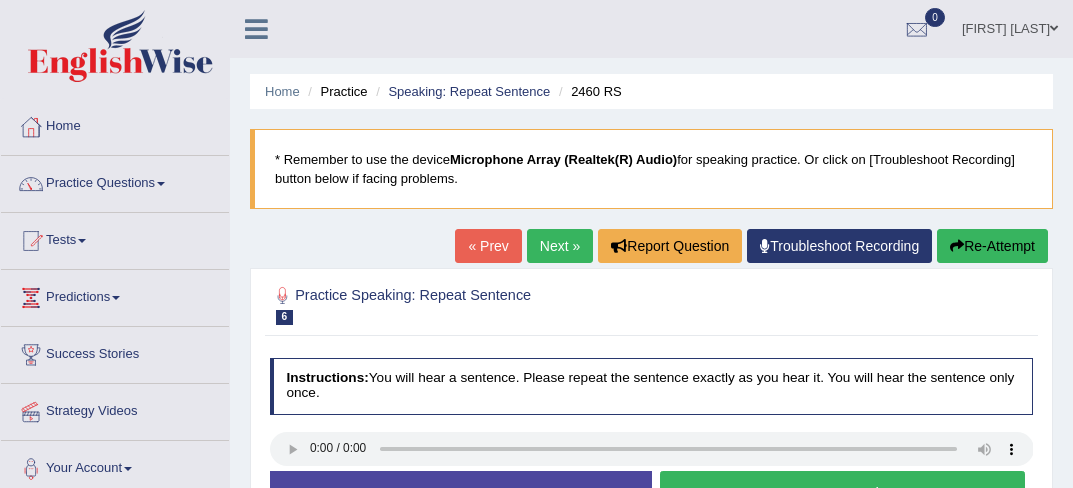 scroll, scrollTop: 0, scrollLeft: 0, axis: both 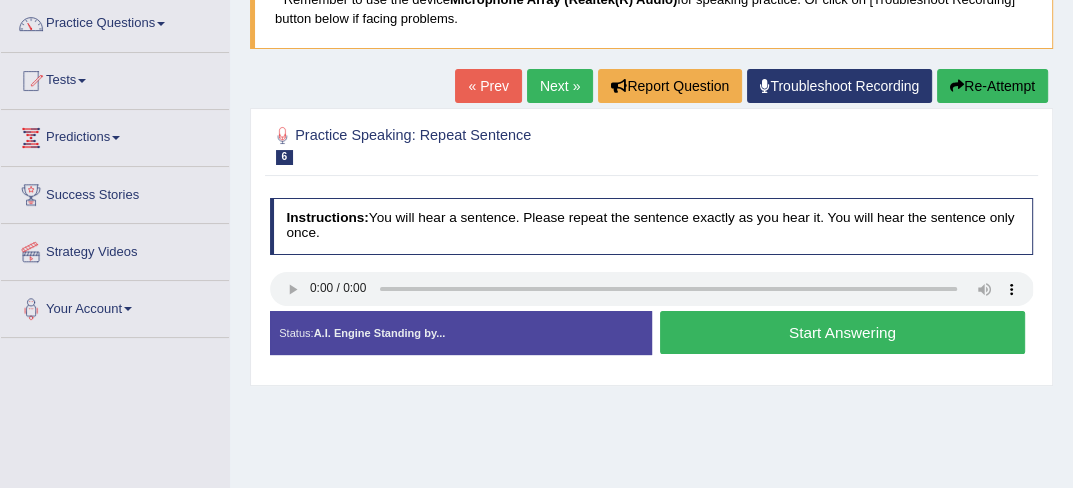 click on "Start Answering" at bounding box center [842, 332] 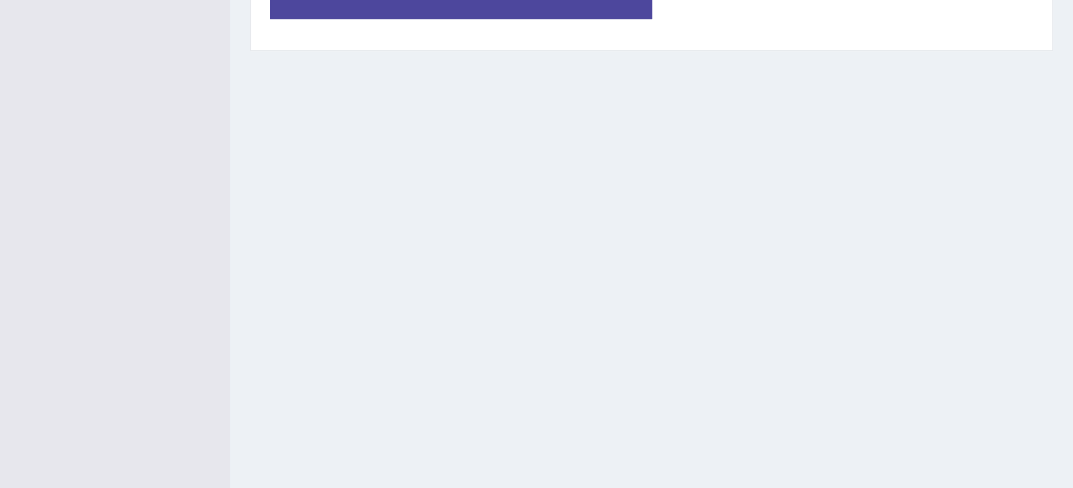 scroll, scrollTop: 520, scrollLeft: 0, axis: vertical 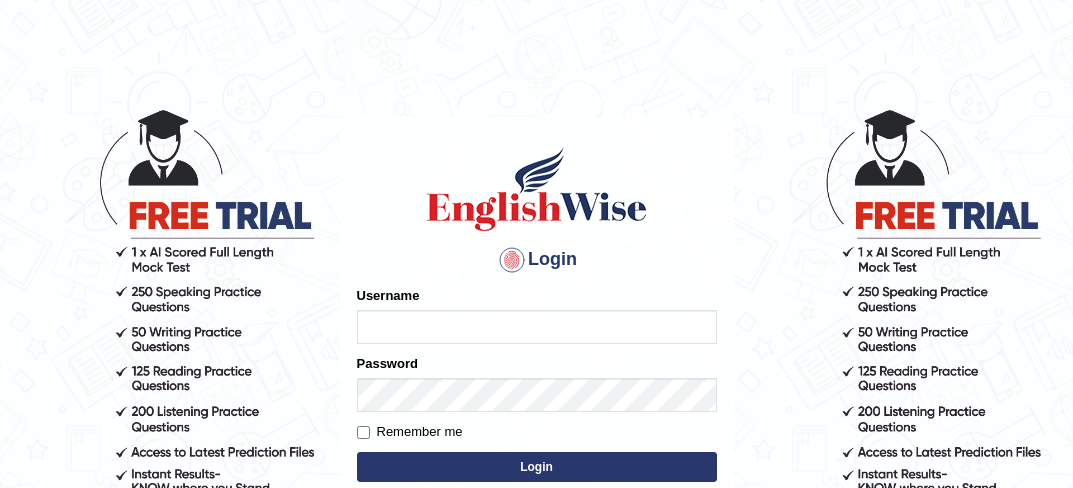 click on "Username" at bounding box center [537, 327] 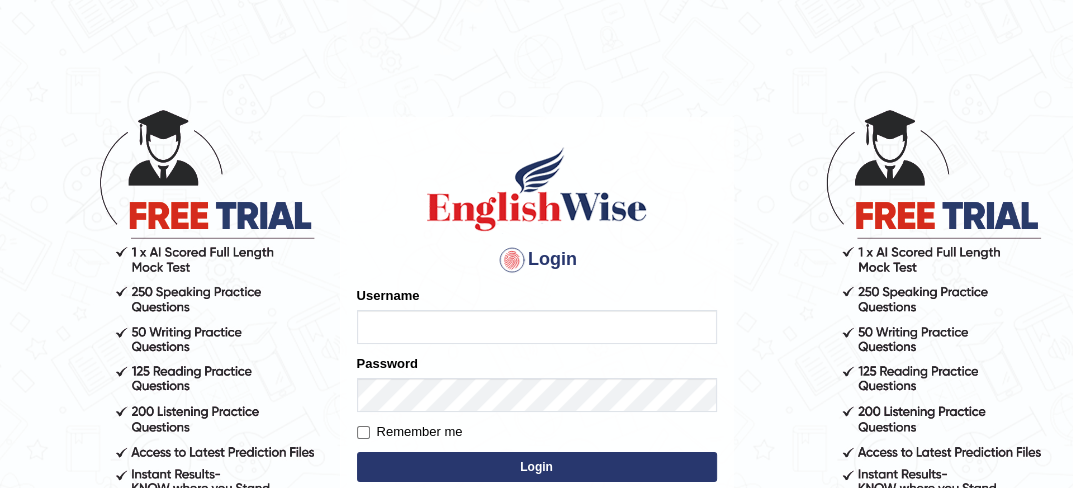 scroll, scrollTop: 0, scrollLeft: 0, axis: both 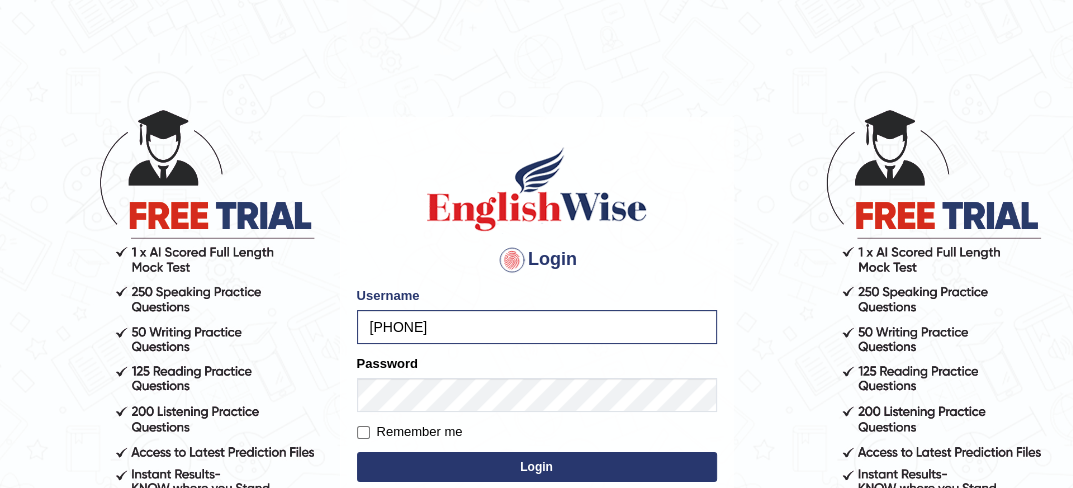 click on "Login" at bounding box center [537, 467] 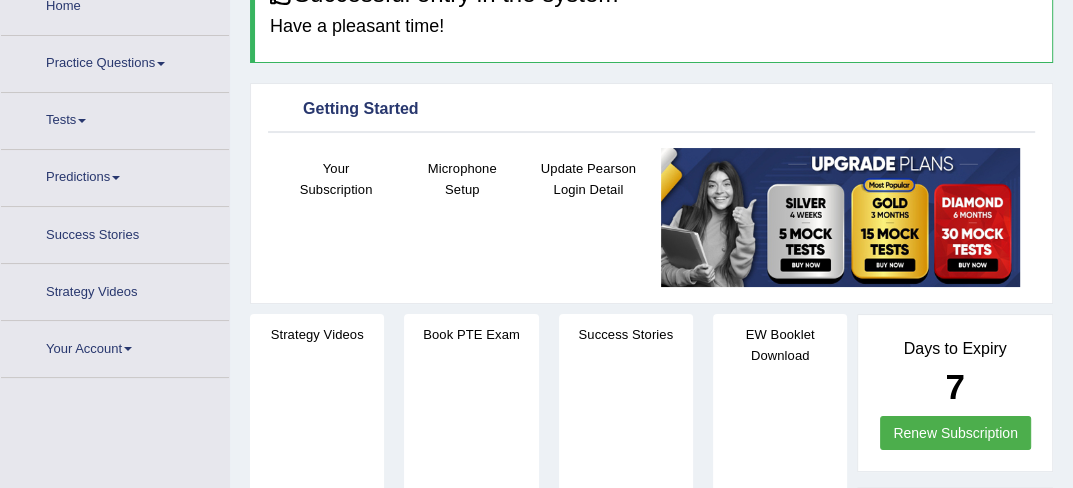 scroll, scrollTop: 413, scrollLeft: 0, axis: vertical 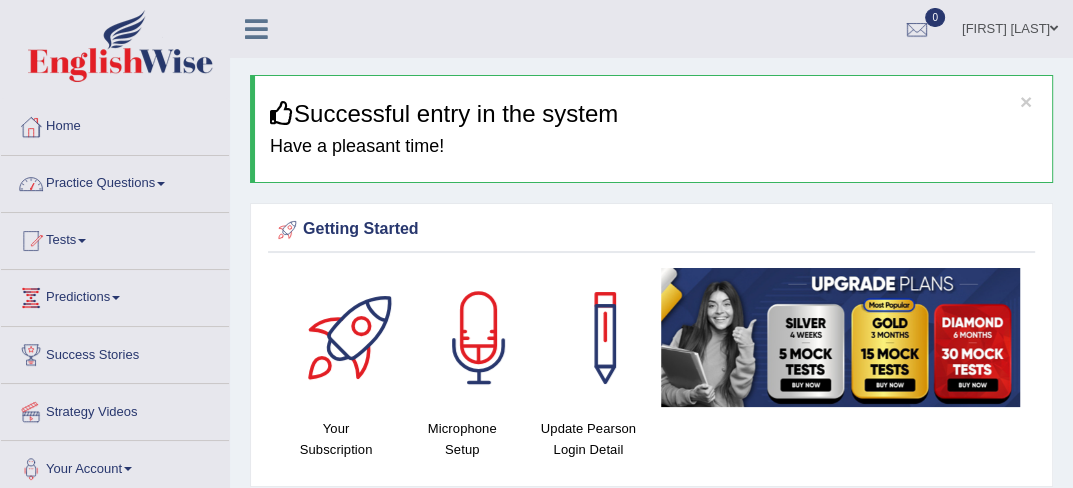 click on "Practice Questions" at bounding box center [115, 181] 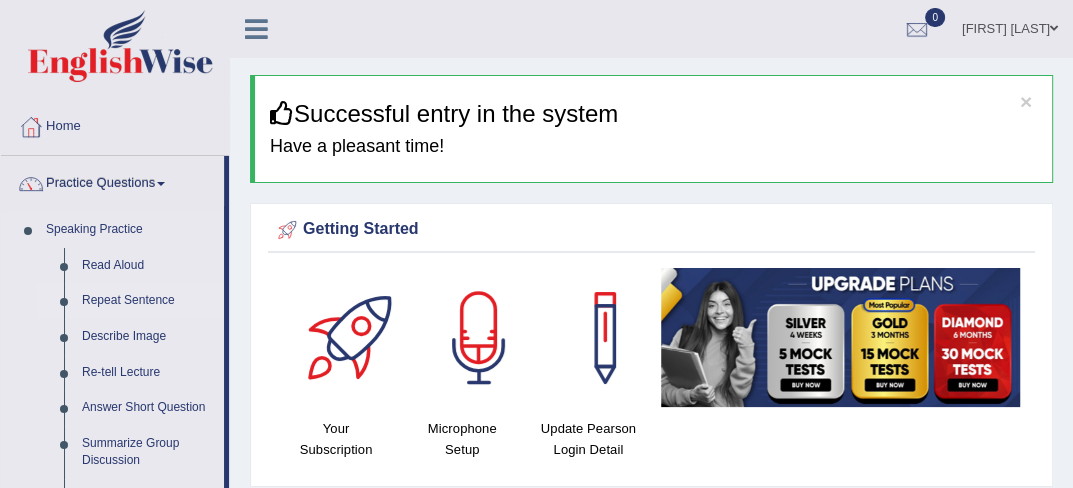 click on "Repeat Sentence" at bounding box center [148, 301] 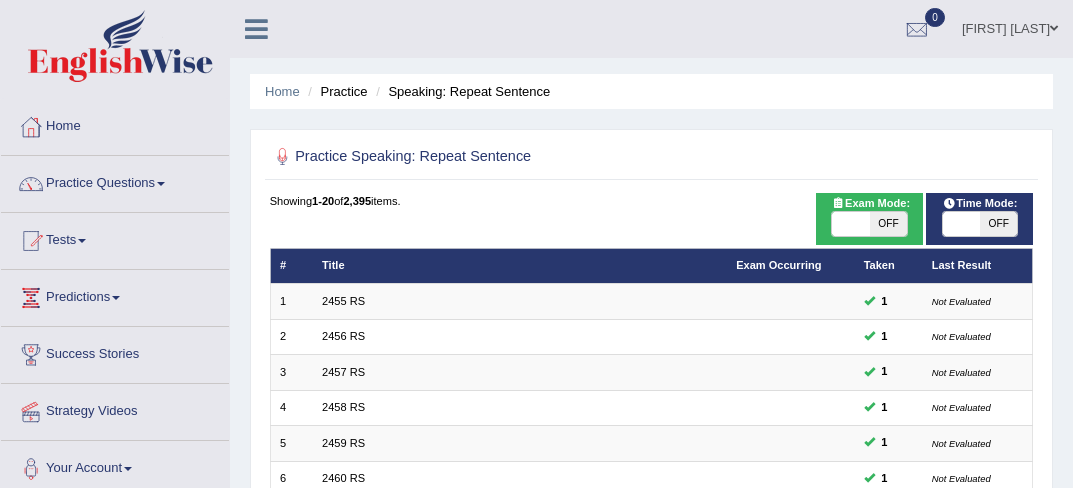 scroll, scrollTop: 0, scrollLeft: 0, axis: both 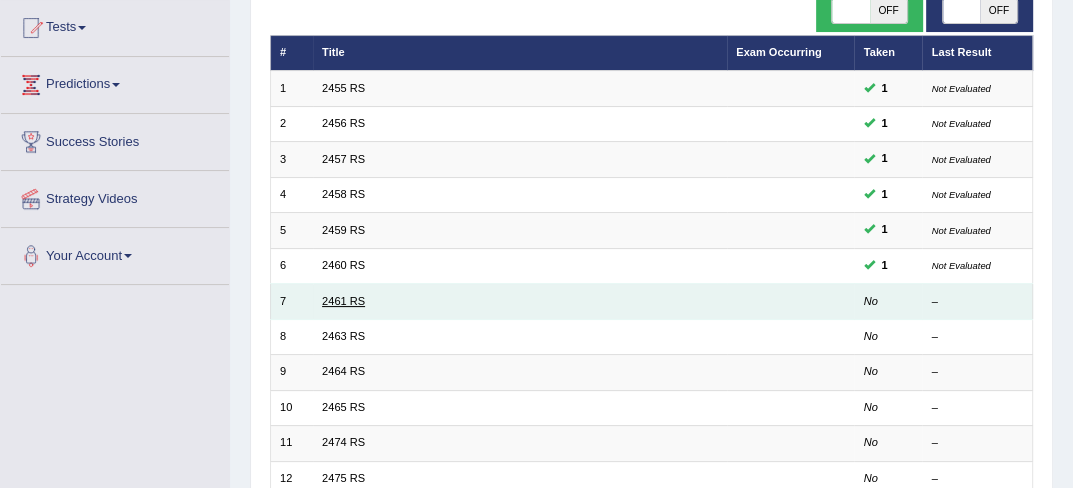 click on "2461 RS" at bounding box center [343, 301] 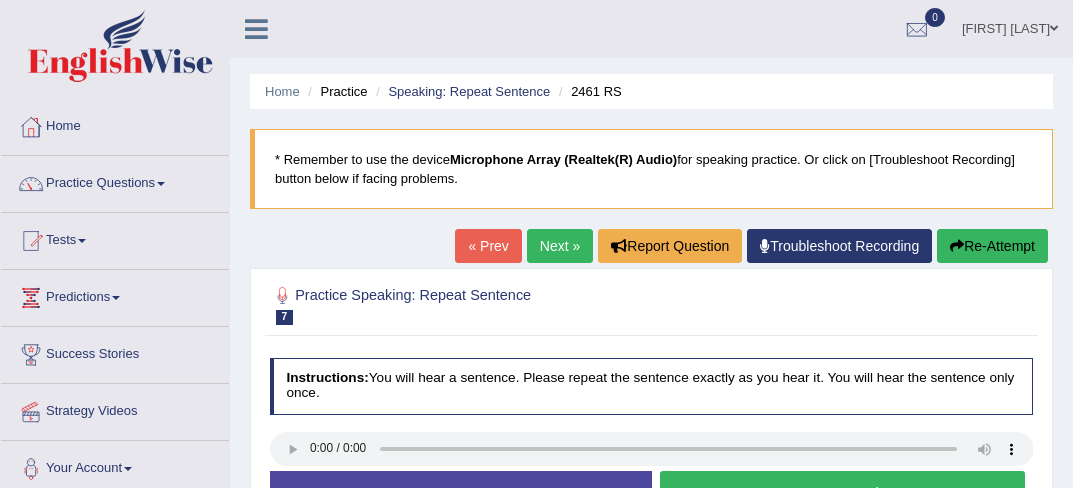 scroll, scrollTop: 0, scrollLeft: 0, axis: both 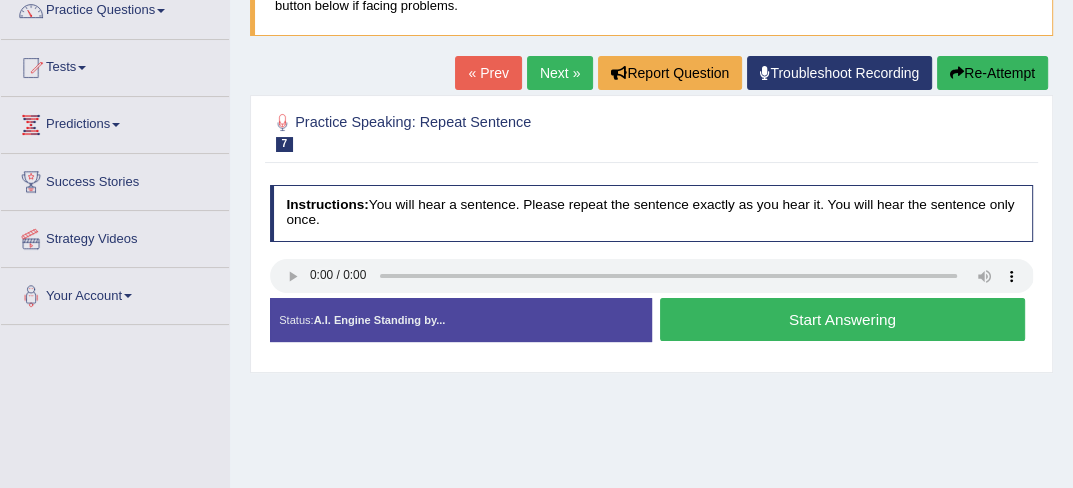 click on "Start Answering" at bounding box center [842, 319] 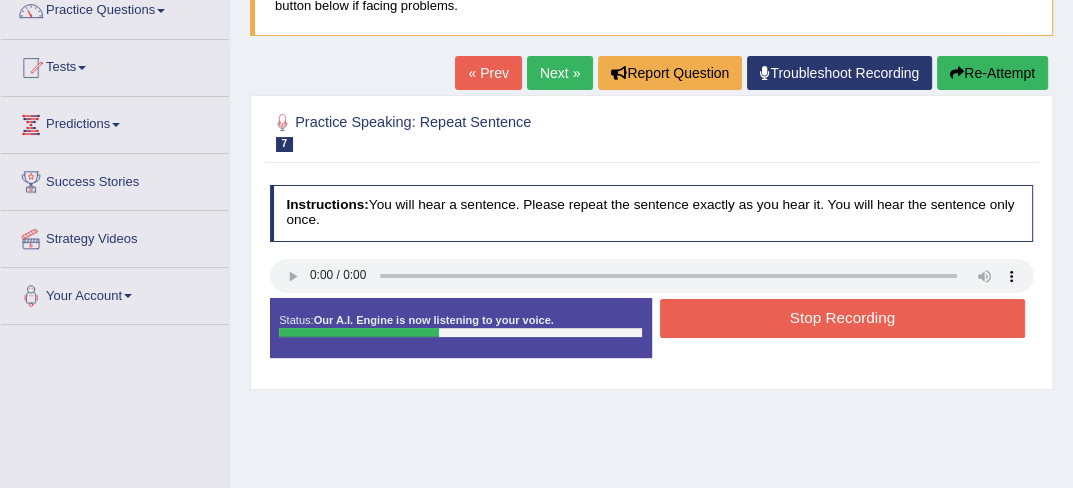 click on "Stop Recording" at bounding box center (842, 318) 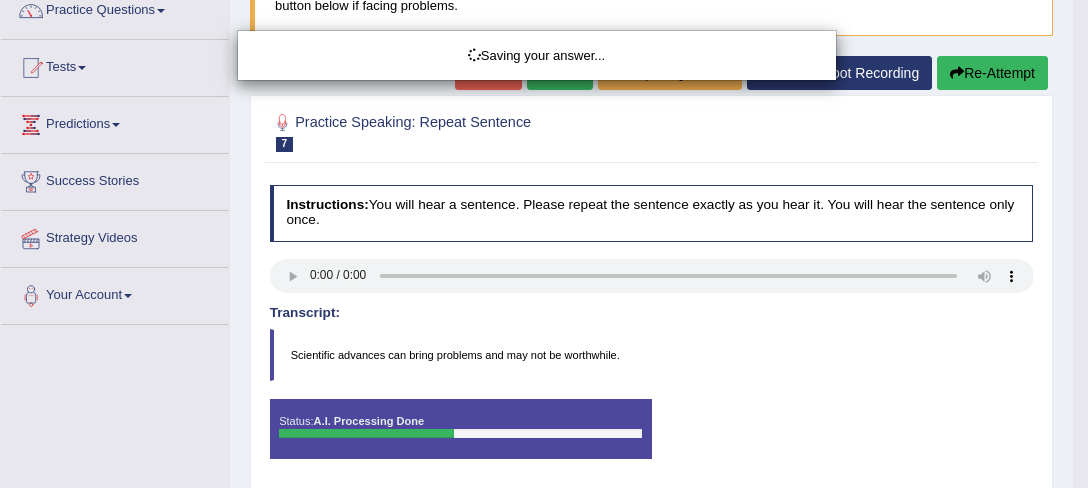 click on "Saving your answer..." at bounding box center (544, 244) 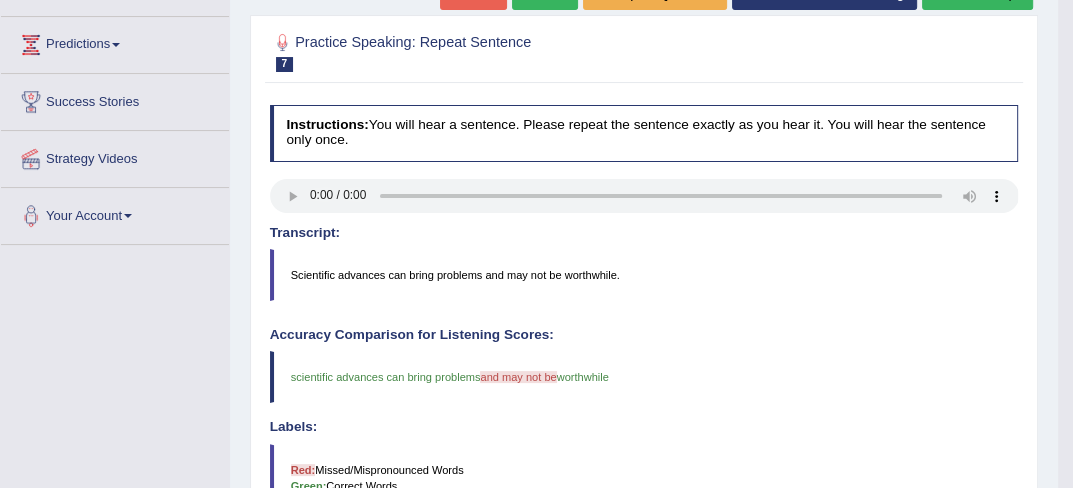 scroll, scrollTop: 293, scrollLeft: 0, axis: vertical 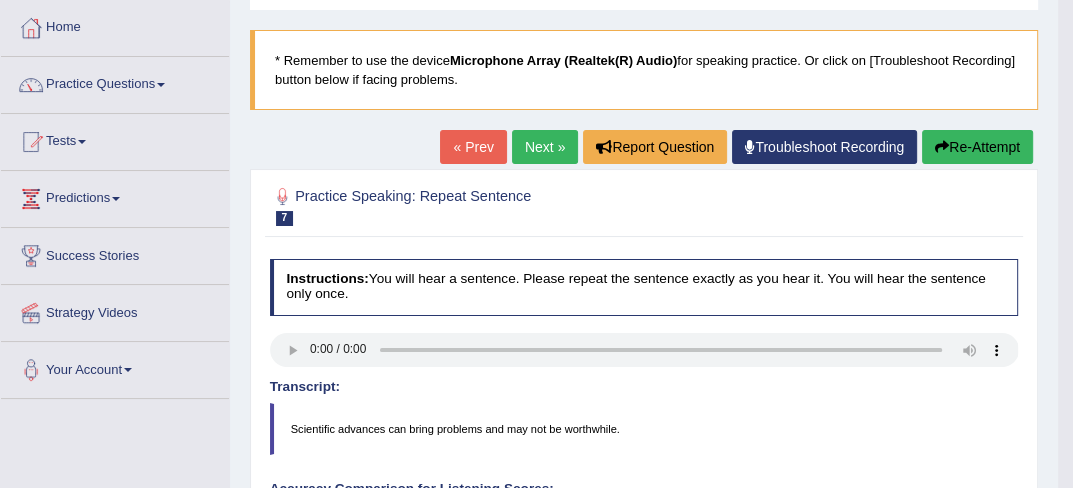 click on "Next »" at bounding box center [545, 147] 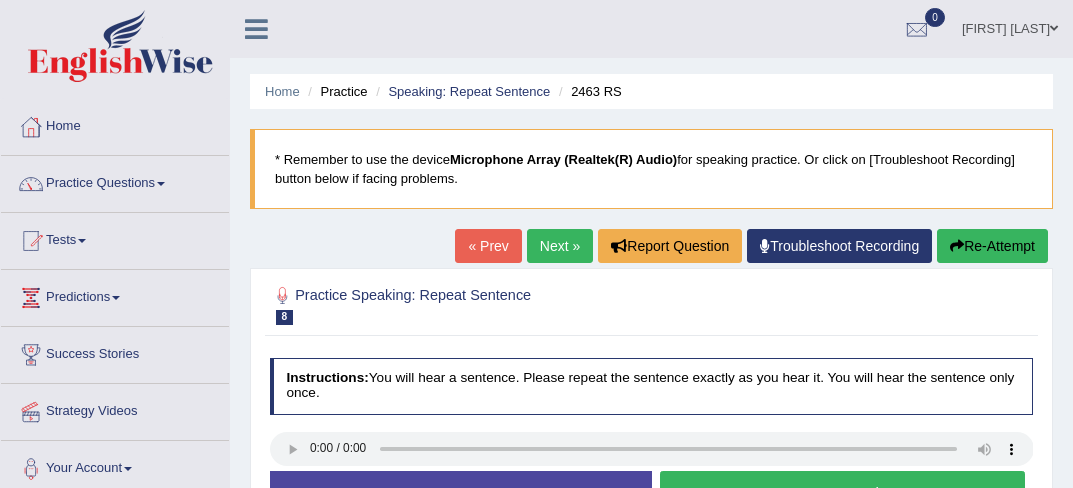 scroll, scrollTop: 0, scrollLeft: 0, axis: both 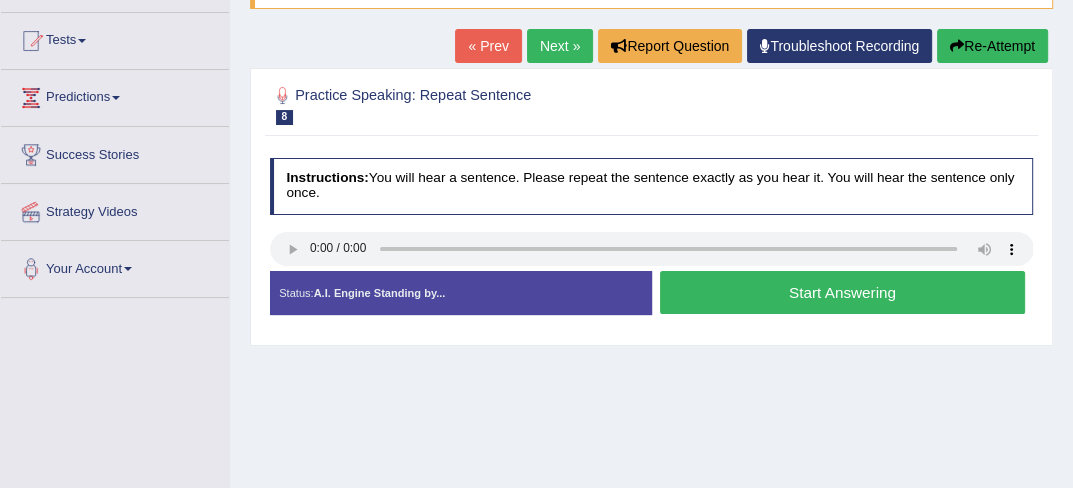 click on "Start Answering" at bounding box center [842, 292] 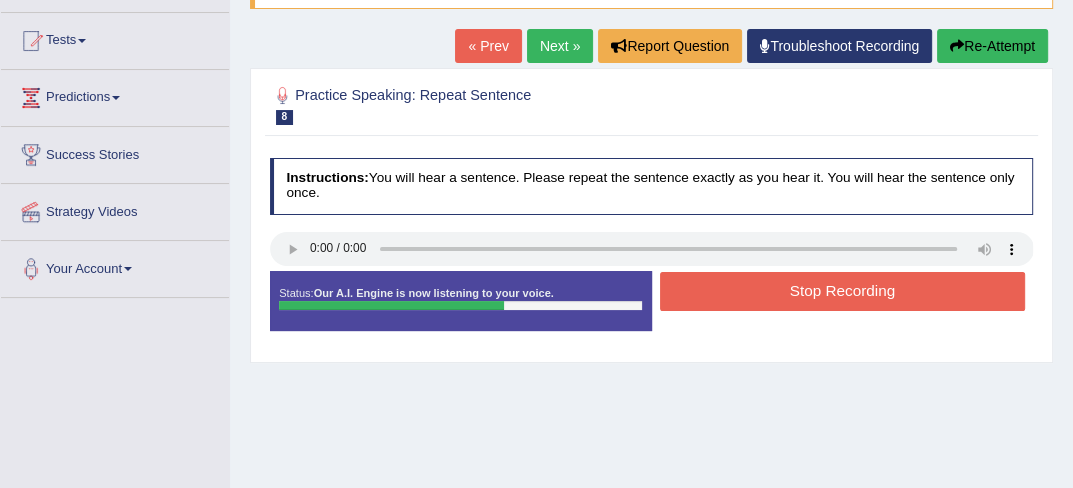 click on "Stop Recording" at bounding box center (842, 291) 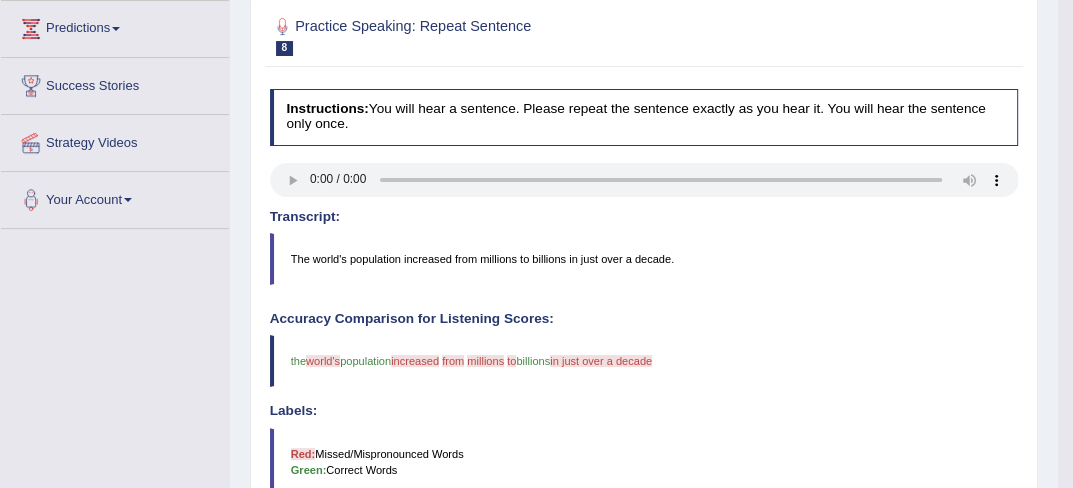 scroll, scrollTop: 280, scrollLeft: 0, axis: vertical 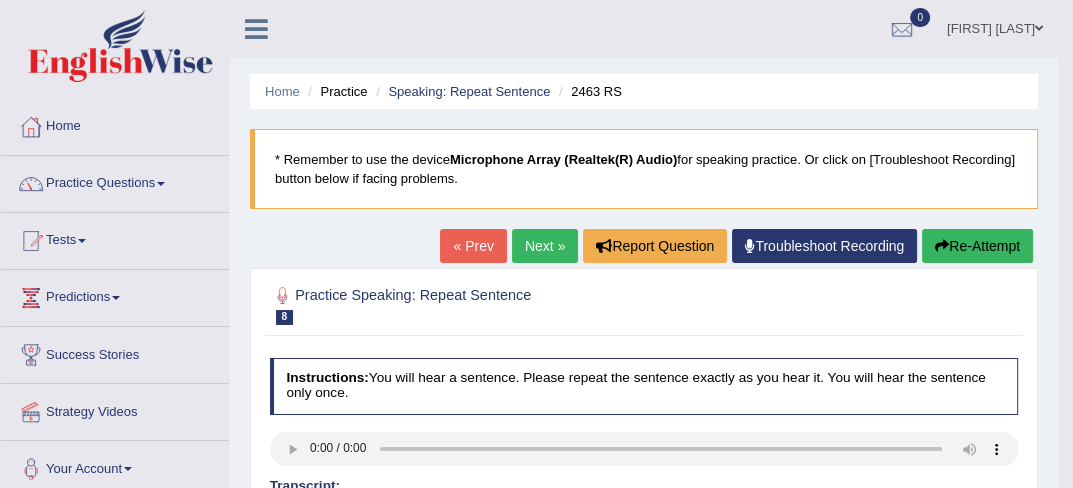click on "Practice Questions" at bounding box center (115, 181) 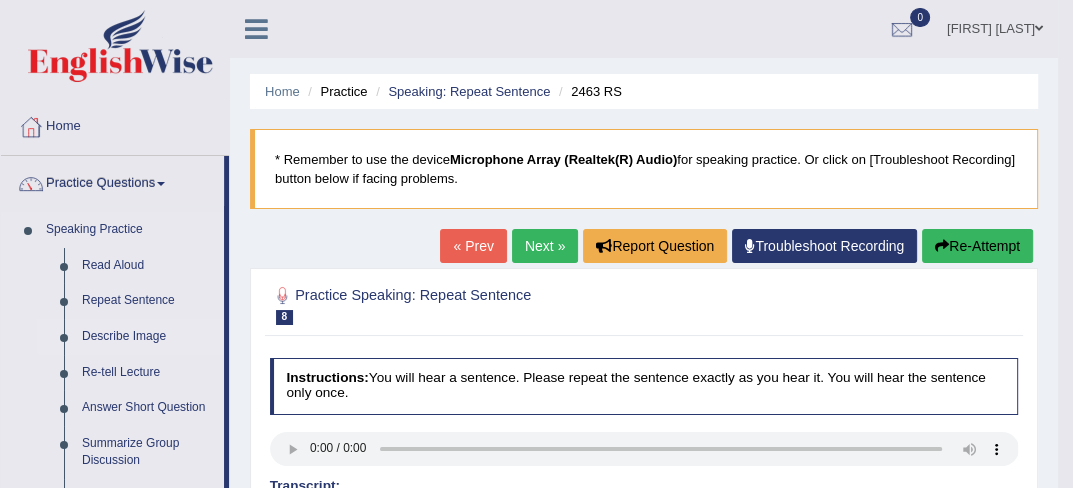 click on "Describe Image" at bounding box center [148, 337] 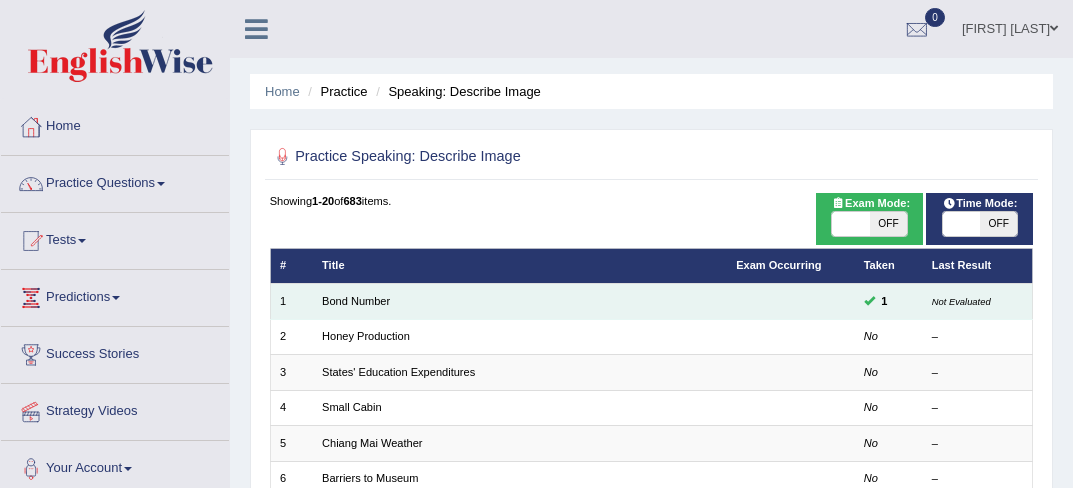 scroll, scrollTop: 0, scrollLeft: 0, axis: both 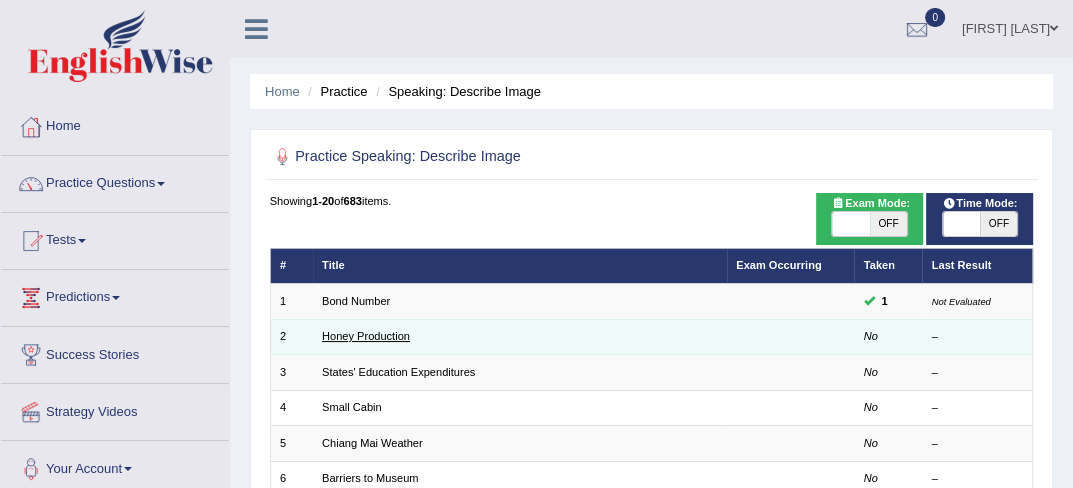 click on "Honey Production" at bounding box center (366, 336) 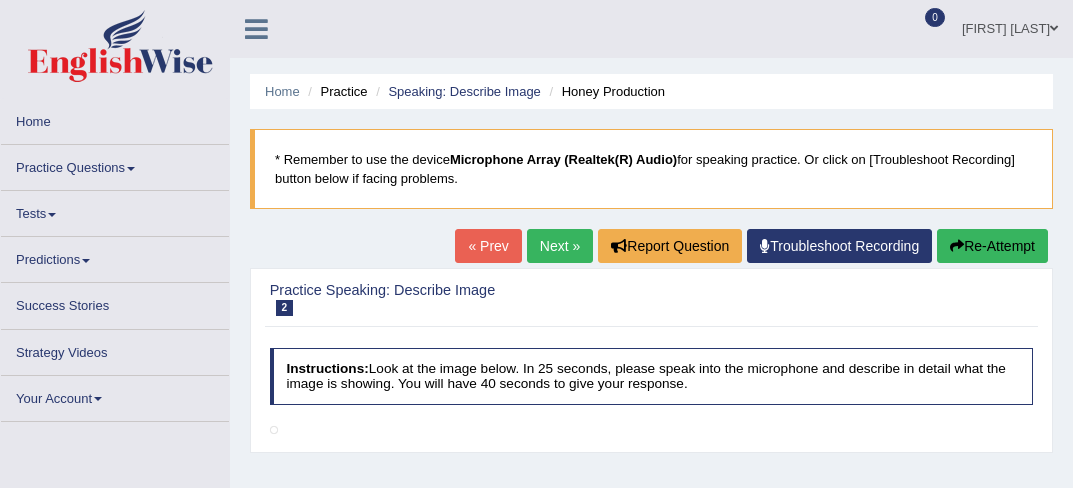 scroll, scrollTop: 0, scrollLeft: 0, axis: both 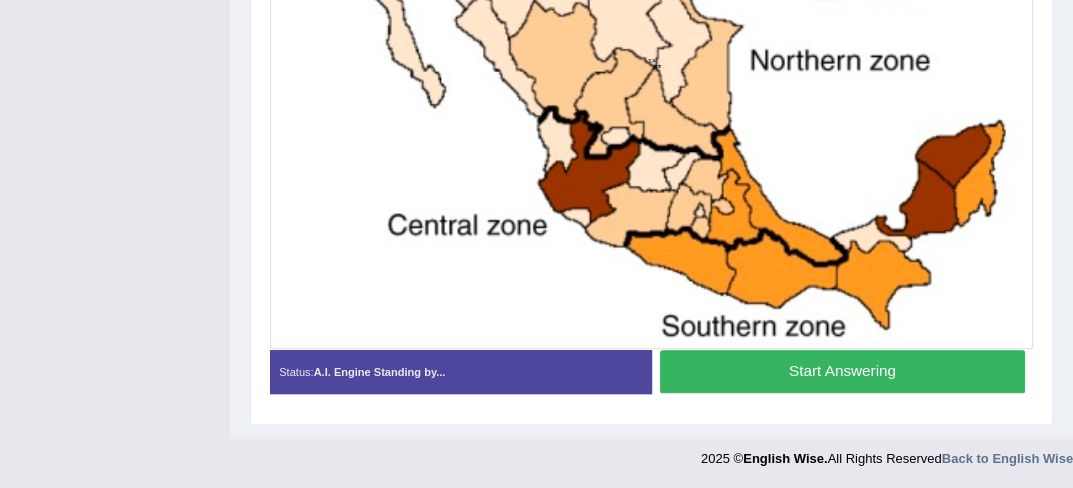 click on "Start Answering" at bounding box center (842, 371) 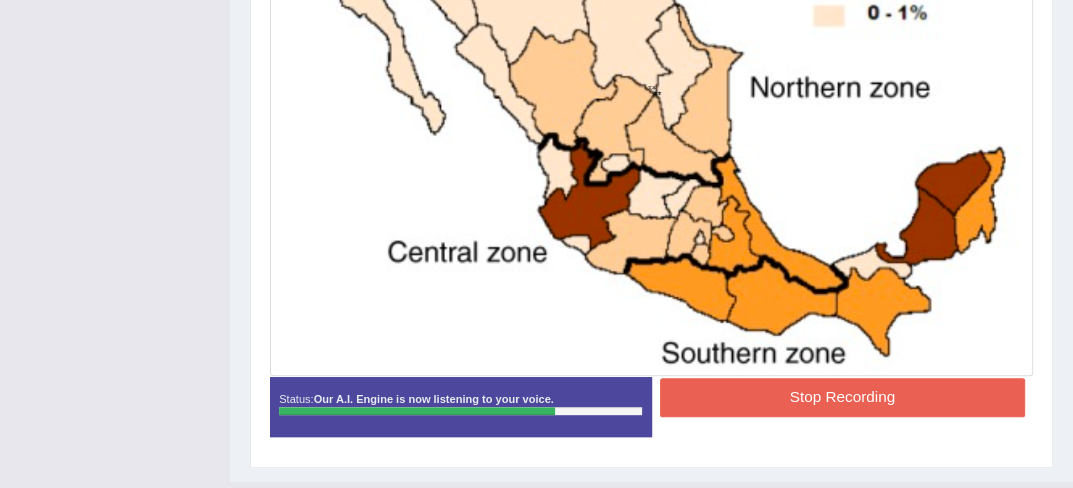 scroll, scrollTop: 676, scrollLeft: 0, axis: vertical 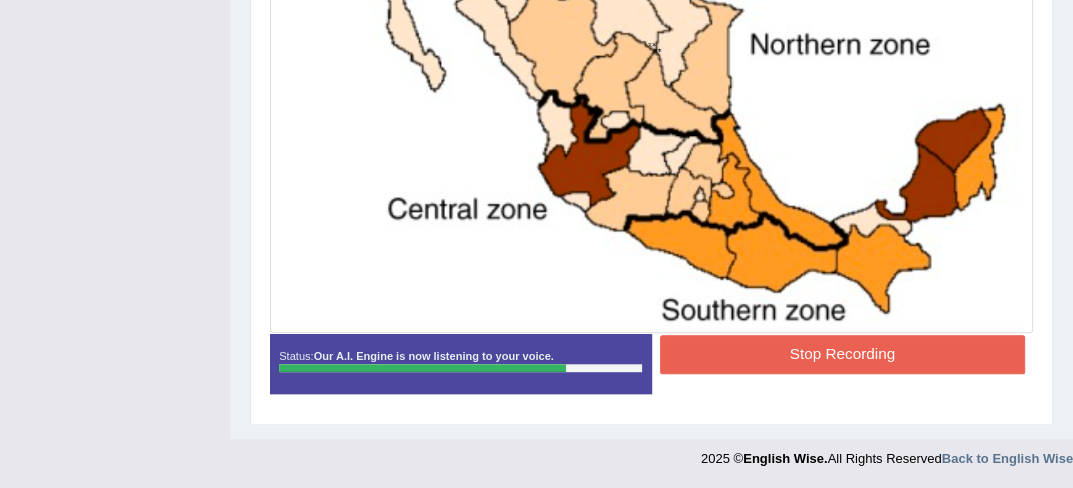 click on "Stop Recording" at bounding box center (842, 354) 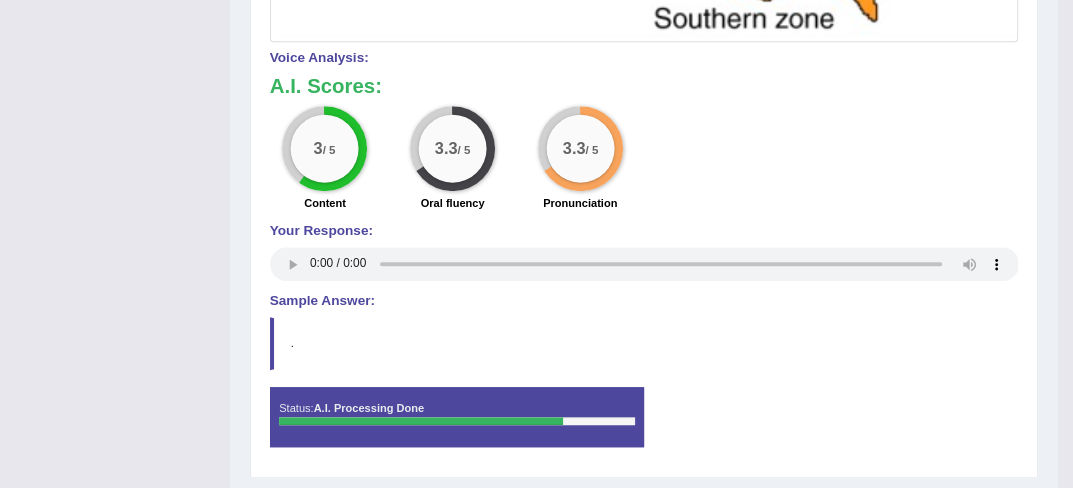 scroll, scrollTop: 1008, scrollLeft: 0, axis: vertical 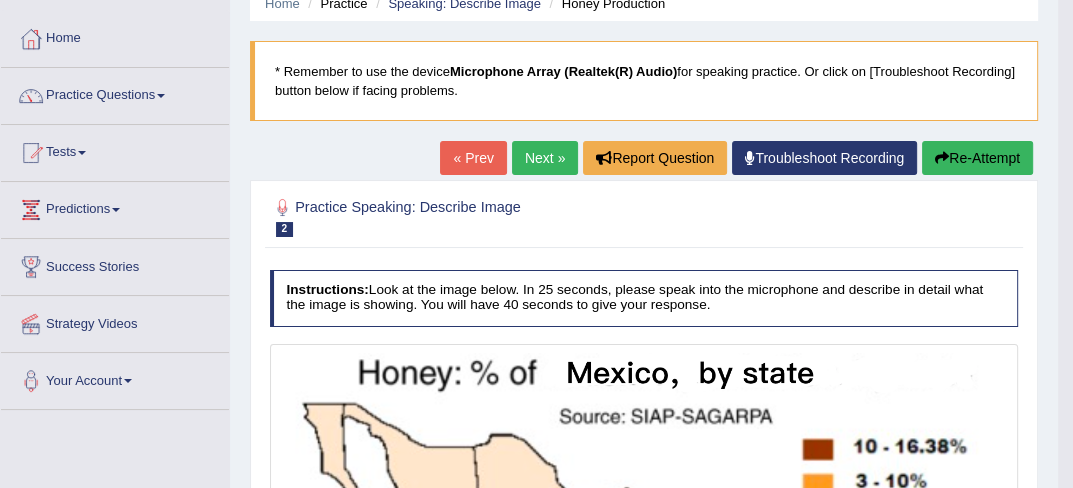click on "Re-Attempt" at bounding box center (977, 158) 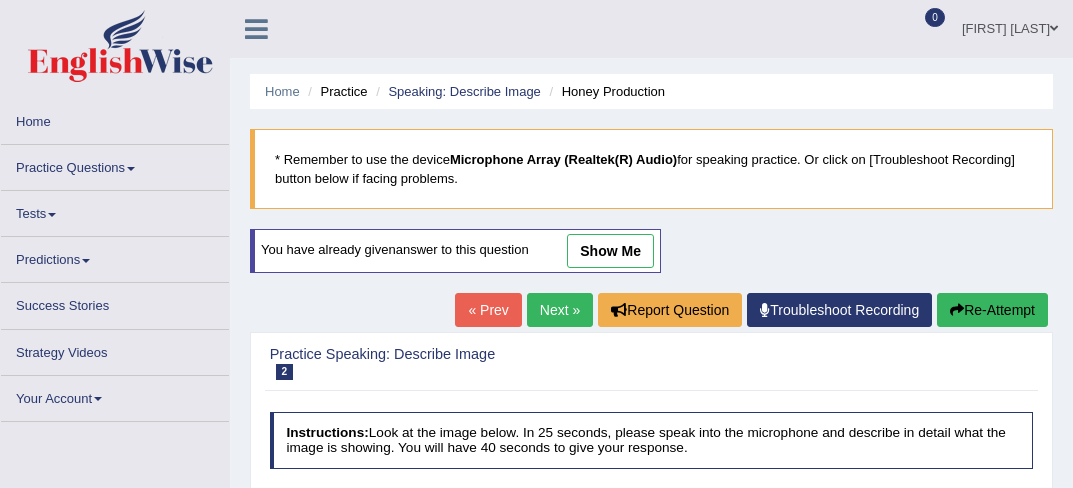 scroll, scrollTop: 88, scrollLeft: 0, axis: vertical 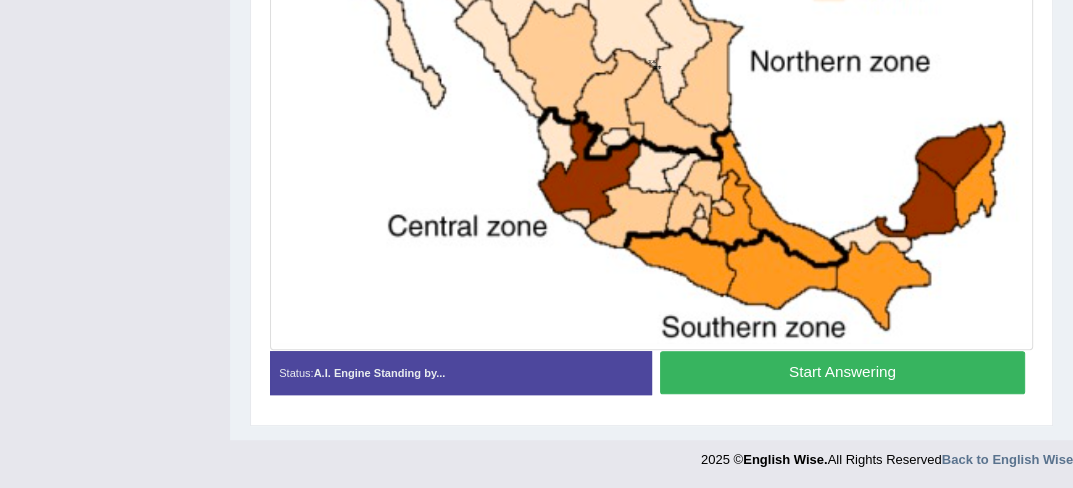 click on "Start Answering" at bounding box center (842, 372) 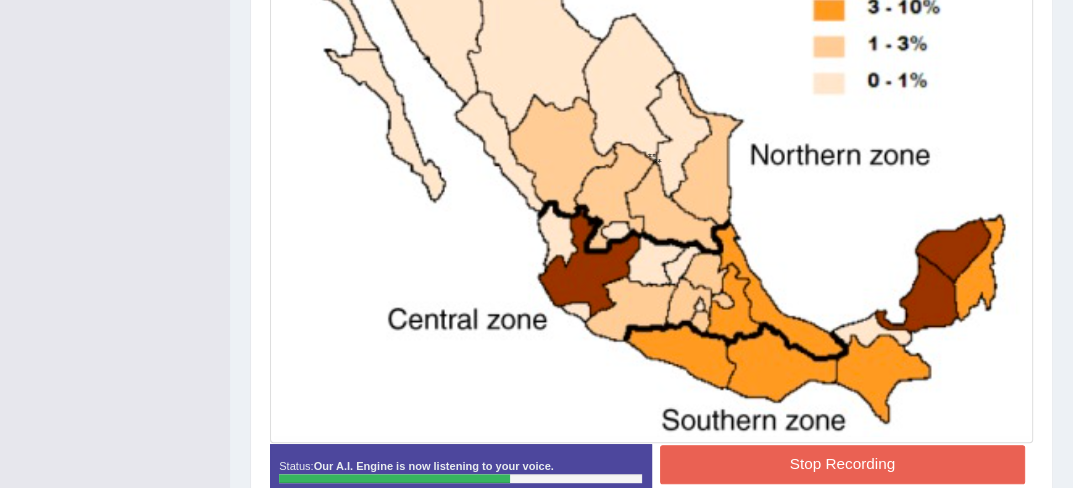 scroll, scrollTop: 709, scrollLeft: 0, axis: vertical 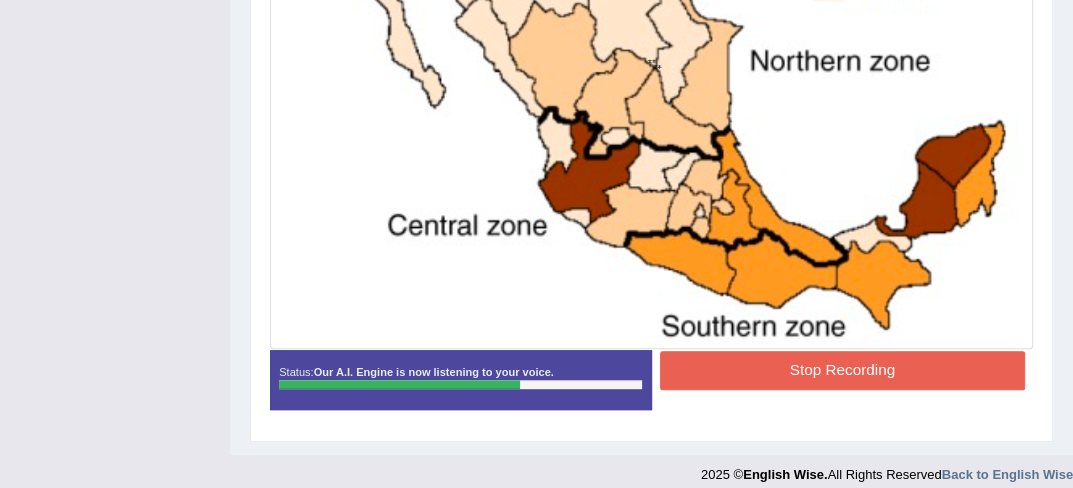 click on "Stop Recording" at bounding box center (842, 370) 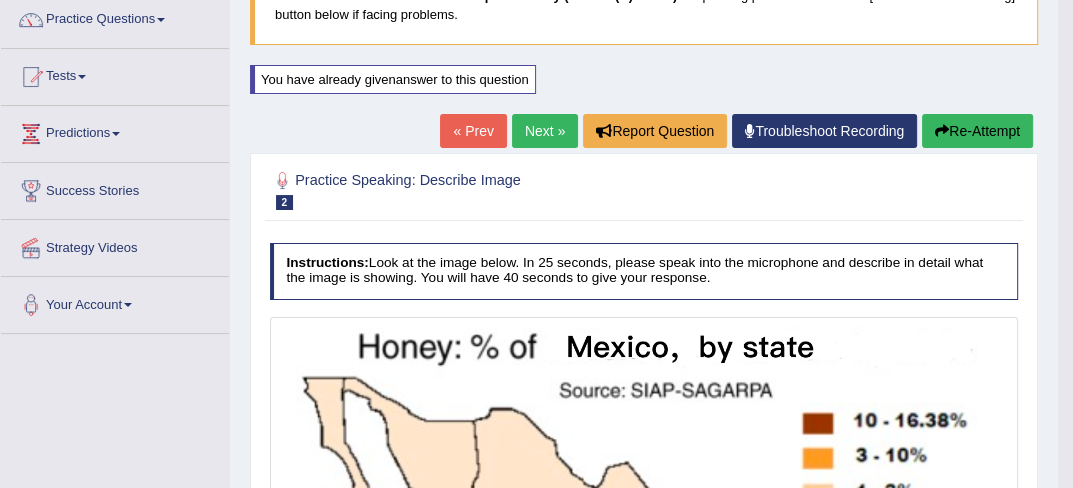 scroll, scrollTop: 0, scrollLeft: 0, axis: both 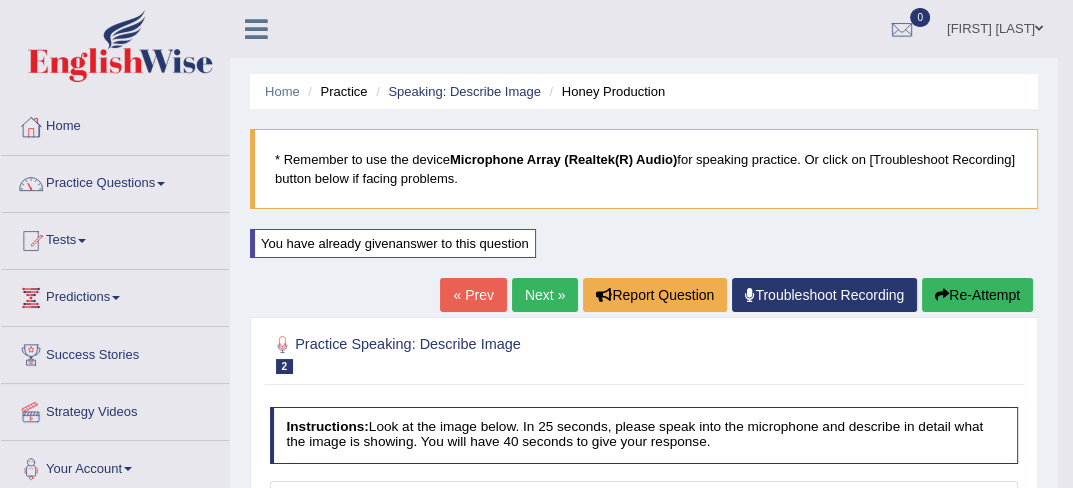 click on "Next »" at bounding box center [545, 295] 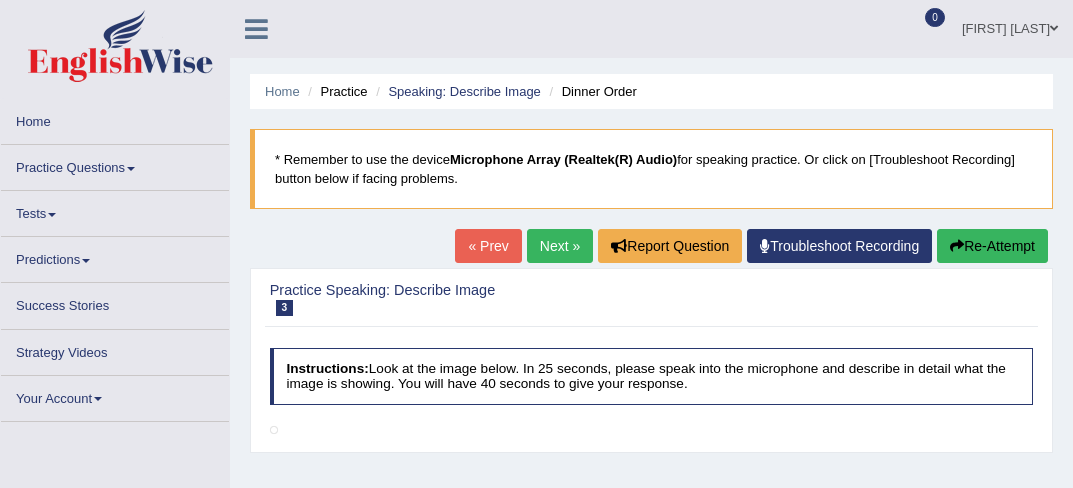 scroll, scrollTop: 0, scrollLeft: 0, axis: both 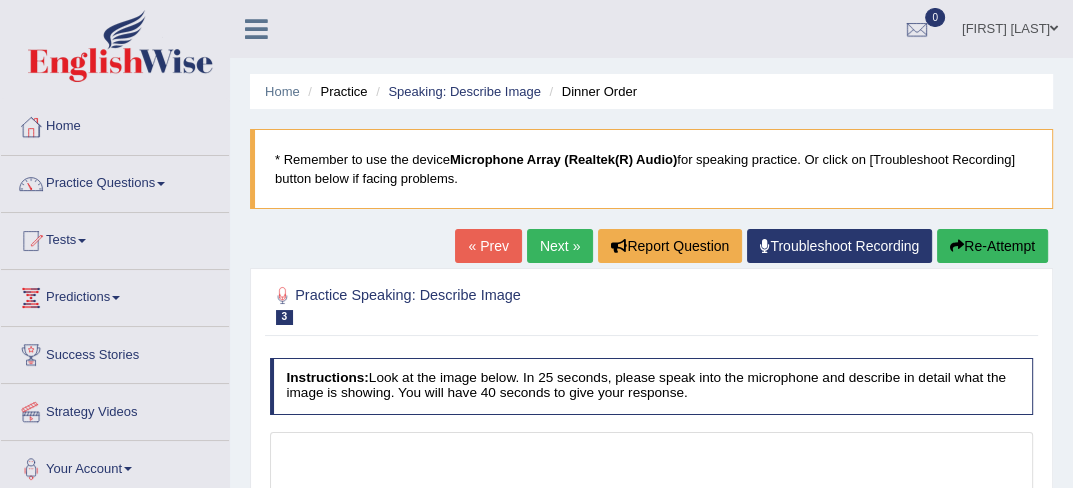 click on "Practice Questions" at bounding box center [115, 181] 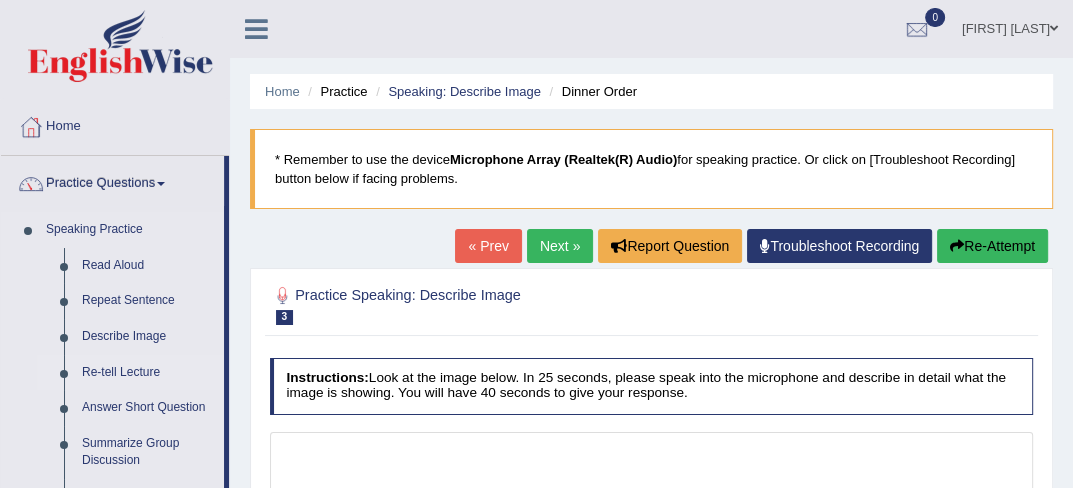 click on "Re-tell Lecture" at bounding box center (148, 373) 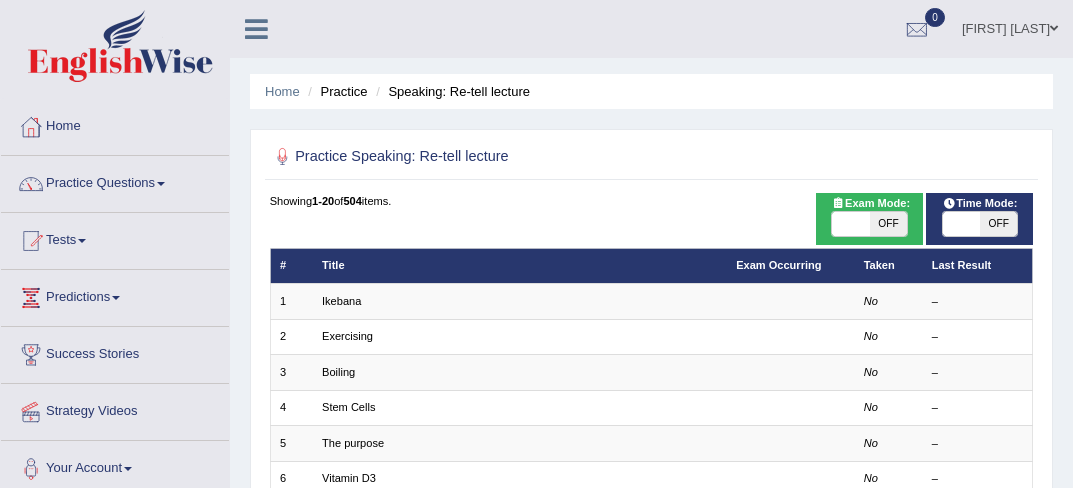 scroll, scrollTop: 0, scrollLeft: 0, axis: both 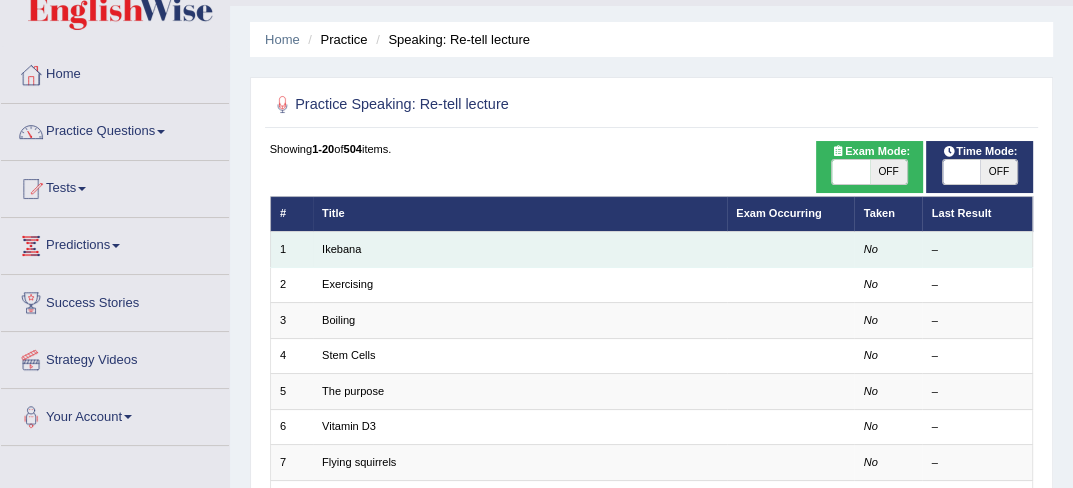 click on "Ikebana" at bounding box center [520, 249] 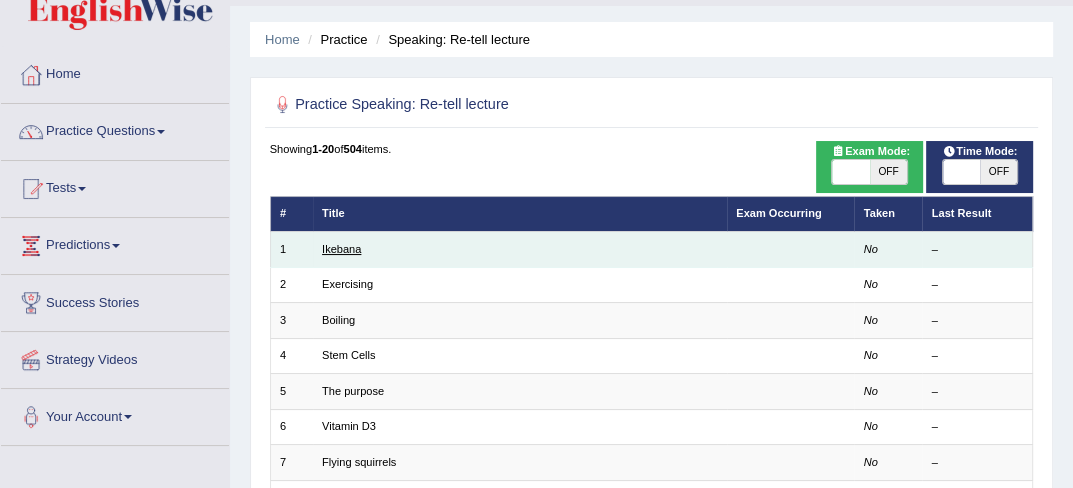 click on "Ikebana" at bounding box center [341, 249] 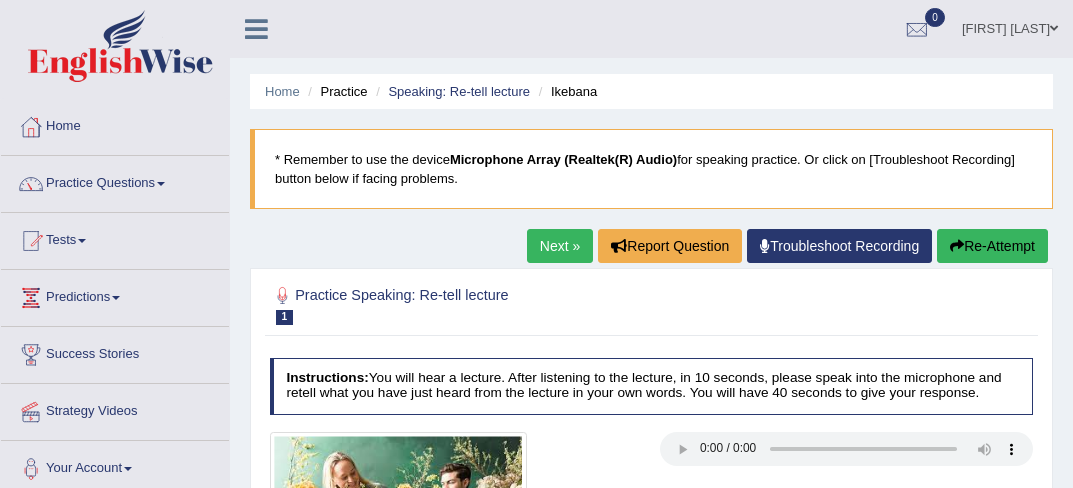 scroll, scrollTop: 0, scrollLeft: 0, axis: both 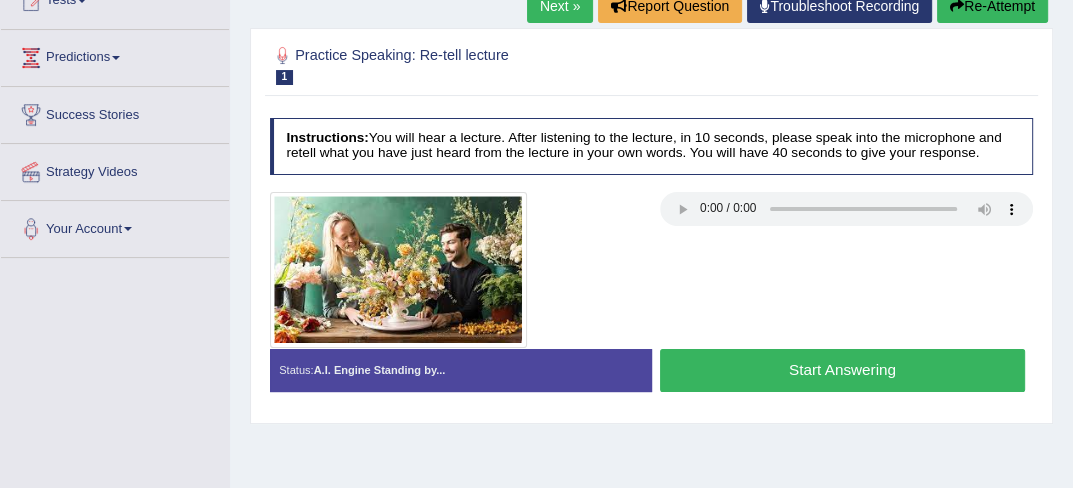 click on "Start Answering" at bounding box center [842, 370] 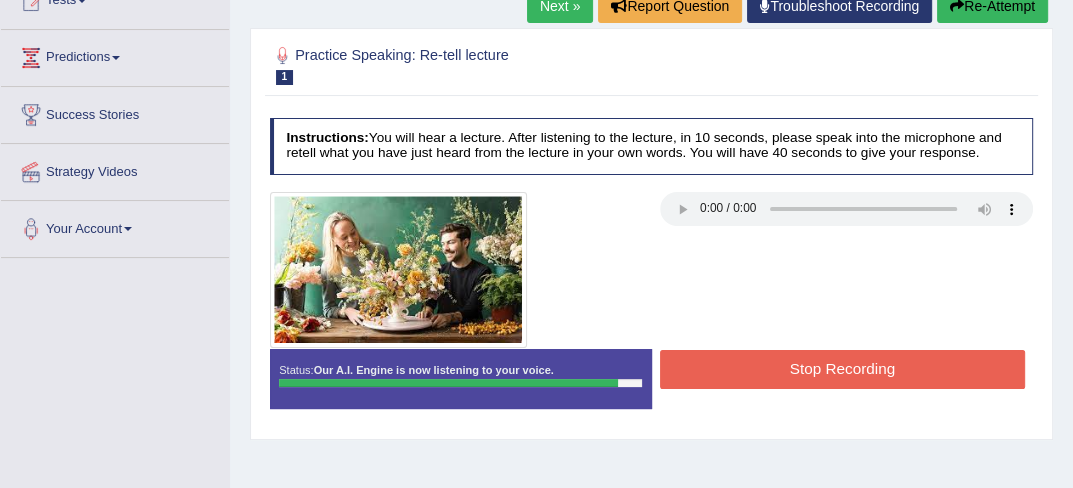 click on "Stop Recording" at bounding box center (842, 369) 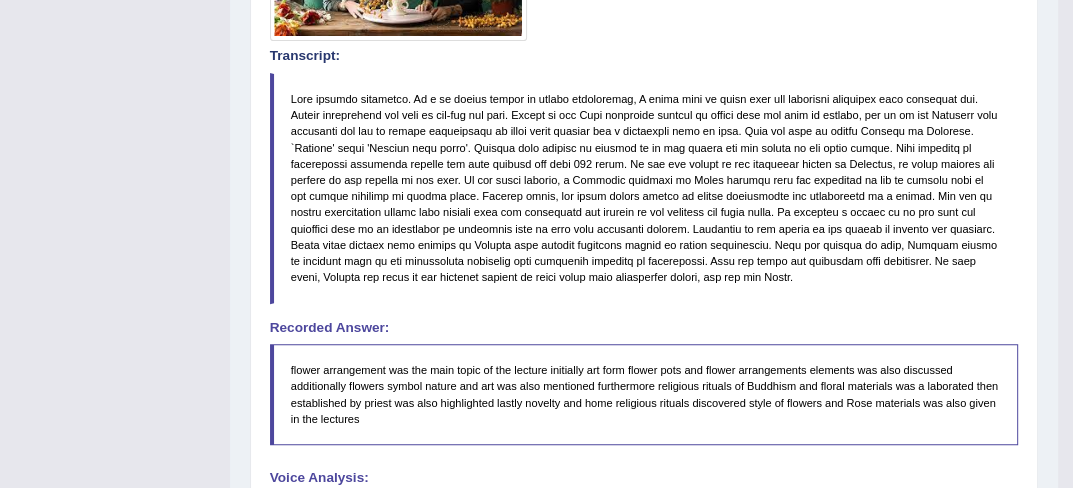 scroll, scrollTop: 627, scrollLeft: 0, axis: vertical 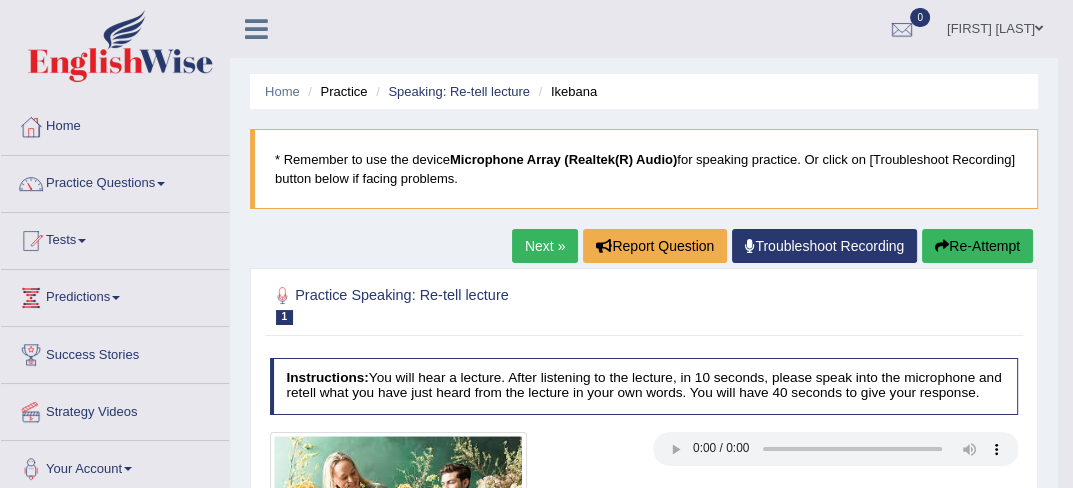click on "Next »" at bounding box center [545, 246] 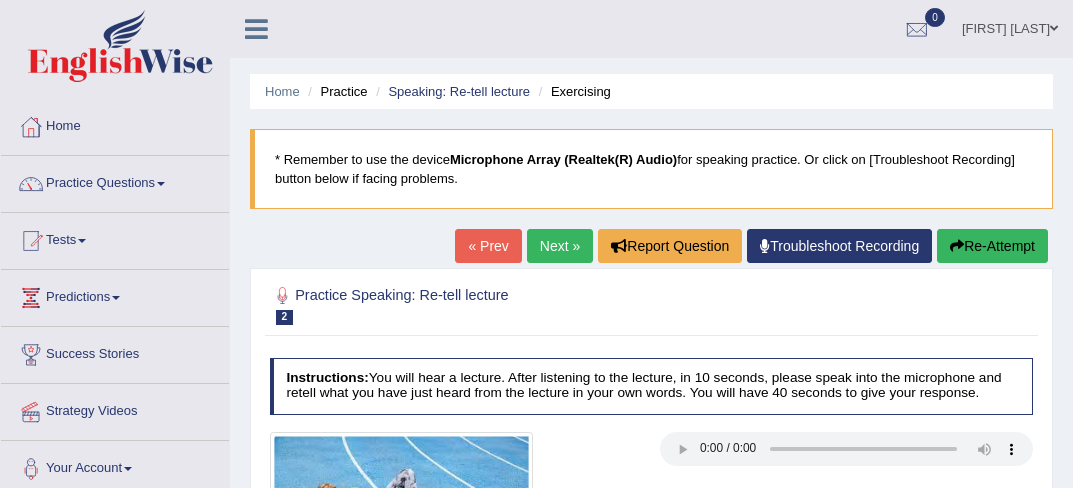 scroll, scrollTop: 0, scrollLeft: 0, axis: both 